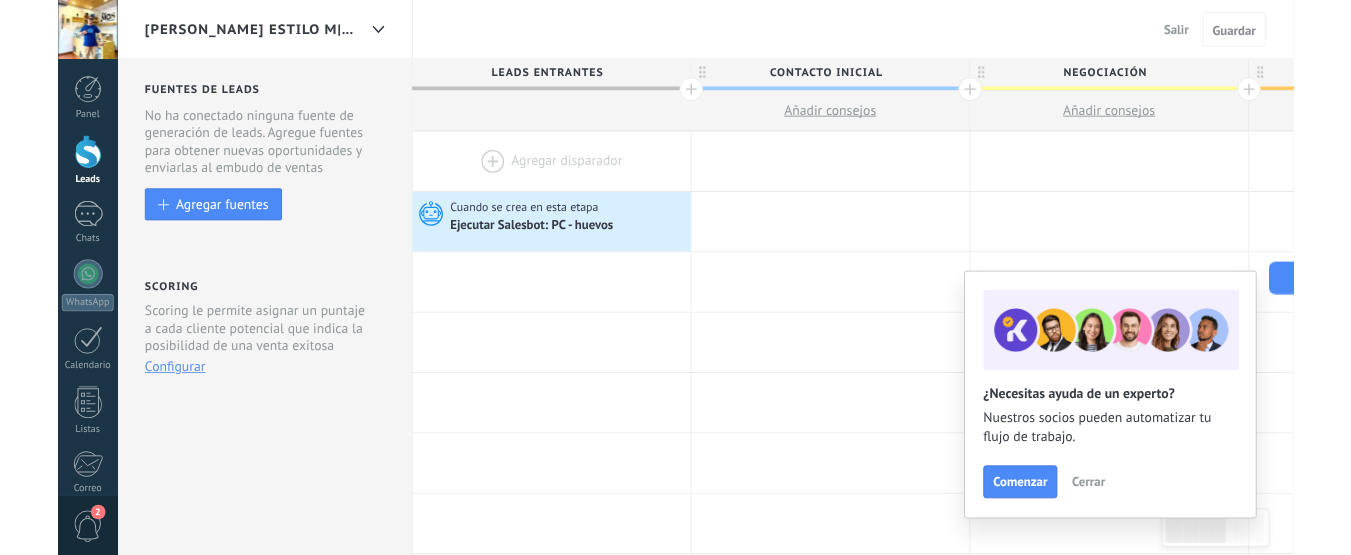 scroll, scrollTop: 0, scrollLeft: 0, axis: both 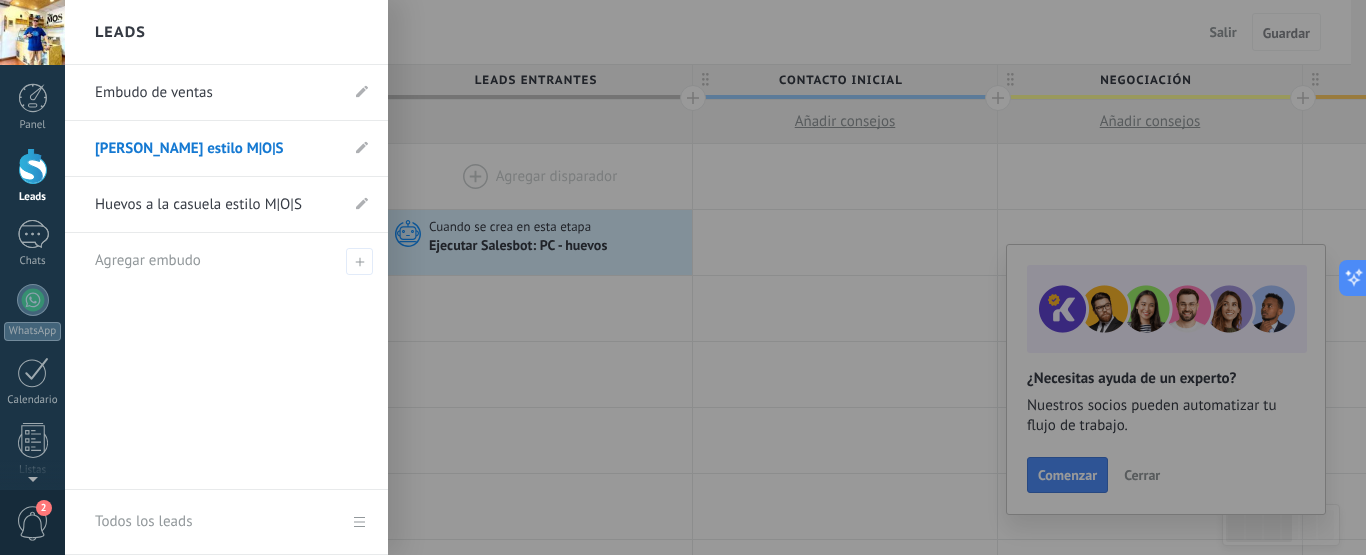 click at bounding box center [33, 166] 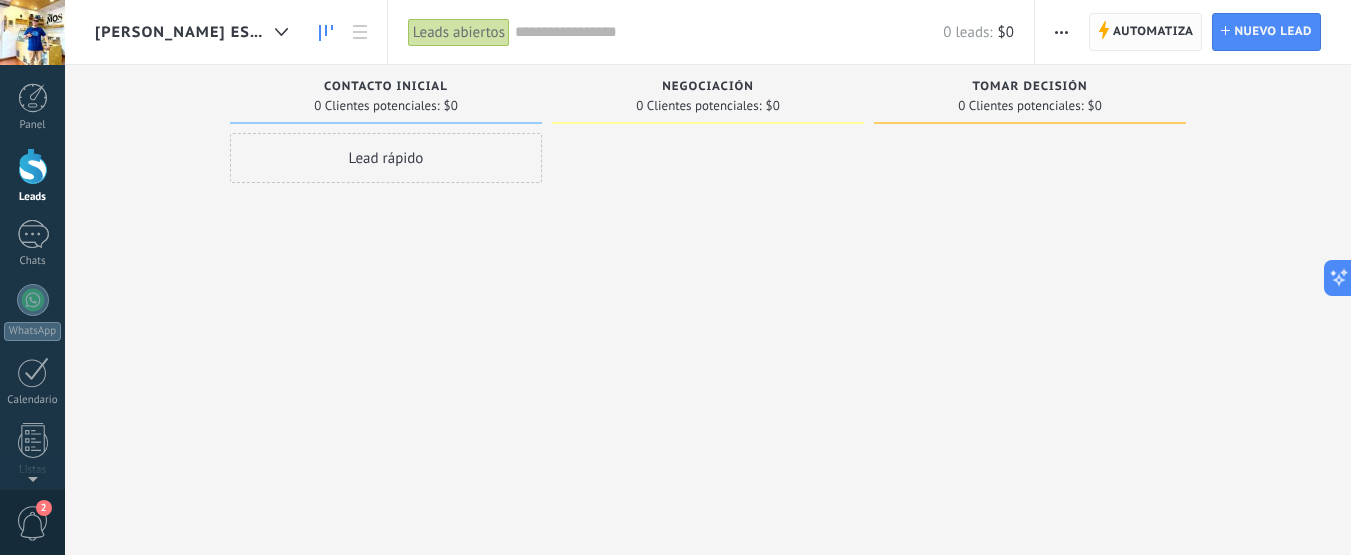 click on "Automatiza" at bounding box center (1153, 32) 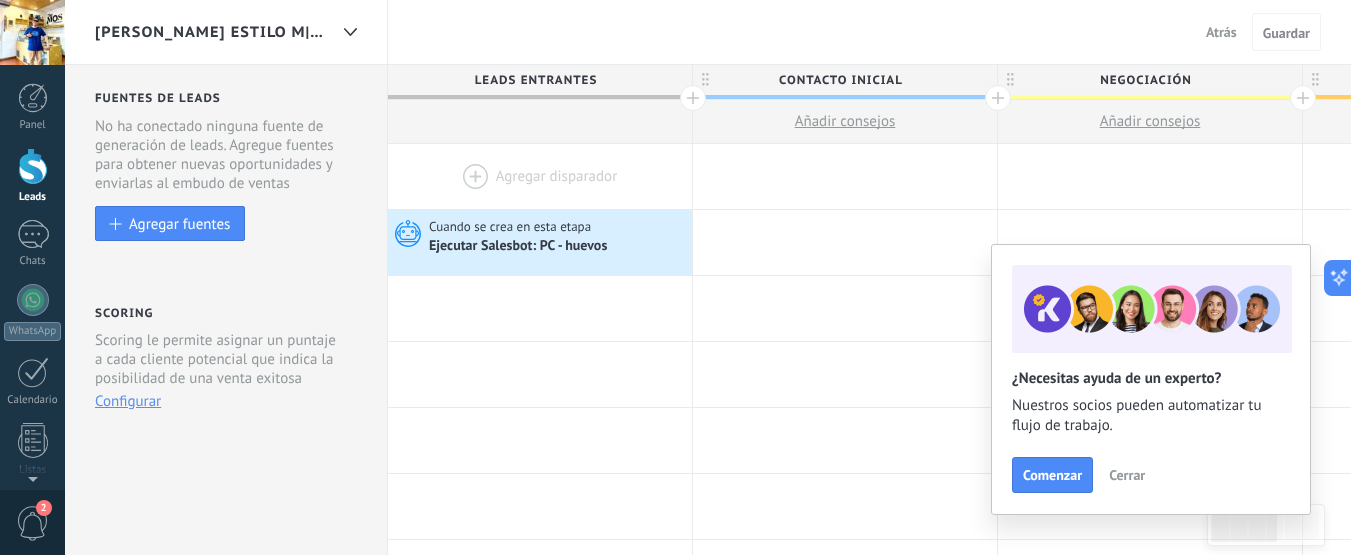 click on "Cerrar" at bounding box center [1127, 475] 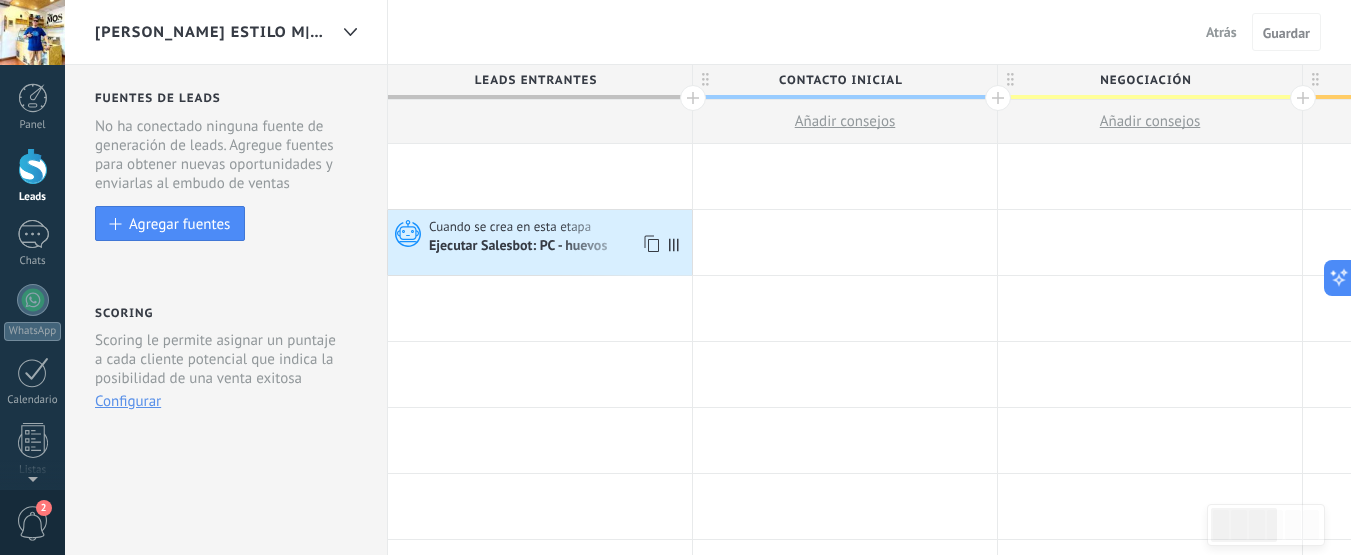 click on "Cuando se crea en esta etapa Ejecutar Salesbot: PC - huevos" at bounding box center (540, 242) 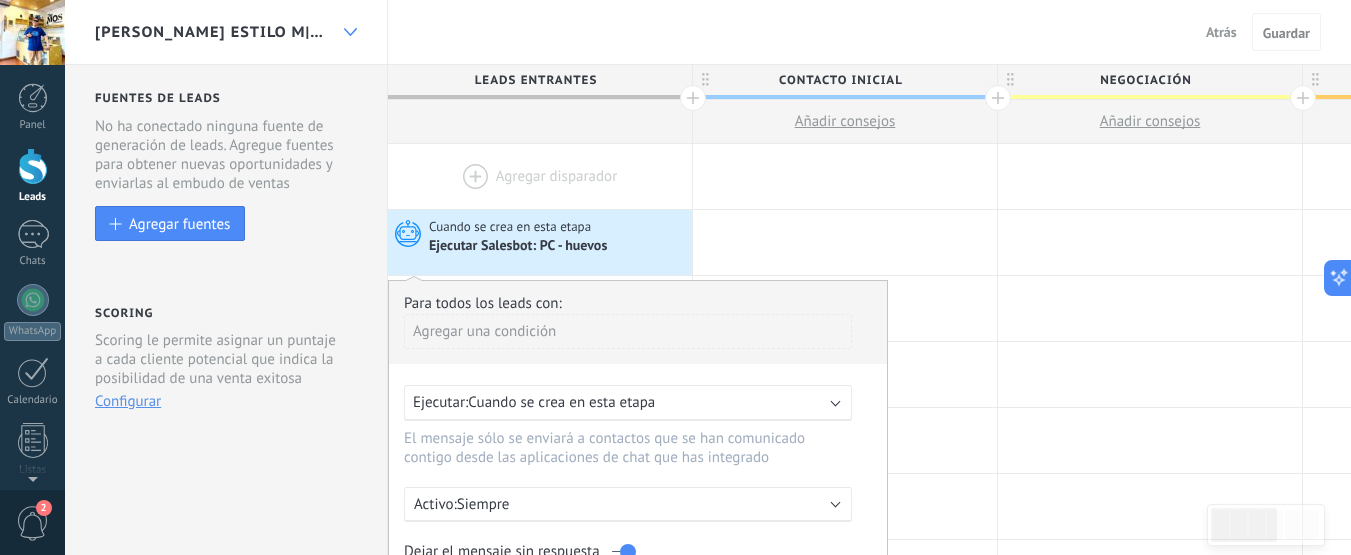 click 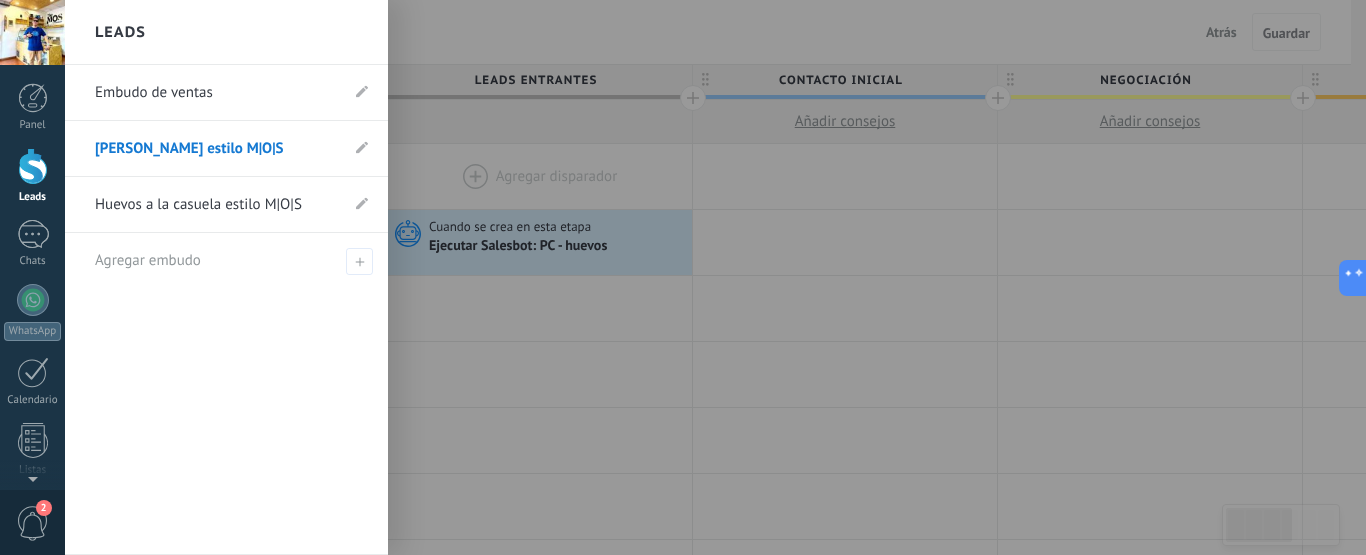 click on "[PERSON_NAME] estilo M|O|S" at bounding box center (216, 149) 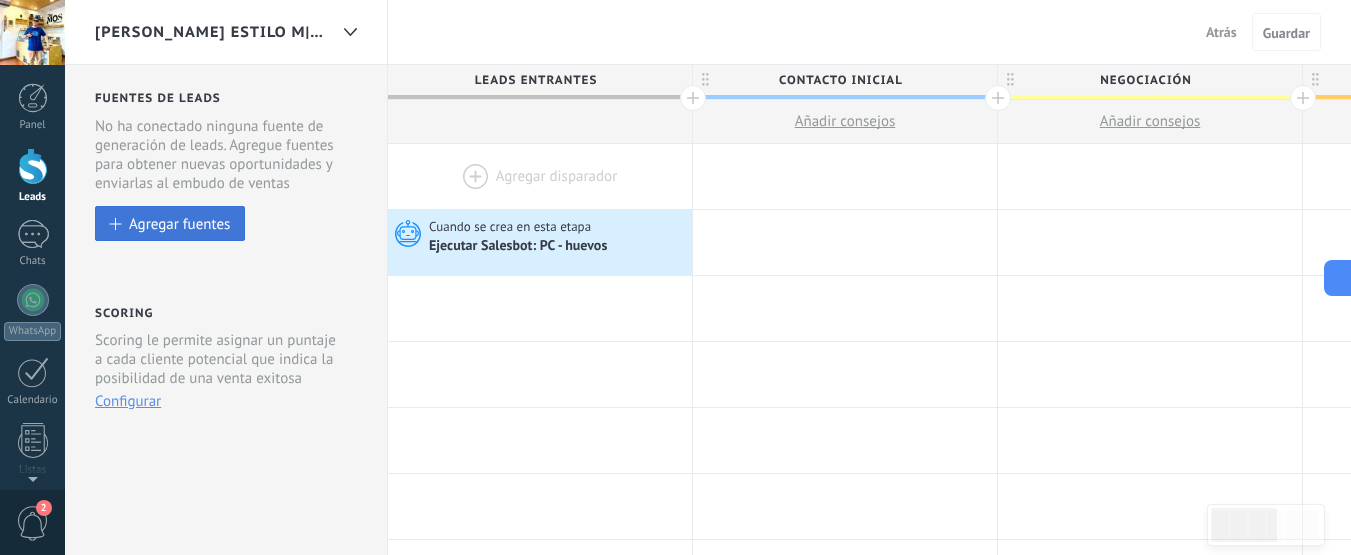 click on "Agregar fuentes" at bounding box center (179, 223) 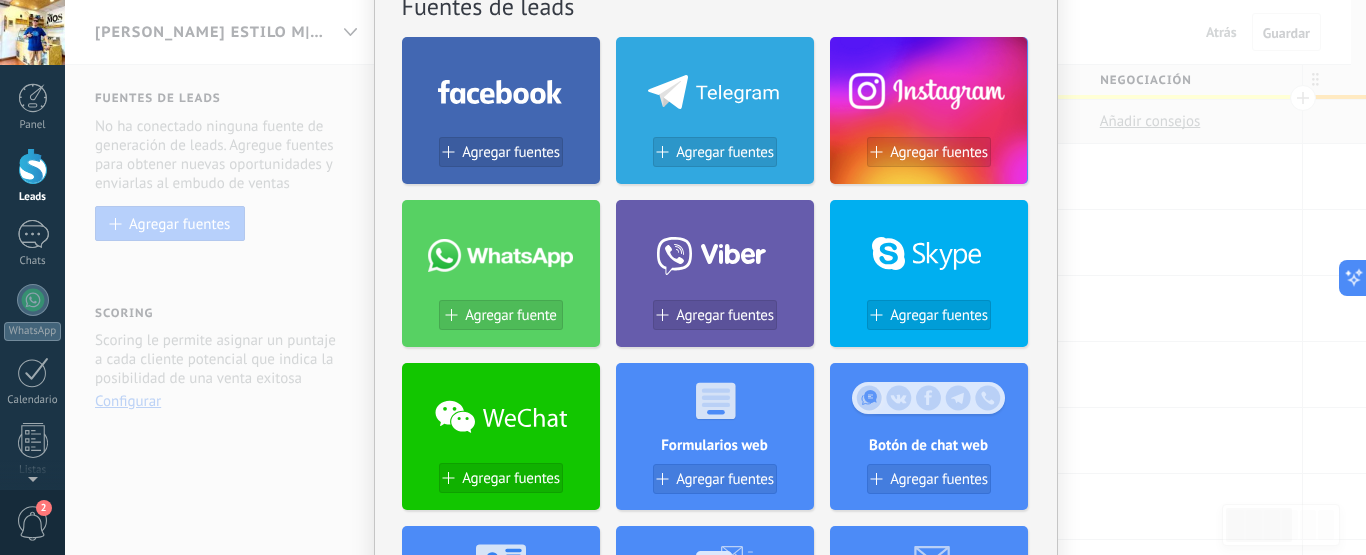 scroll, scrollTop: 0, scrollLeft: 0, axis: both 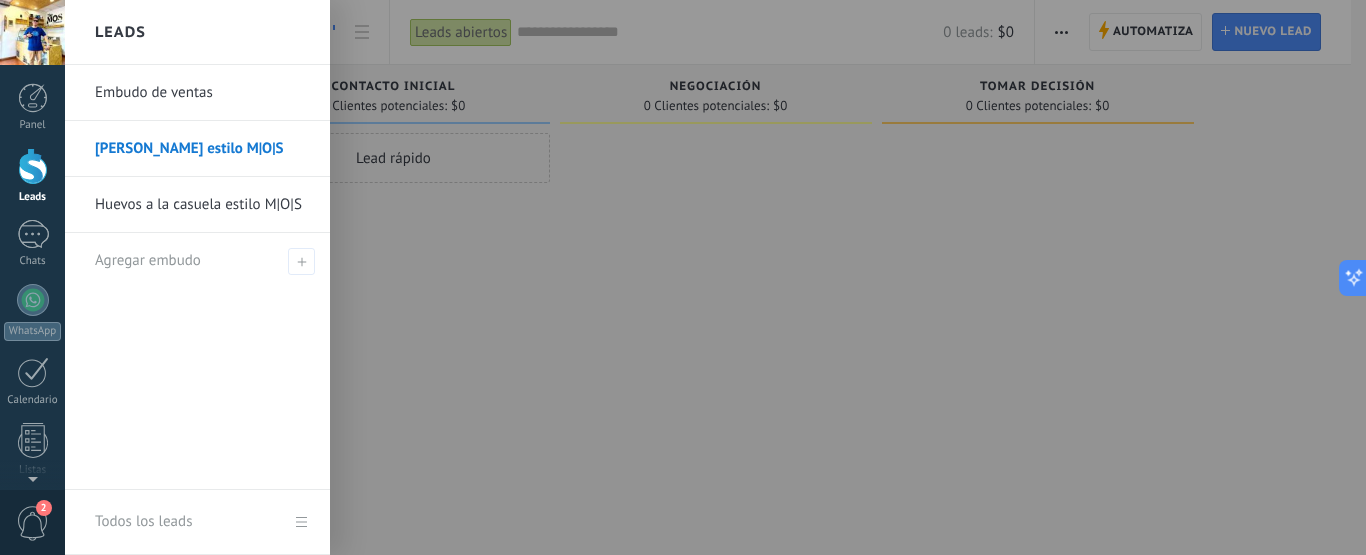 click at bounding box center (33, 166) 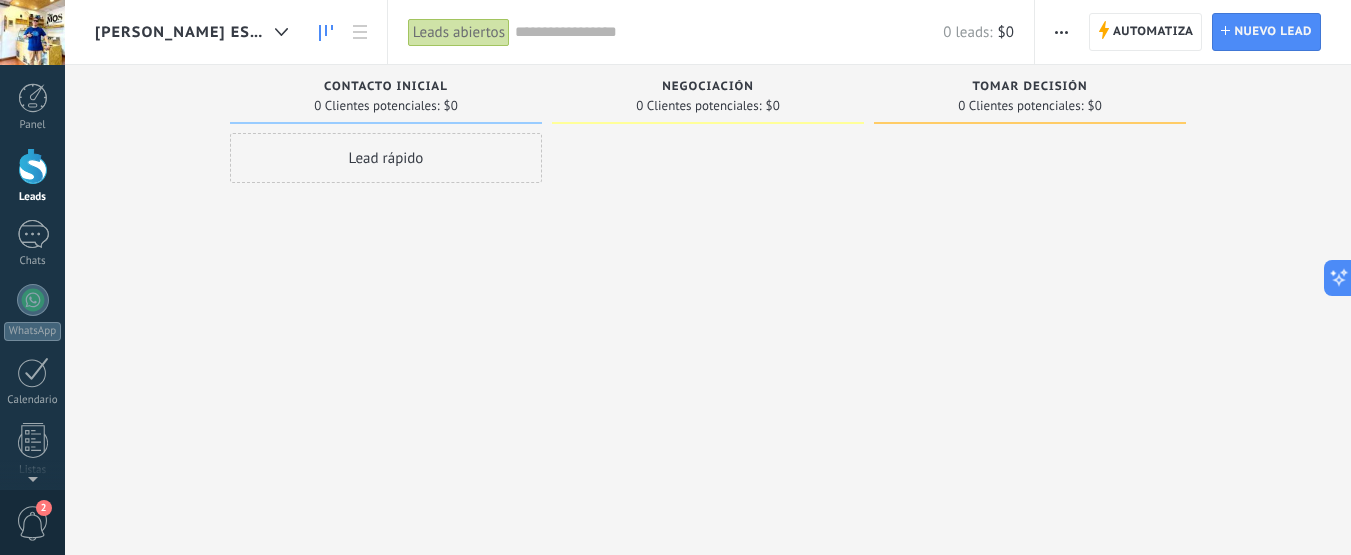 click at bounding box center [33, 166] 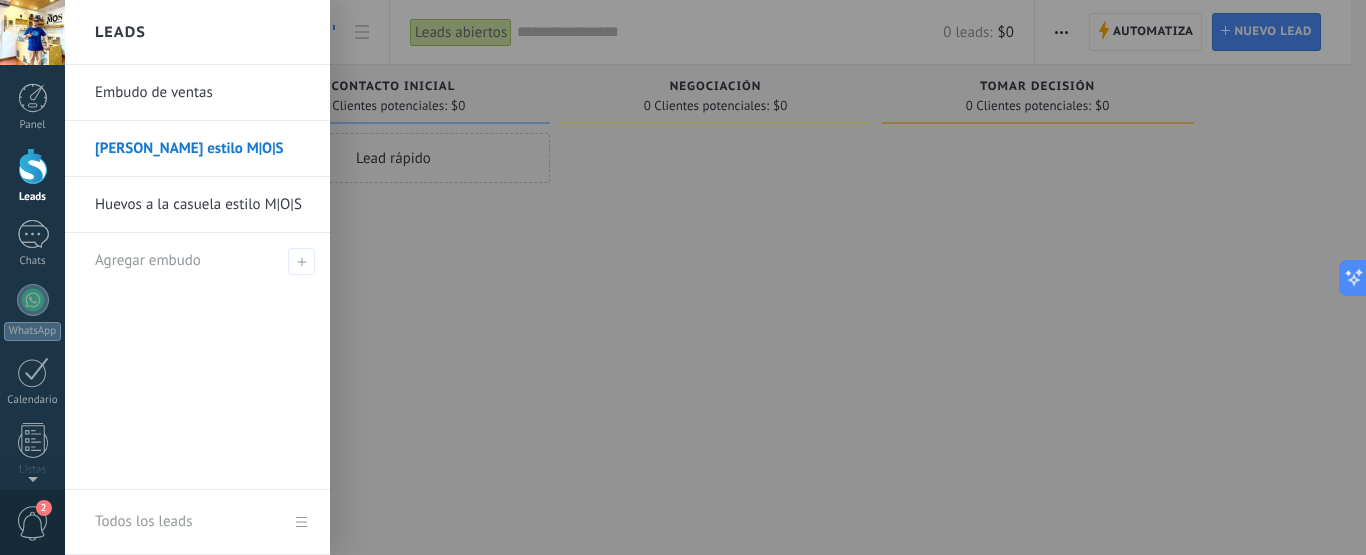 click on "[PERSON_NAME] estilo M|O|S" at bounding box center [202, 149] 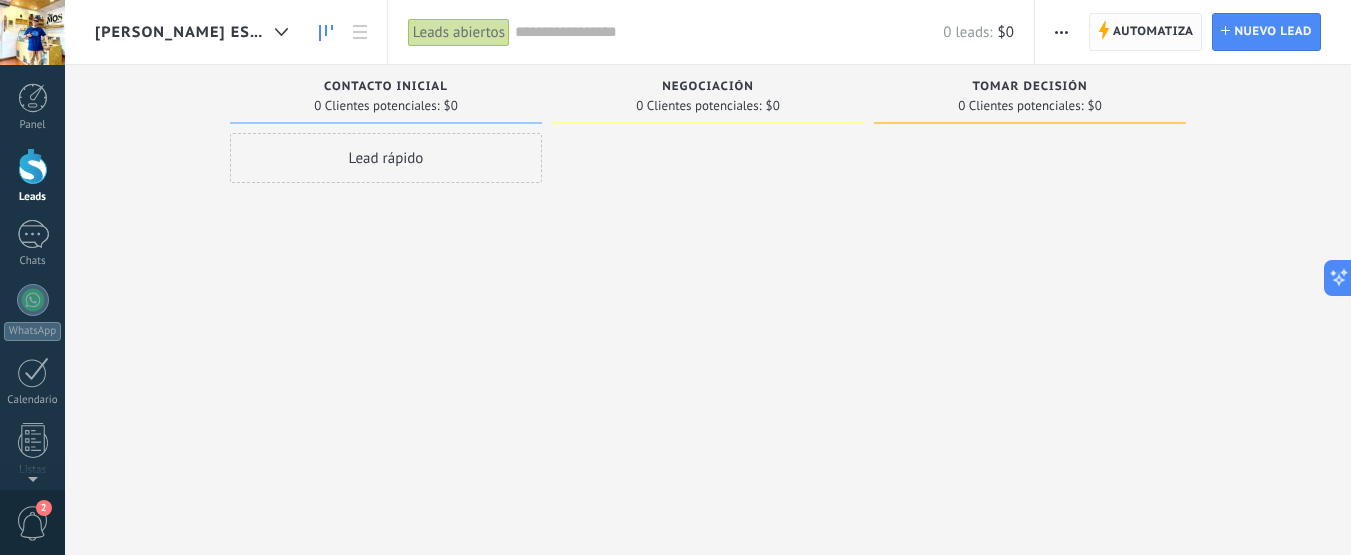 click on "Automatiza" at bounding box center (1153, 32) 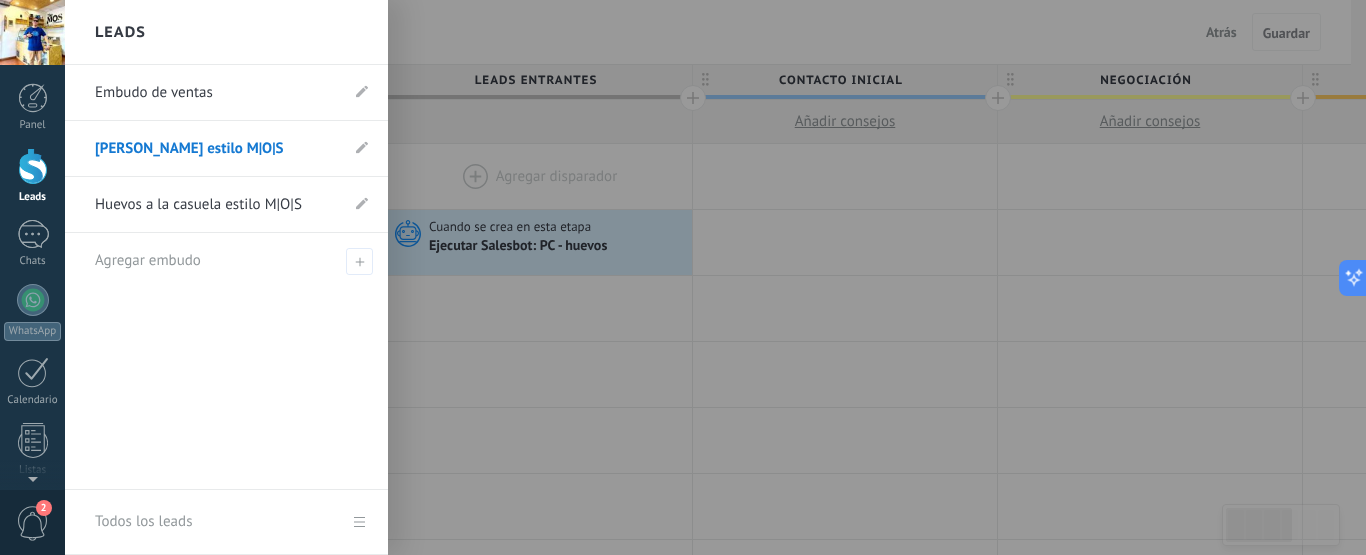 click at bounding box center (33, 166) 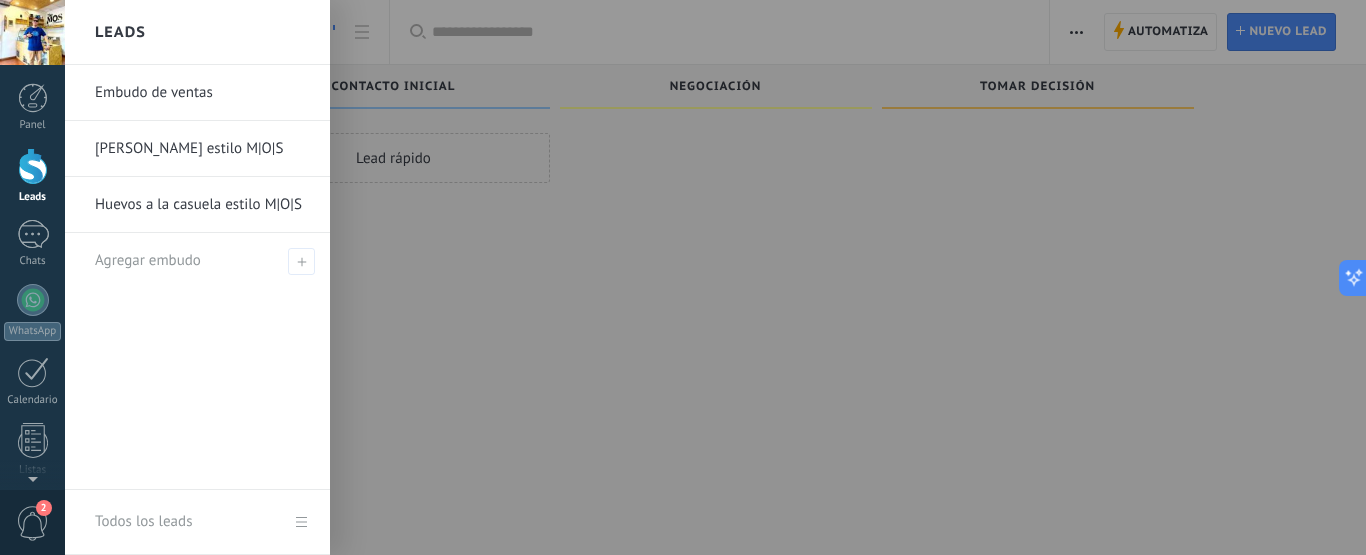 click at bounding box center [33, 166] 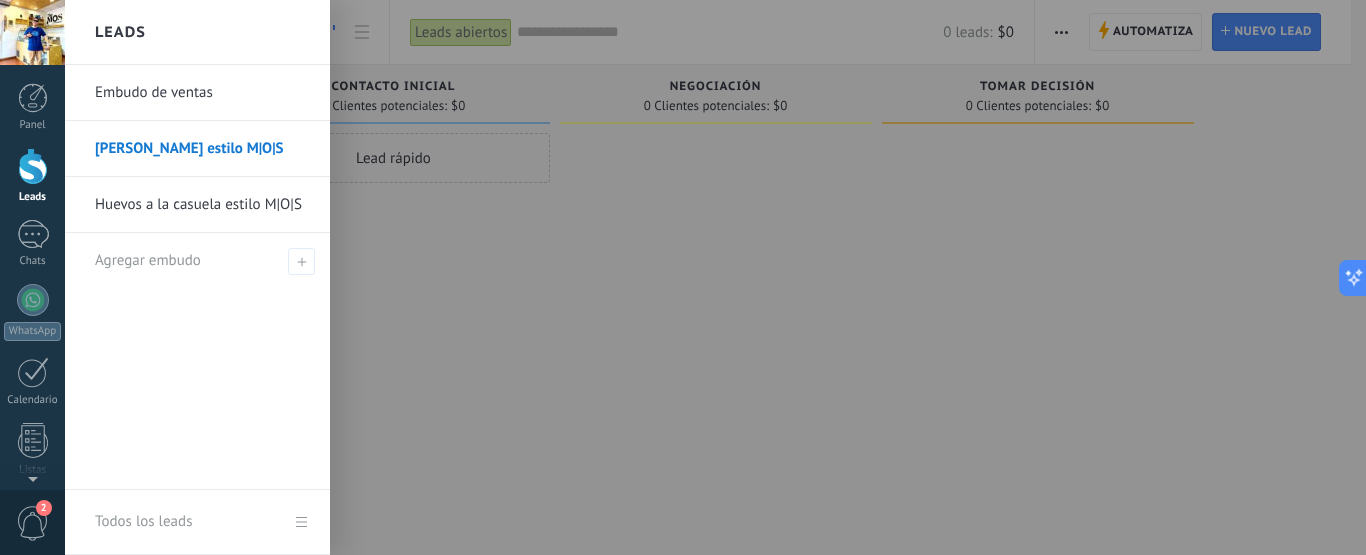 click on "[PERSON_NAME] estilo M|O|S" at bounding box center (202, 149) 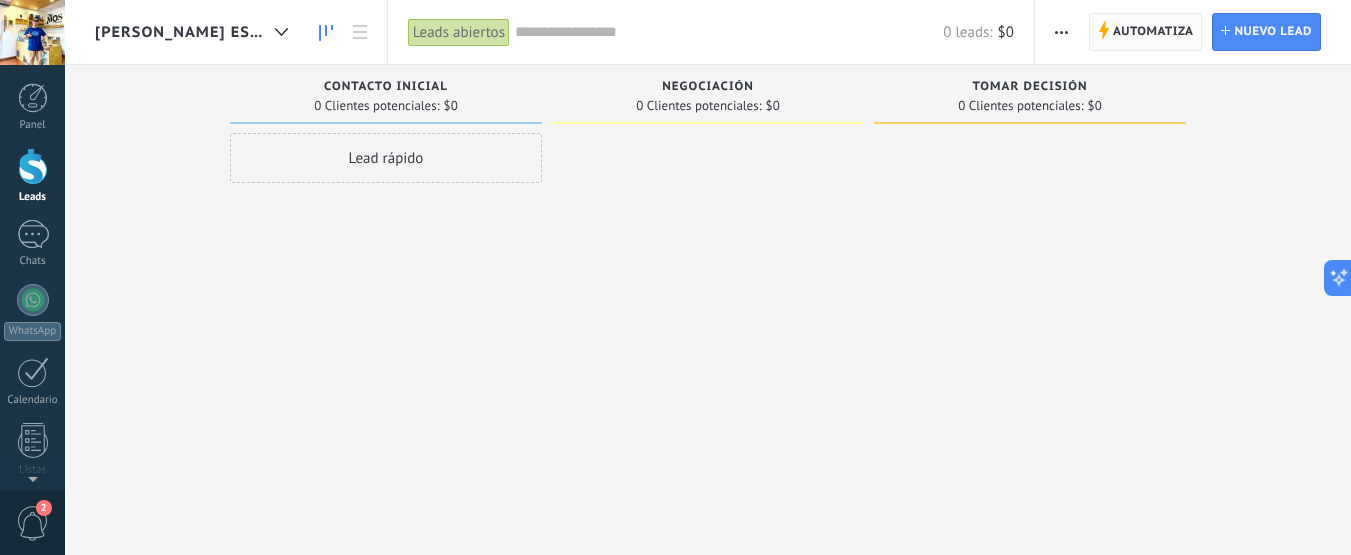 click on "Automatiza" at bounding box center [1153, 32] 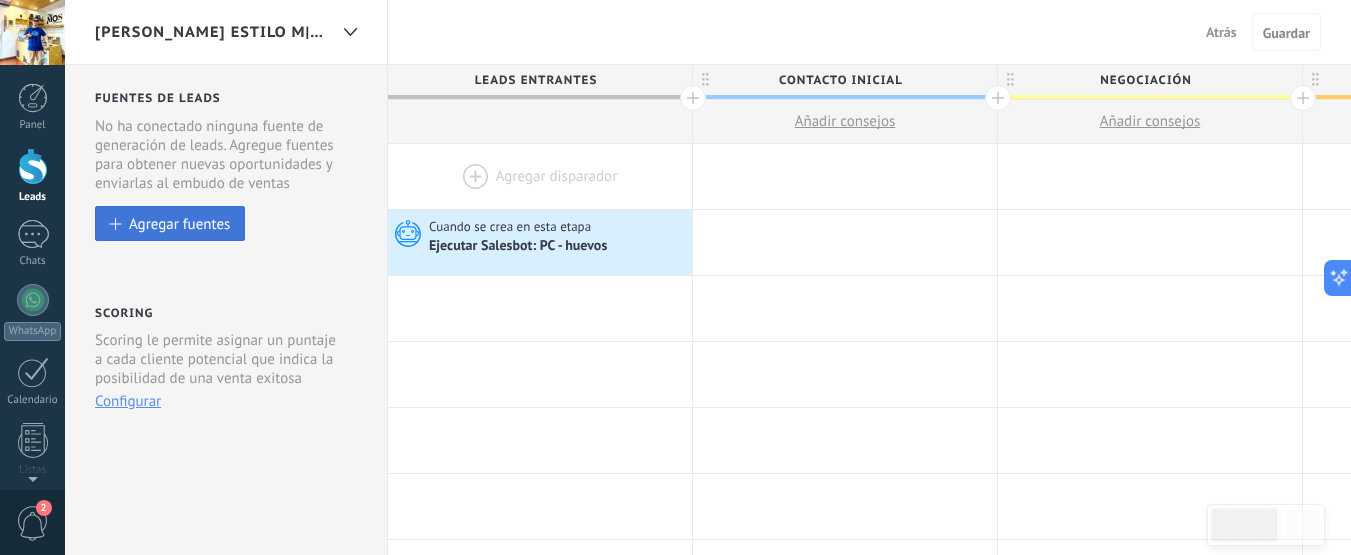 click on "Agregar fuentes" at bounding box center [179, 223] 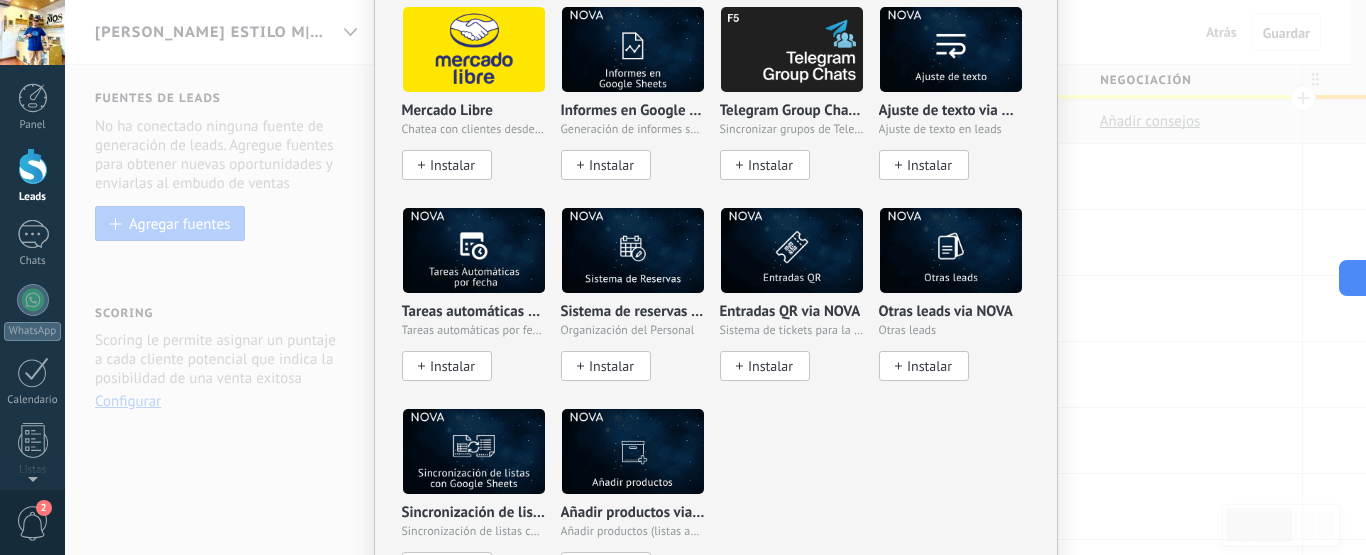 scroll, scrollTop: 2764, scrollLeft: 0, axis: vertical 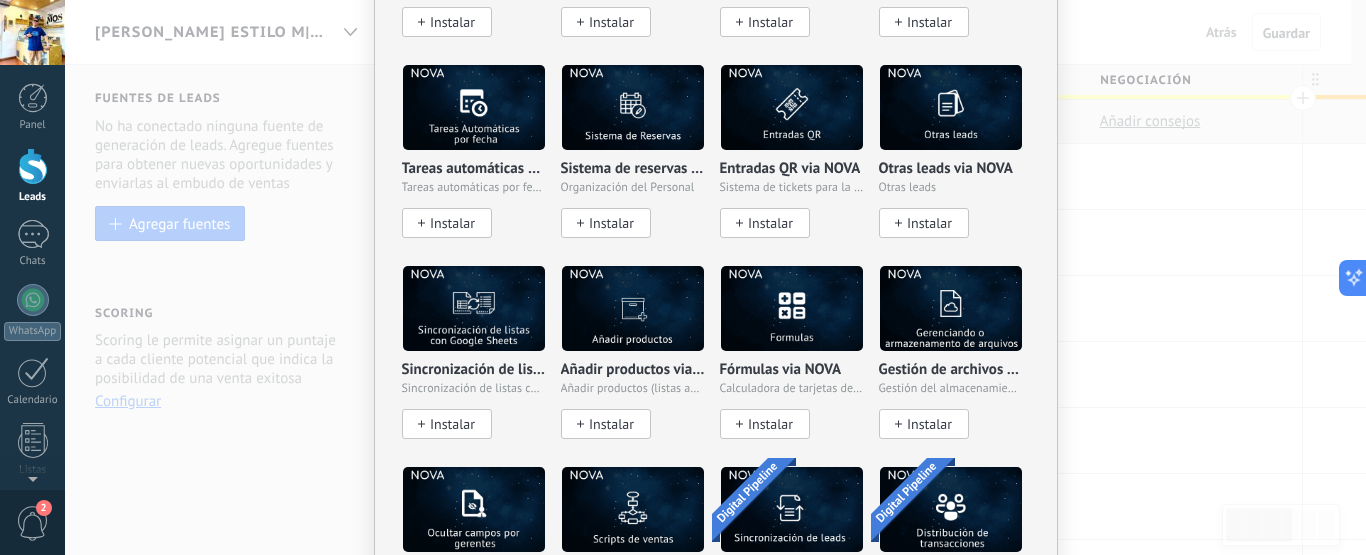 click on "No hay resultados [PERSON_NAME] de leads Agregar [PERSON_NAME] Agregar [PERSON_NAME] Agregar [PERSON_NAME] Agregar fuente Agregar [PERSON_NAME] Agregar [PERSON_NAME] Agregar [PERSON_NAME] Formularios web Agregar [PERSON_NAME] Botón de chat web Agregar [PERSON_NAME] Página de engagement Agregar [PERSON_NAME] Parsing de Correos Agregar [PERSON_NAME] Correos electrónicos Agregar [PERSON_NAME] Lead scraper Añadir Fuente Tablas Agregar [PERSON_NAME] Agregar [PERSON_NAME] Widgets WebConnect por KWID Reciba datos de cualquier fuente Instalar Avito por Whatcrm Conecta la integración de Avito en un minuto Instalar Chatter - WA+ChatGPT via Komanda F5 Integración de WhatsApp, Telegram, Avito & VK Instalar Whatsapp de YouMessages Integración de Whatsapp y creador de bots Instalar WPForms Wordpress via CRMapp Conecta formularios en minutos Instalar Woocommerce Wordpress via CRMapp Conecte la tienda en minutos Instalar Contact Form 7 Wordpress by Devamo Conecta formularios en minutos Instalar Opencart-OcStore by Devamo Configuración de la tienda en solo unos minutos Instalar Otros leads de Emfy" at bounding box center (715, 277) 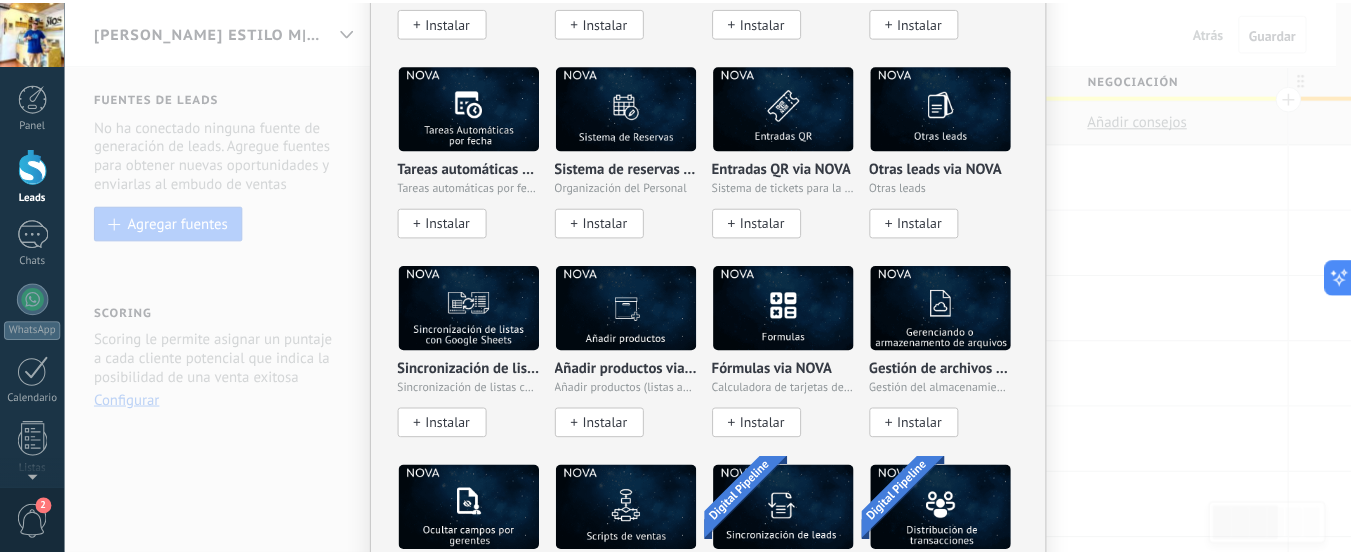 scroll, scrollTop: 0, scrollLeft: 0, axis: both 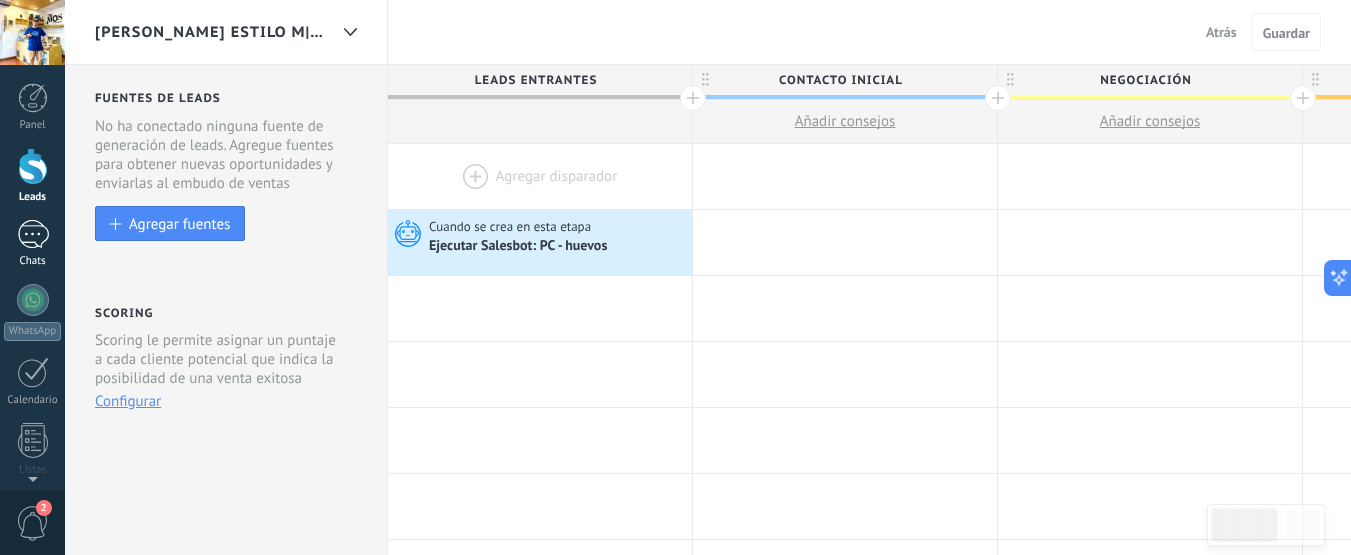 click at bounding box center [33, 234] 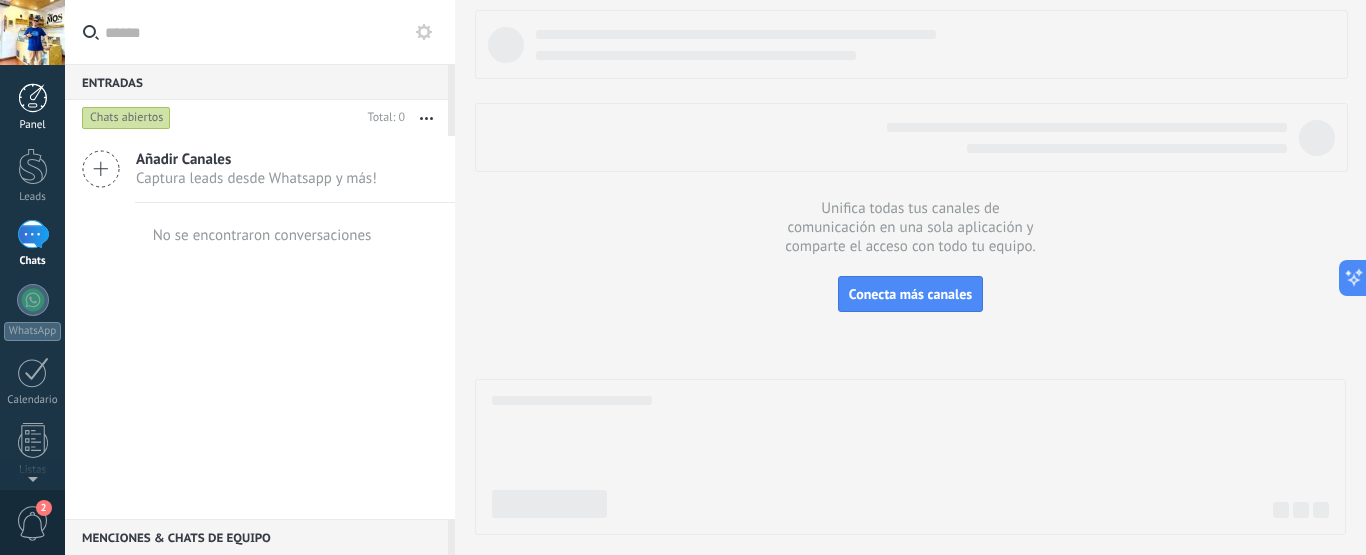 click at bounding box center (33, 98) 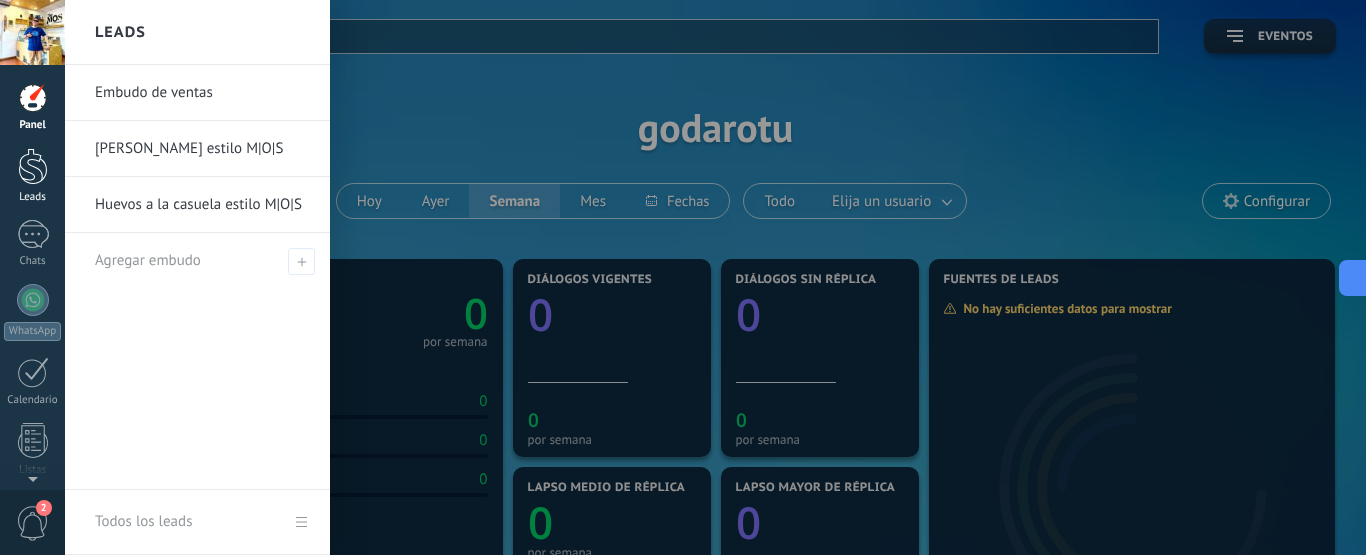 click at bounding box center (33, 166) 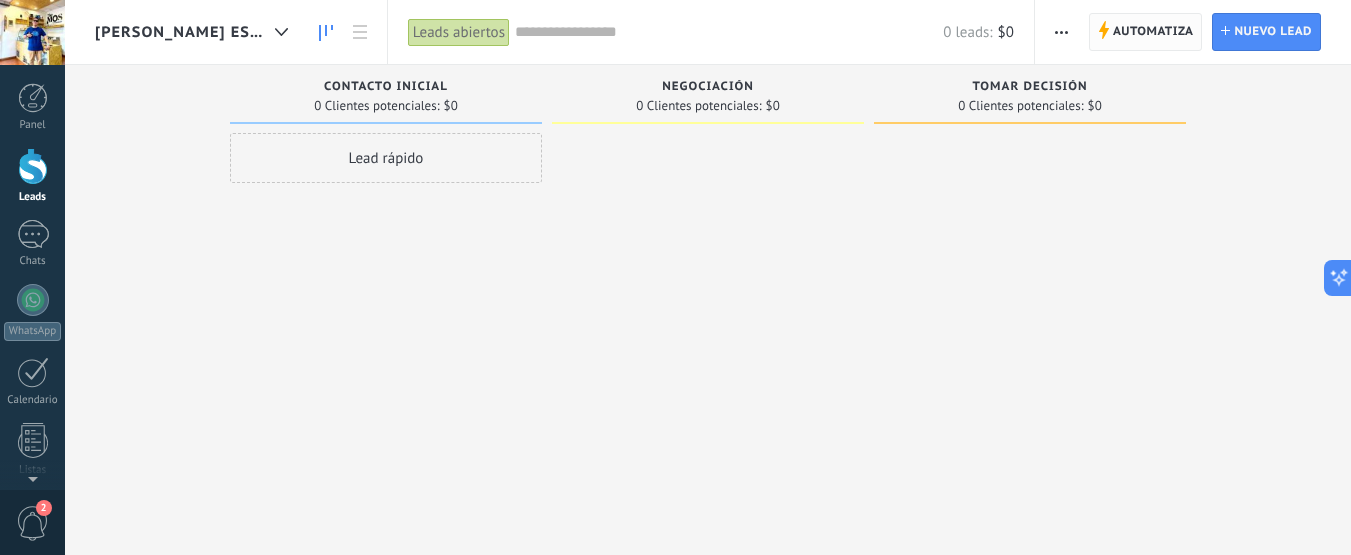 click on "Automatiza" at bounding box center [1153, 32] 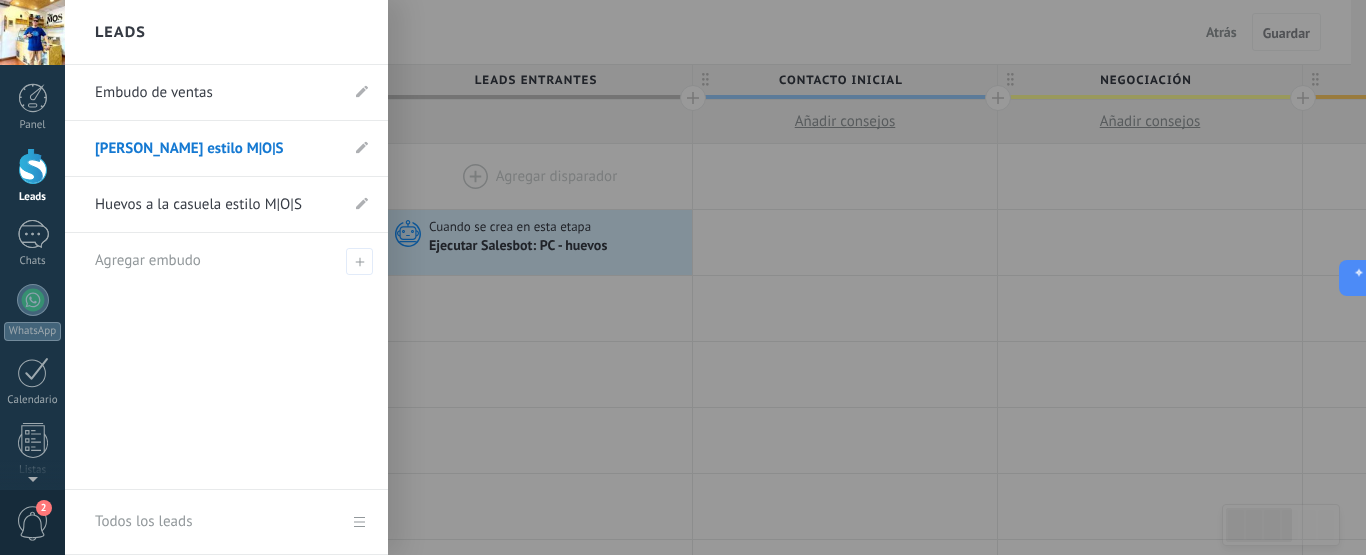 click at bounding box center [33, 166] 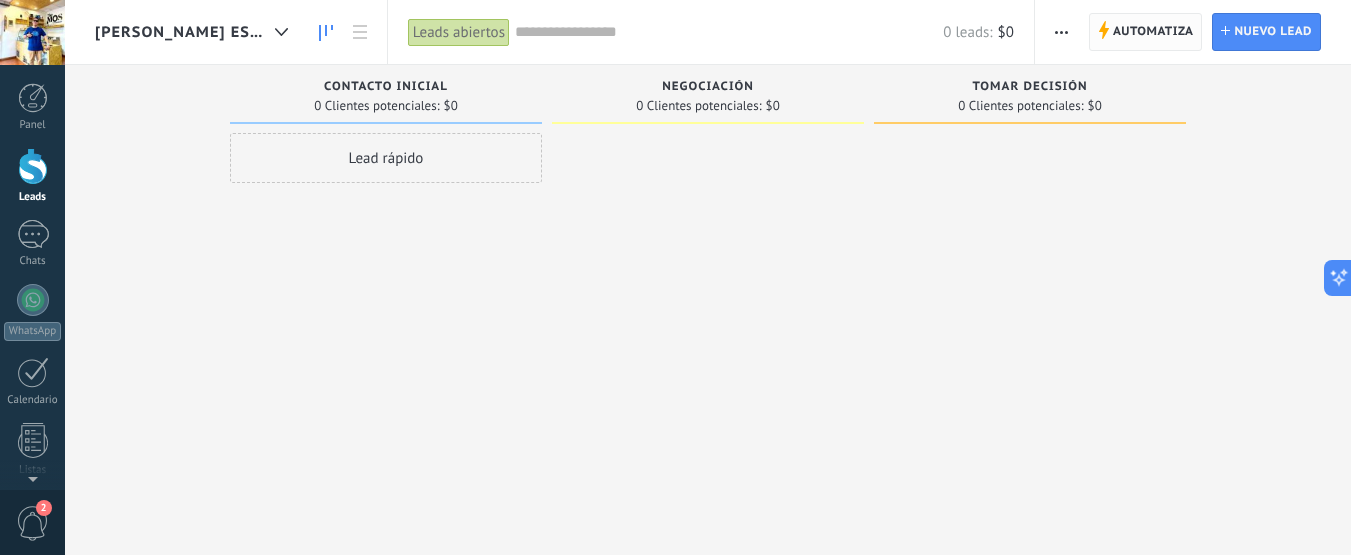 click on "Automatiza" at bounding box center (1153, 32) 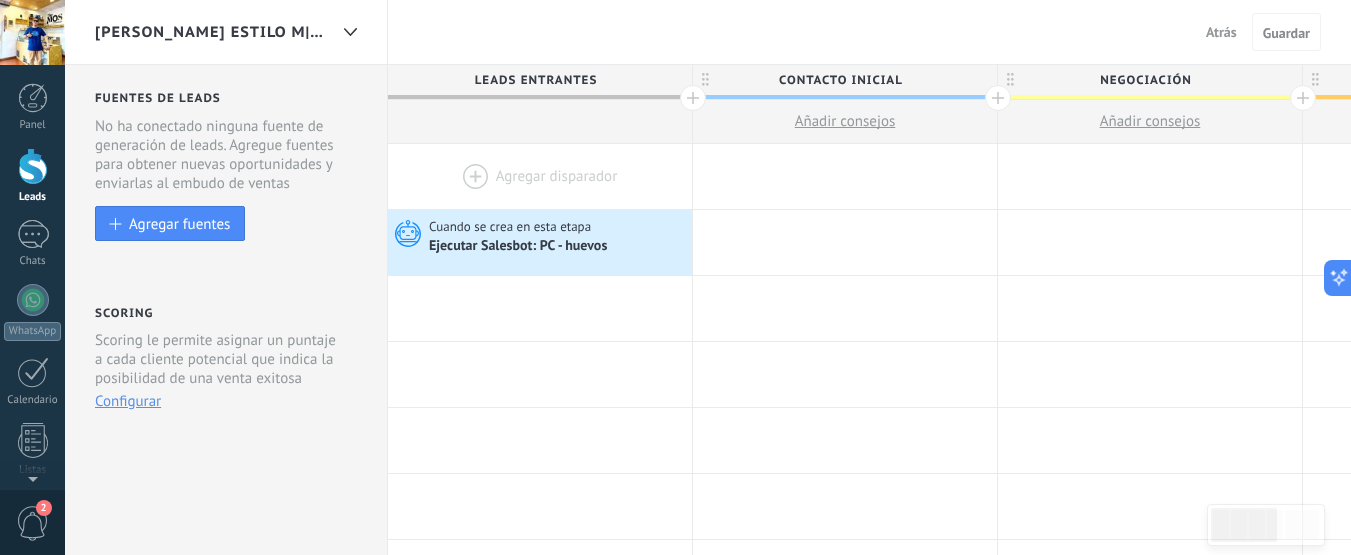 click on "[PERSON_NAME] estilo M|O|S" at bounding box center [211, 32] 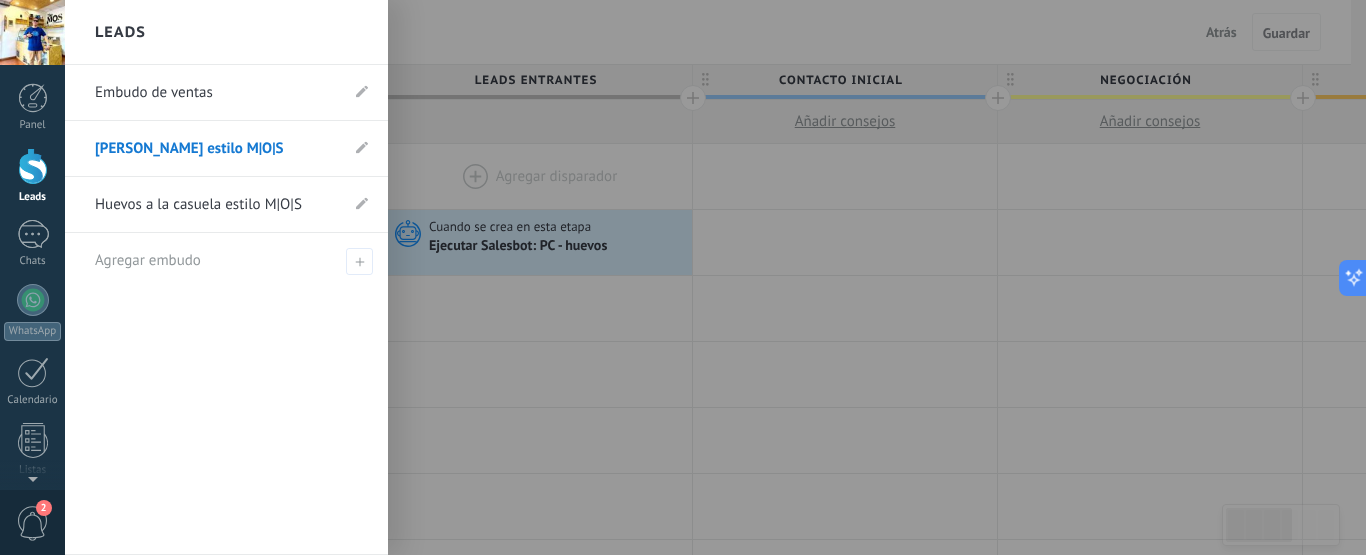 click on "[PERSON_NAME] estilo M|O|S" at bounding box center [216, 149] 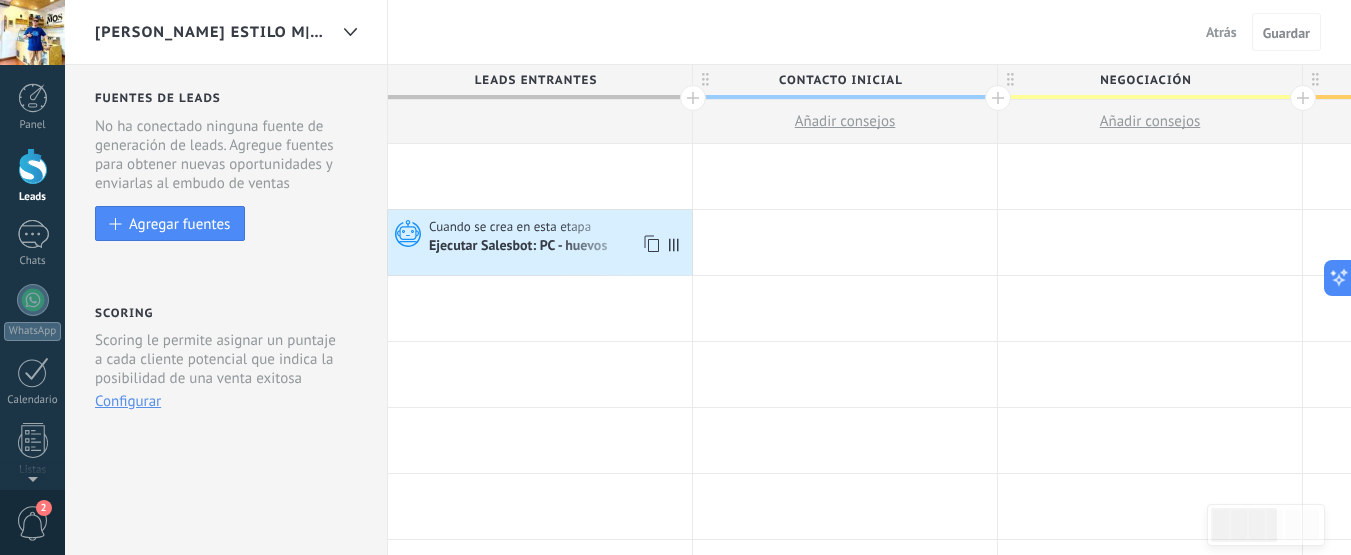 click on "Ejecutar Salesbot: PC - huevos" at bounding box center [519, 247] 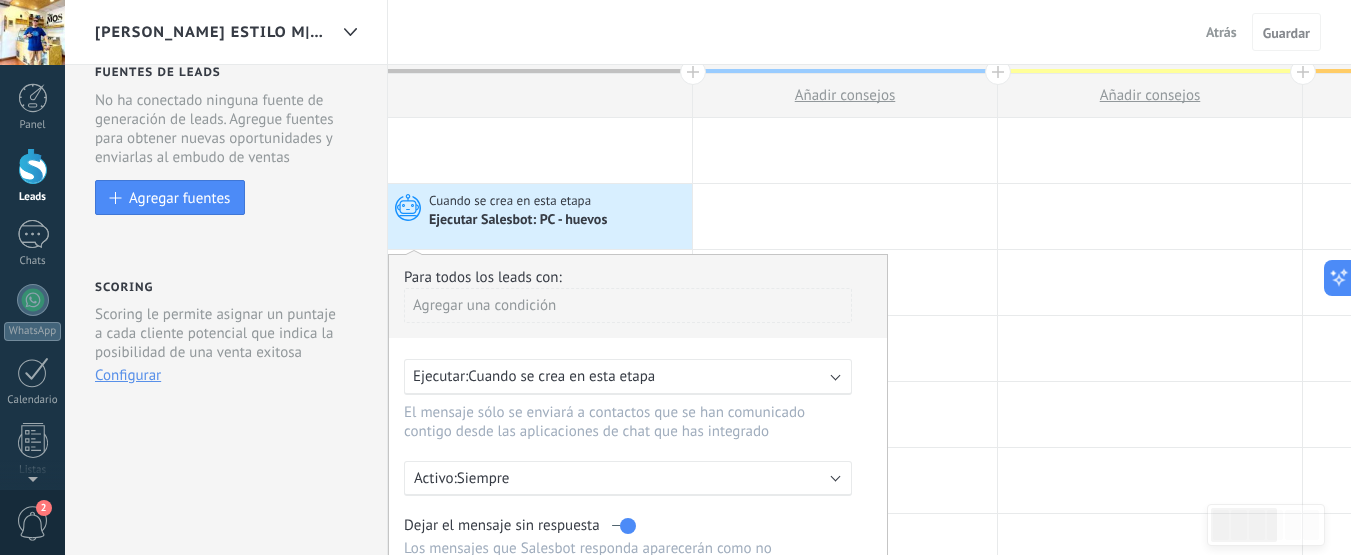 scroll, scrollTop: 0, scrollLeft: 0, axis: both 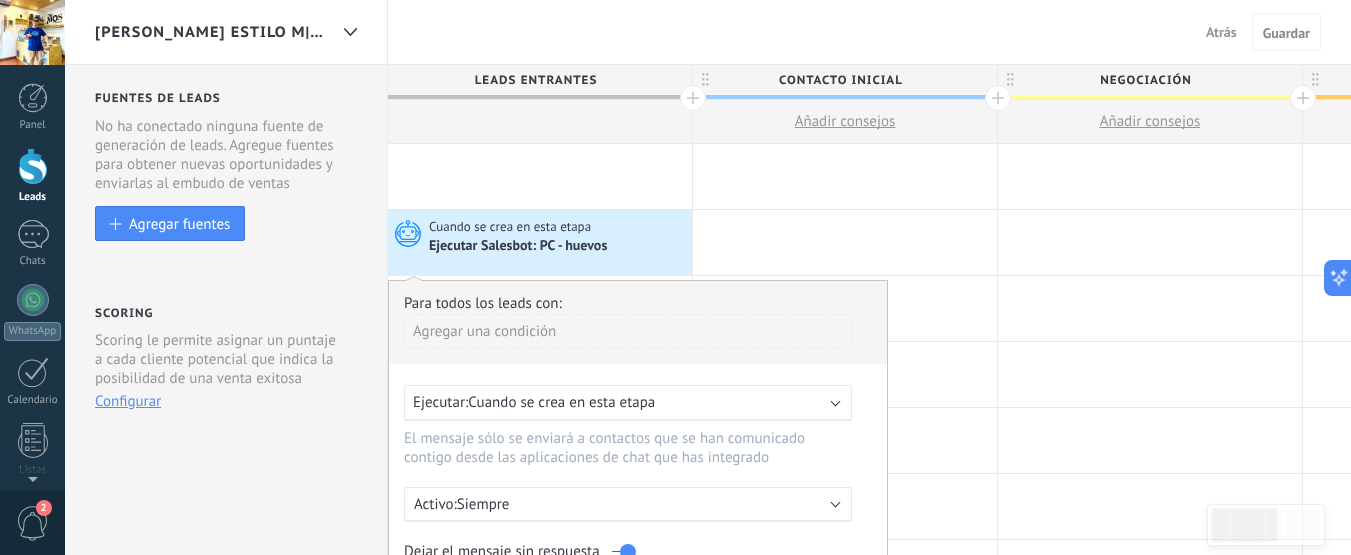 click on "Ejecutar Salesbot: PC - huevos" at bounding box center [519, 247] 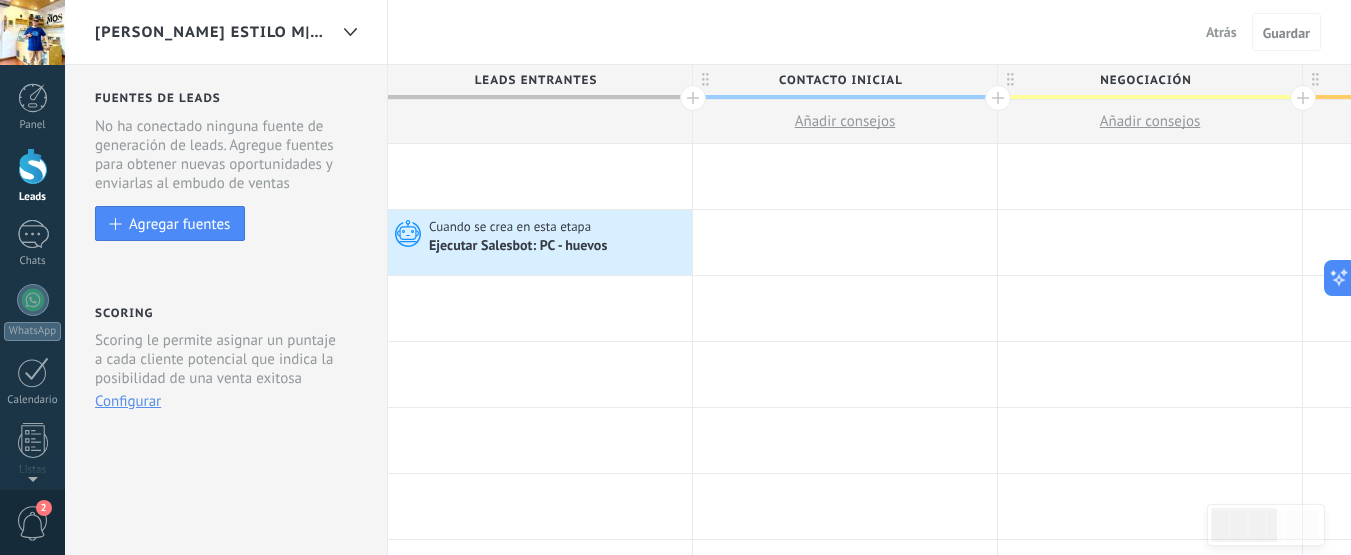 click on "Ejecutar Salesbot: PC - huevos" at bounding box center (519, 247) 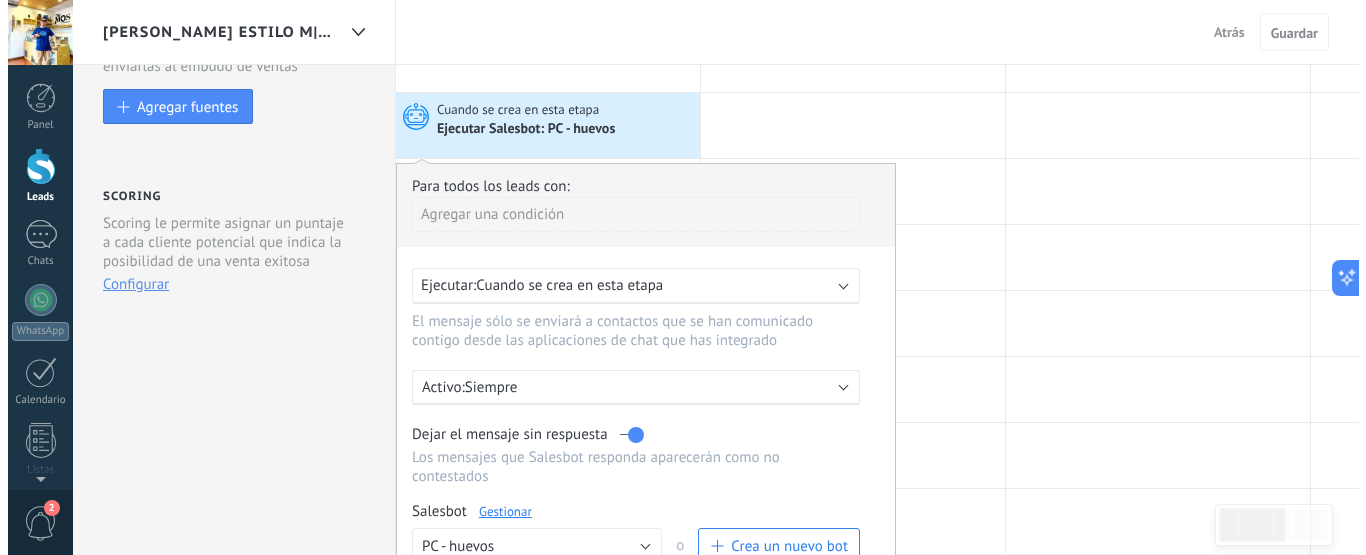 scroll, scrollTop: 0, scrollLeft: 0, axis: both 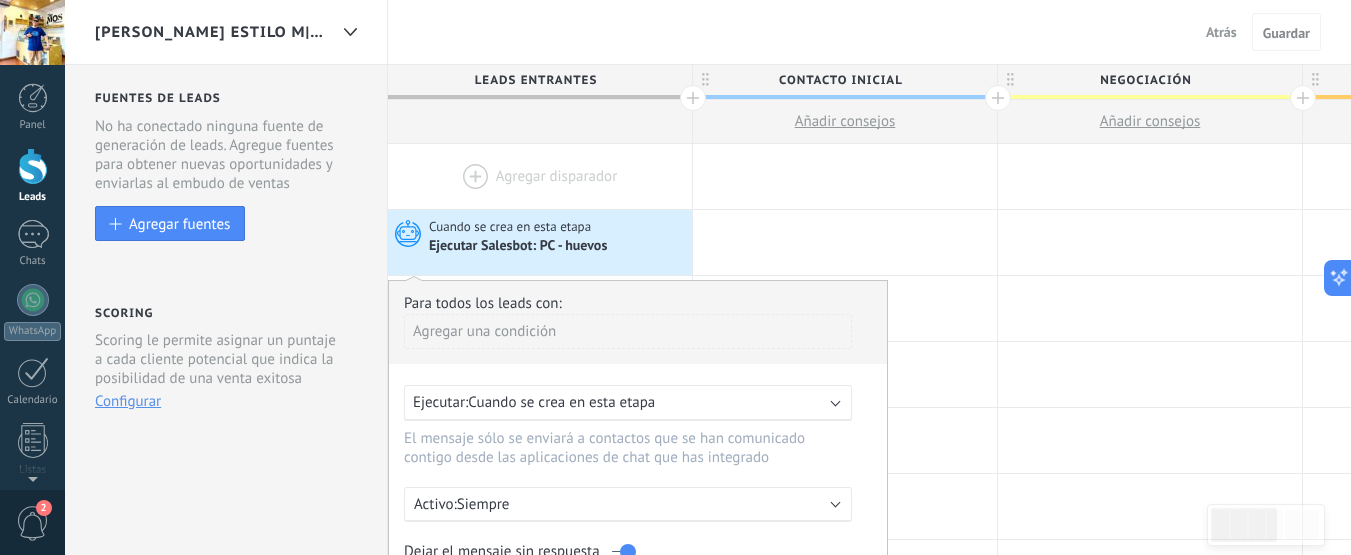 click on "Atrás" at bounding box center (1221, 32) 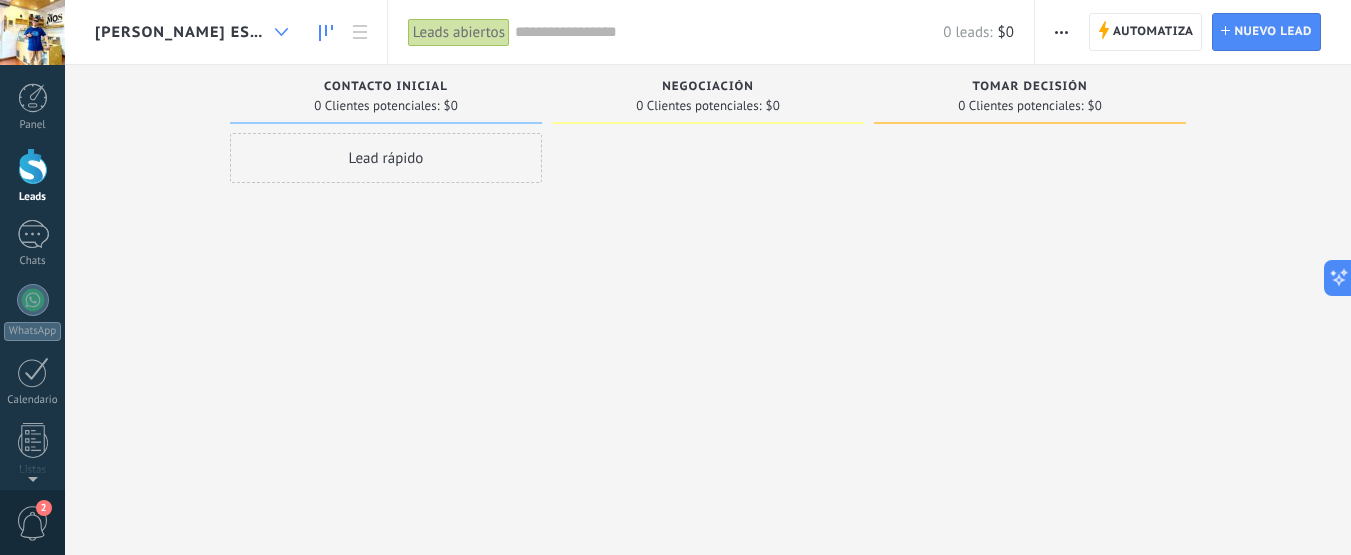 click at bounding box center (281, 32) 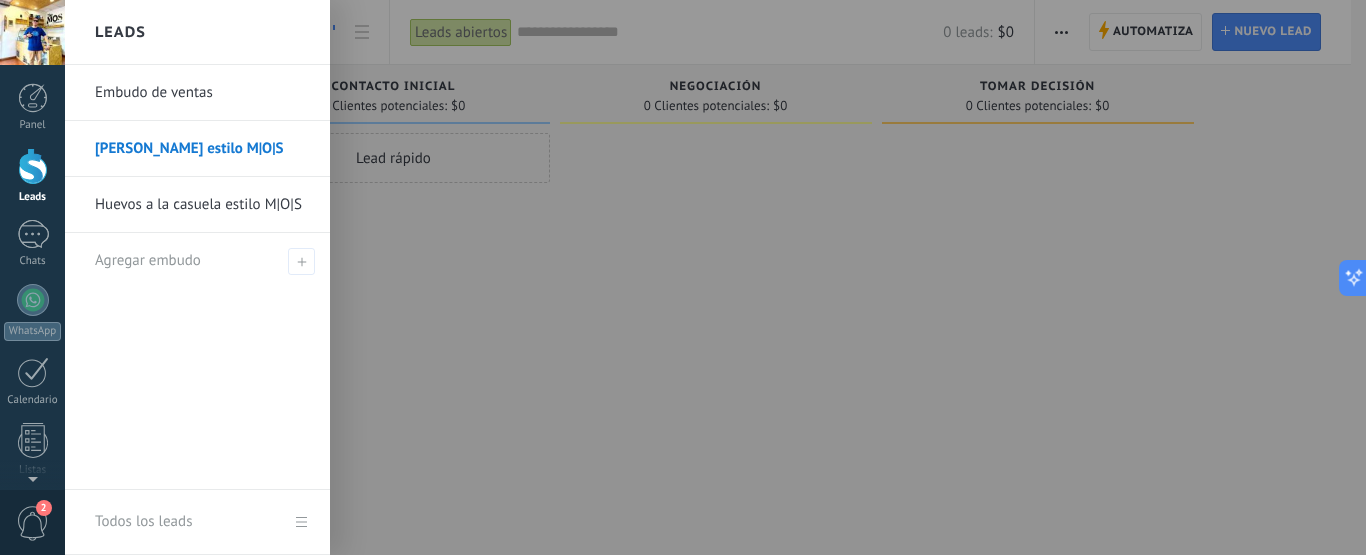 click on "Huevos a la casuela estilo M|O|S" at bounding box center [202, 205] 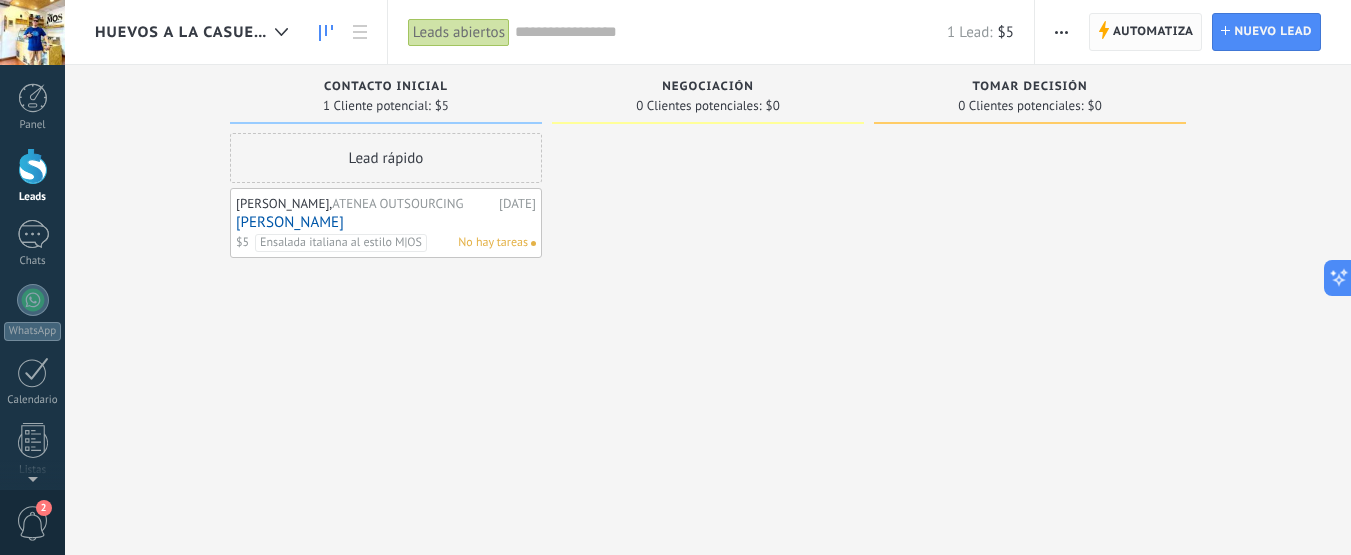 click on "Automatiza" at bounding box center (1153, 32) 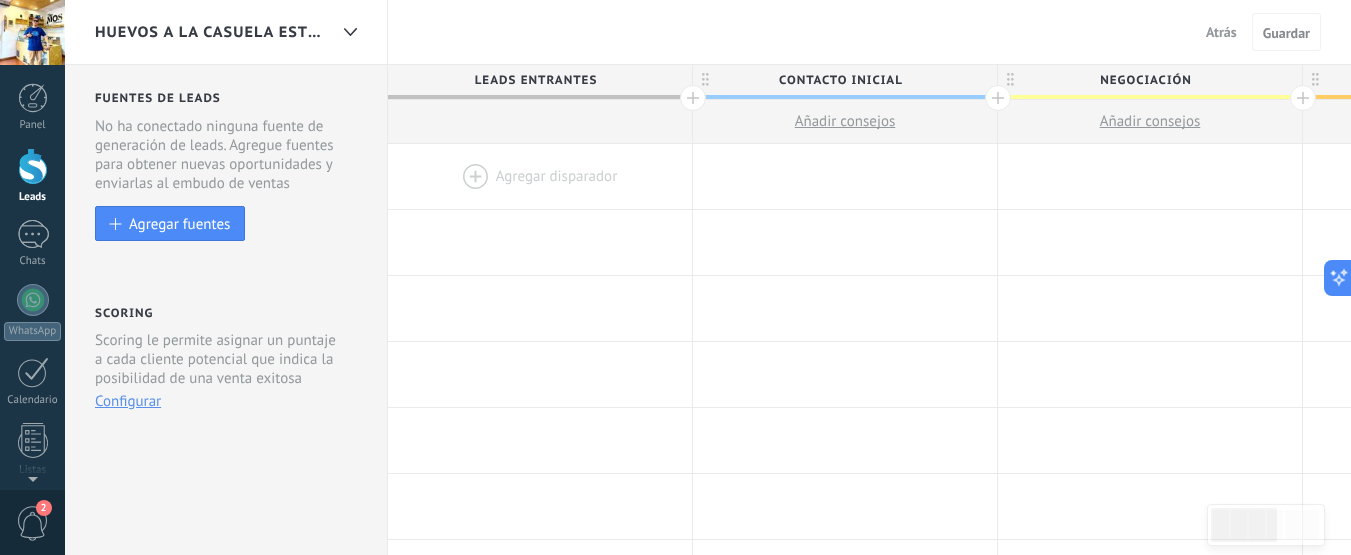 click on "Añadir consejos" at bounding box center [845, 121] 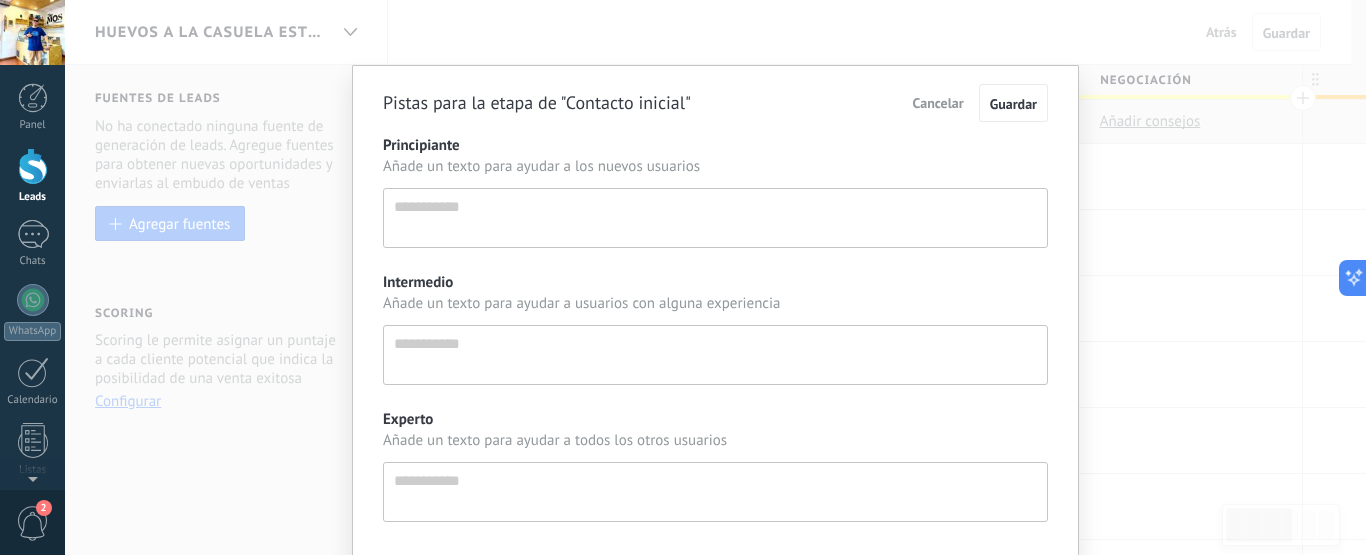 scroll, scrollTop: 19, scrollLeft: 0, axis: vertical 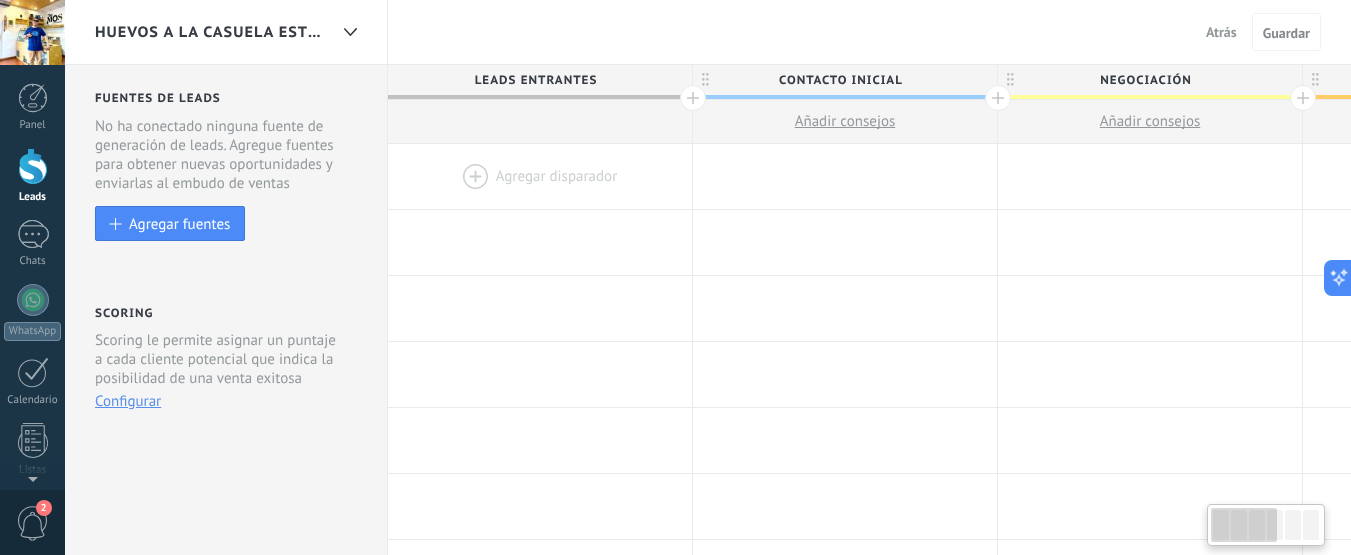 click on "Contacto inicial" at bounding box center [840, 80] 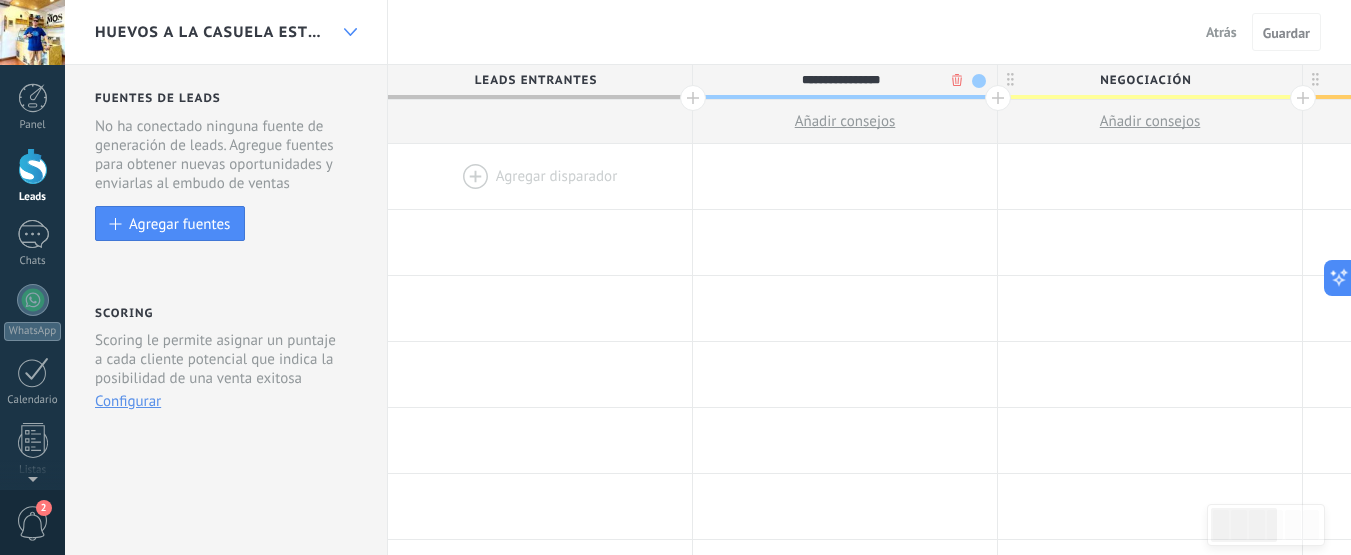 click at bounding box center [350, 32] 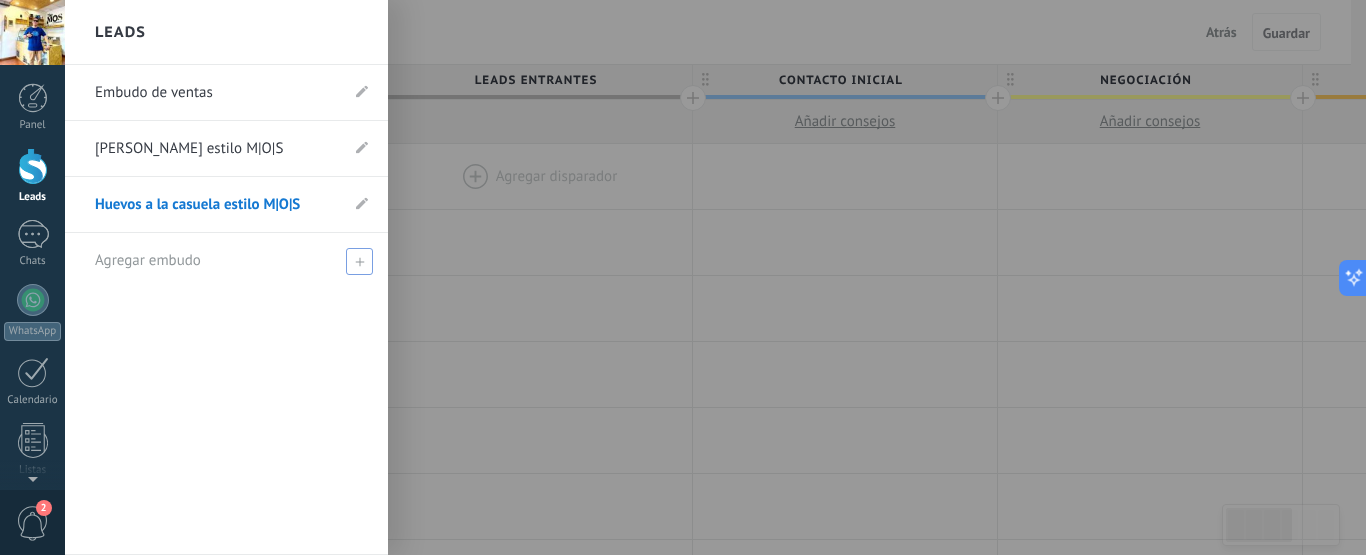 click on "Agregar embudo" at bounding box center [148, 260] 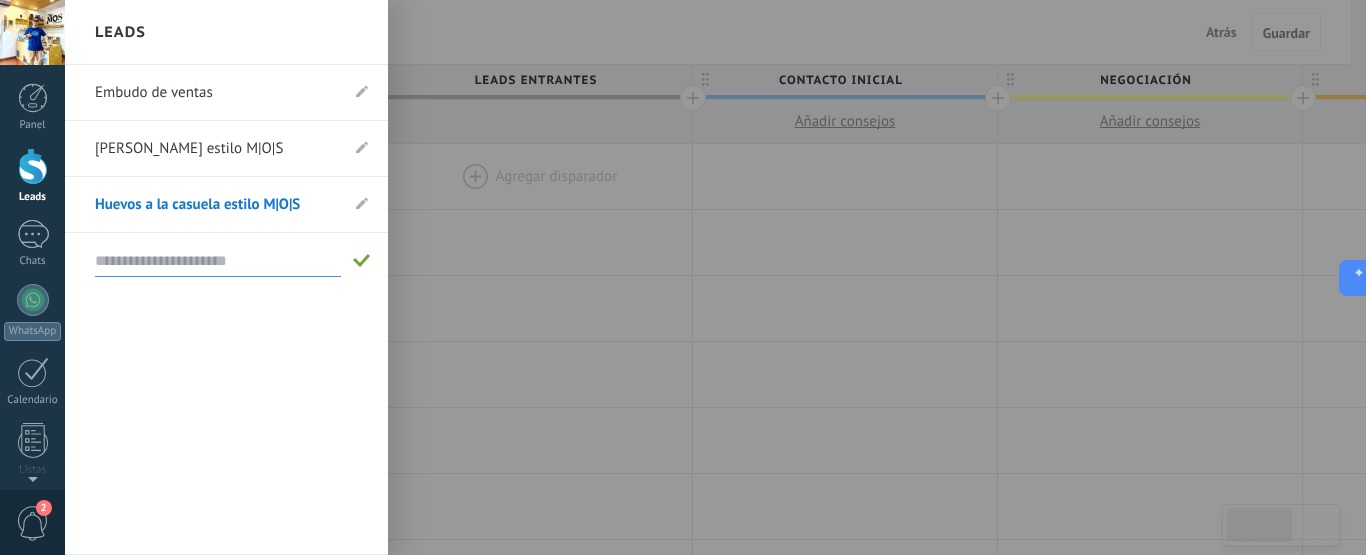 click on "Embudo de ventas" at bounding box center [216, 93] 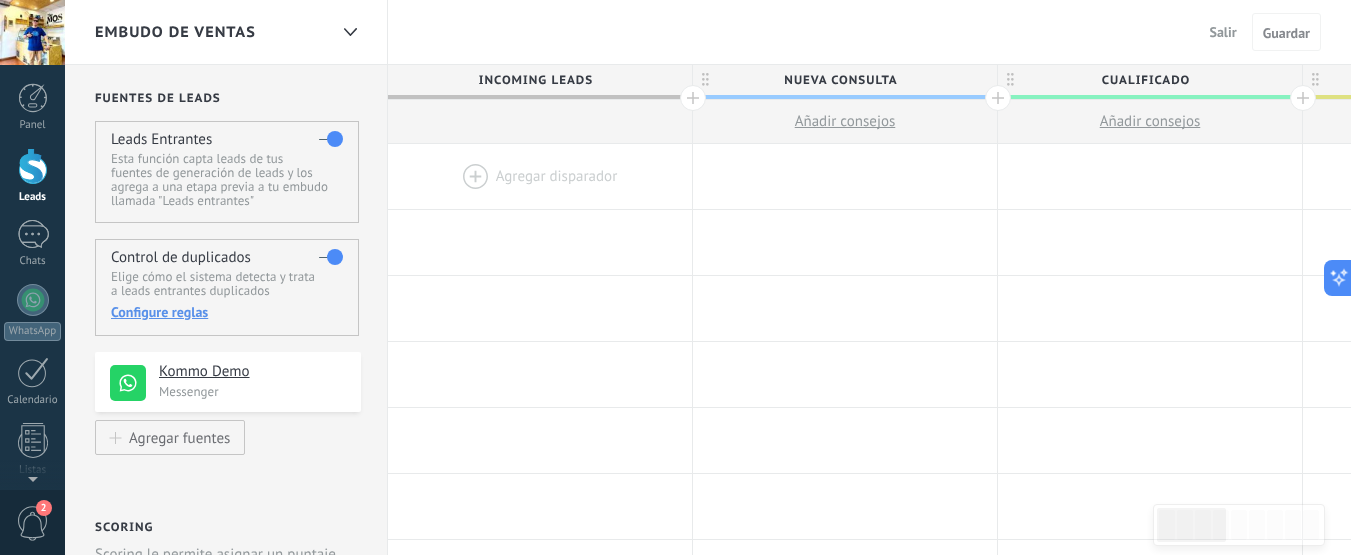 click on "Esta función capta leads de tus fuentes de generación de leads y los agrega a una etapa previa a tu embudo llamada "Leads entrantes"" at bounding box center (226, 180) 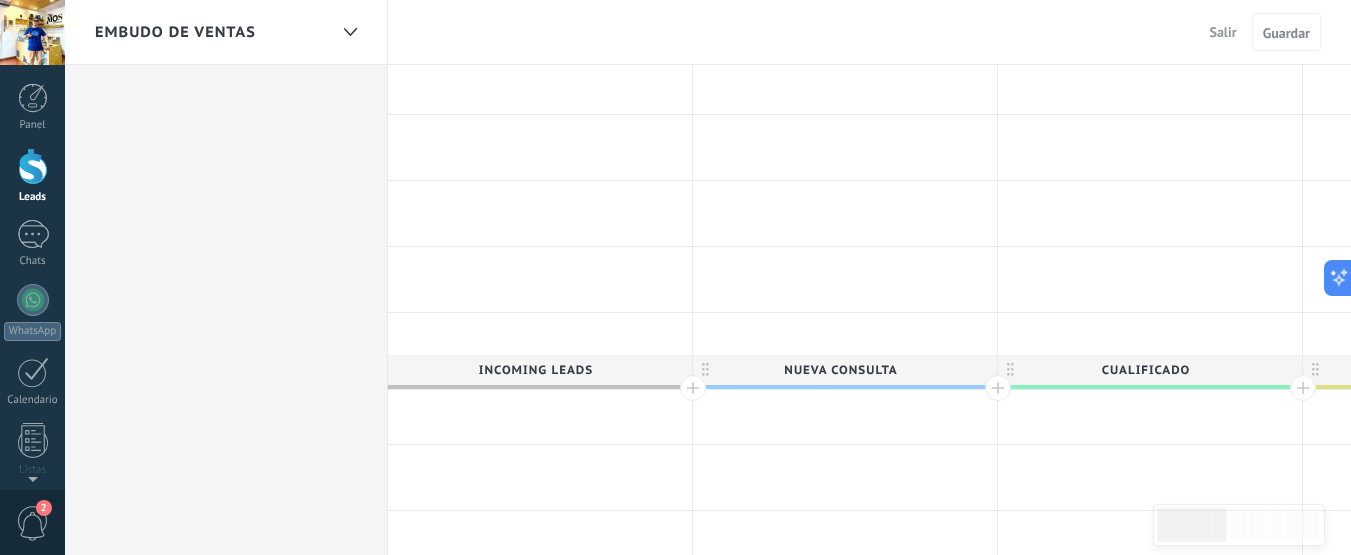 scroll, scrollTop: 0, scrollLeft: 0, axis: both 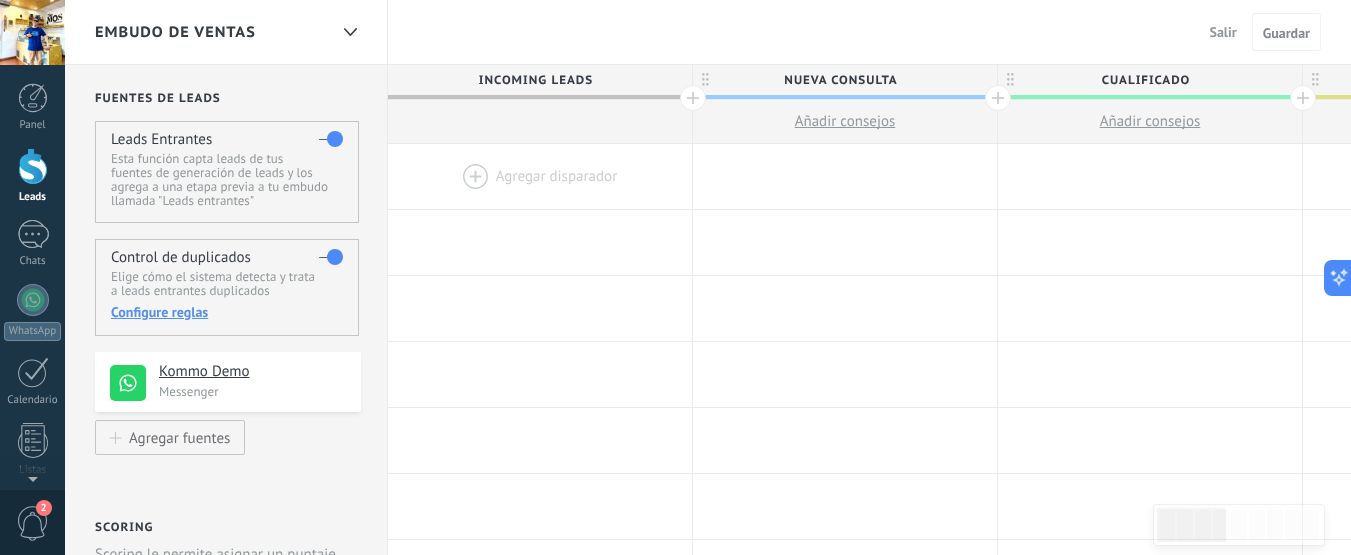 click on "Salir" at bounding box center (1223, 32) 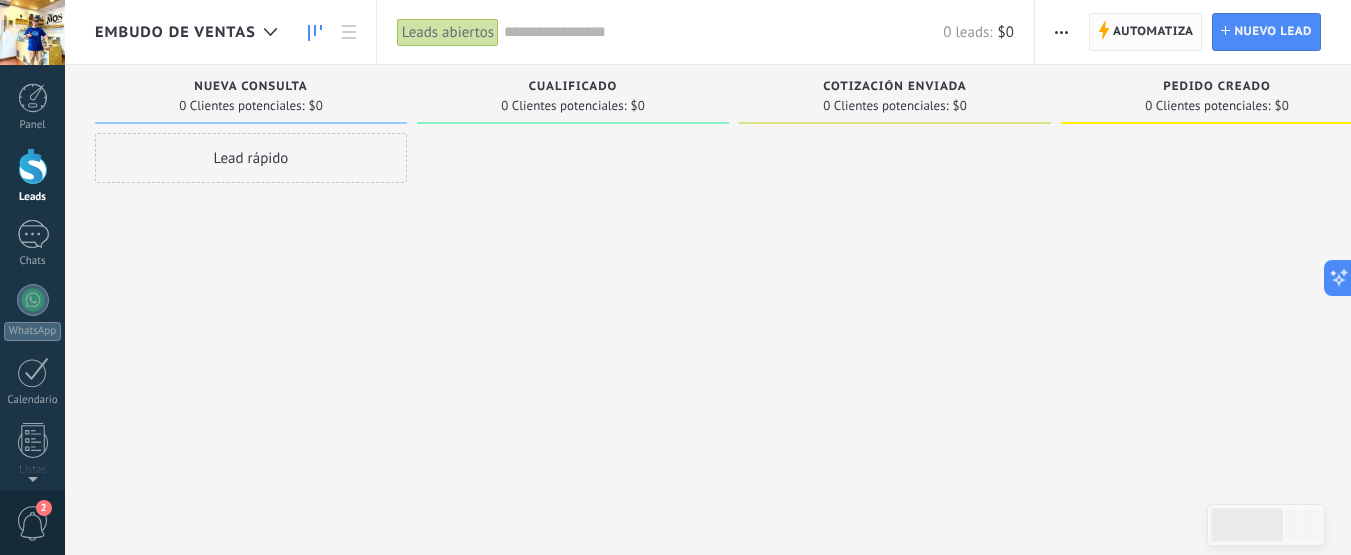 click on "Automatiza" at bounding box center [1153, 32] 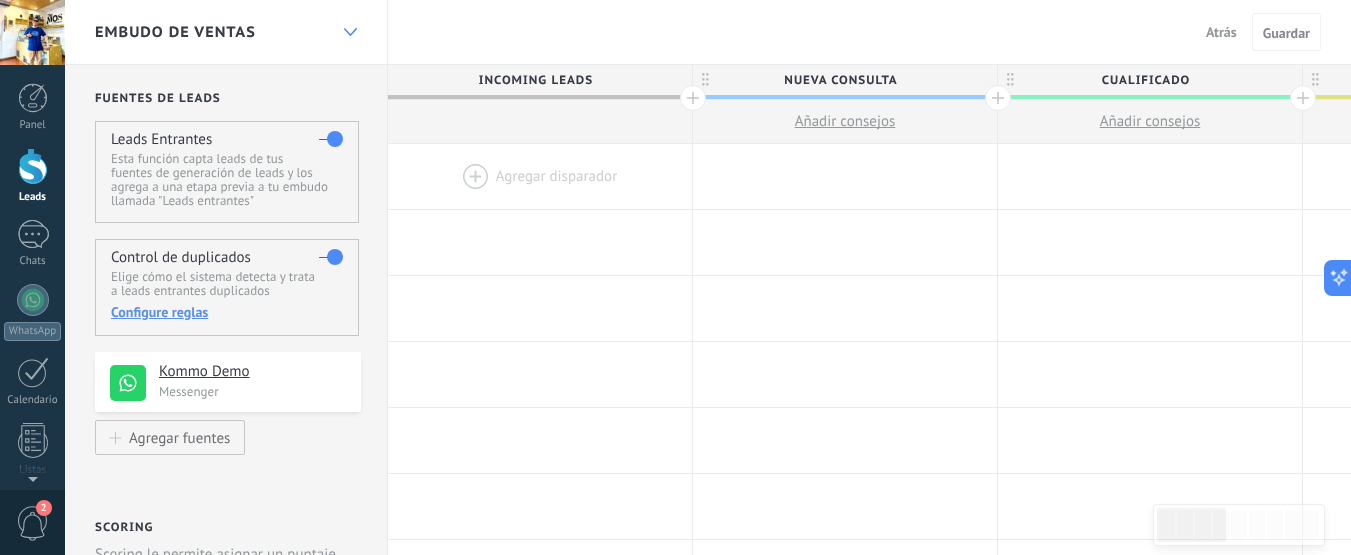 click at bounding box center (350, 32) 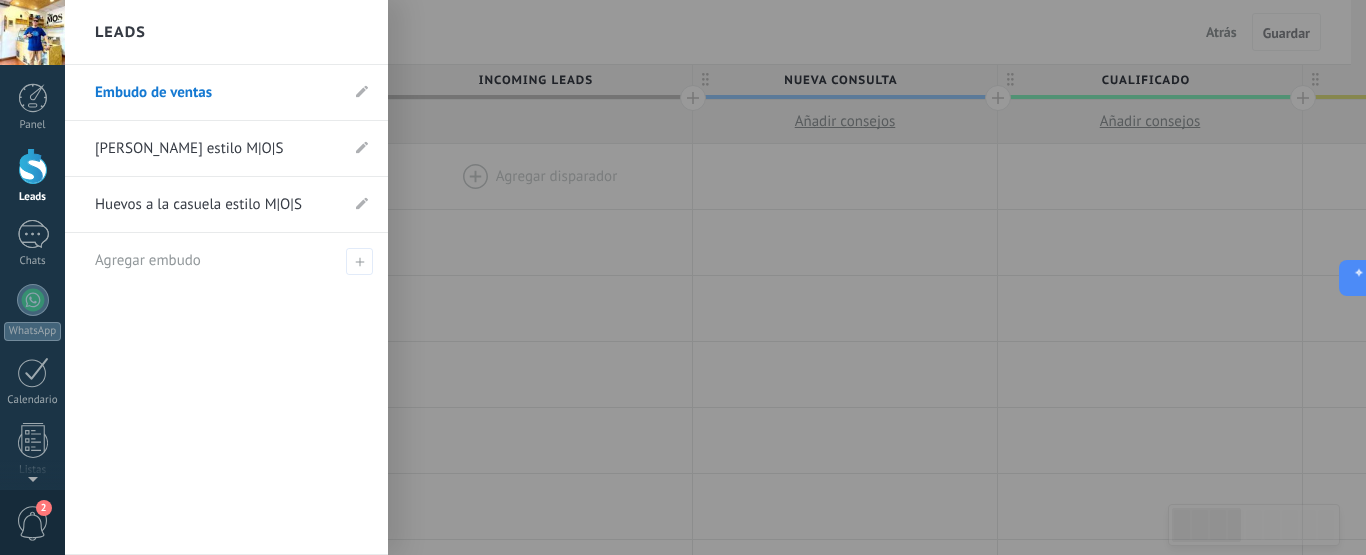 click on "Huevos a la casuela estilo M|O|S" at bounding box center [216, 205] 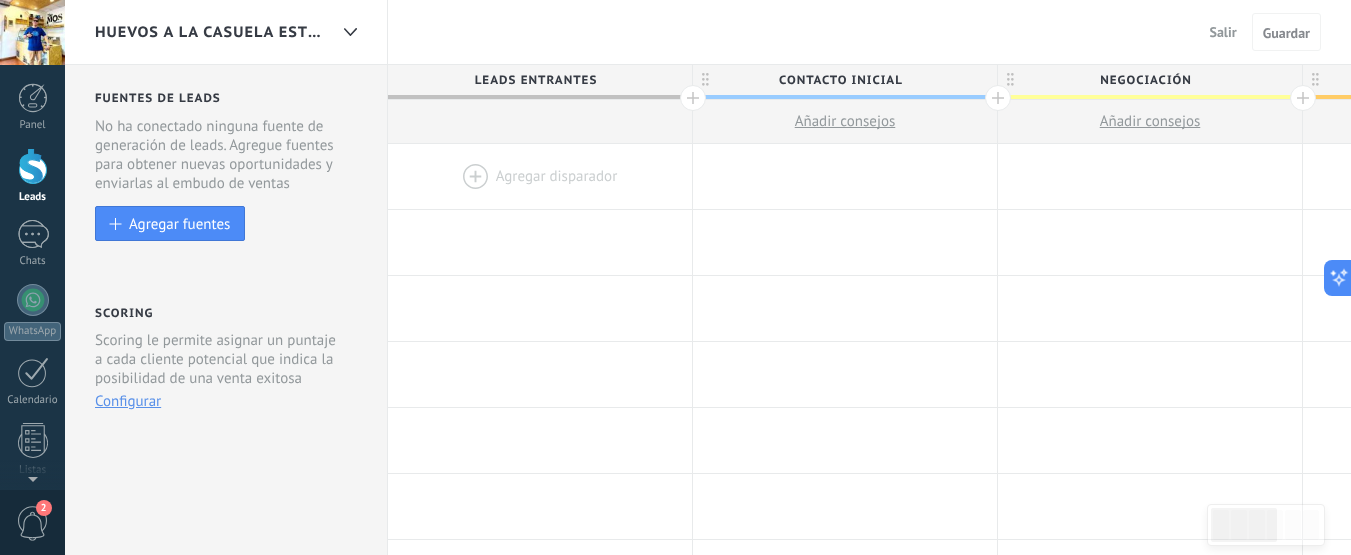 click on "Contacto inicial" at bounding box center (840, 80) 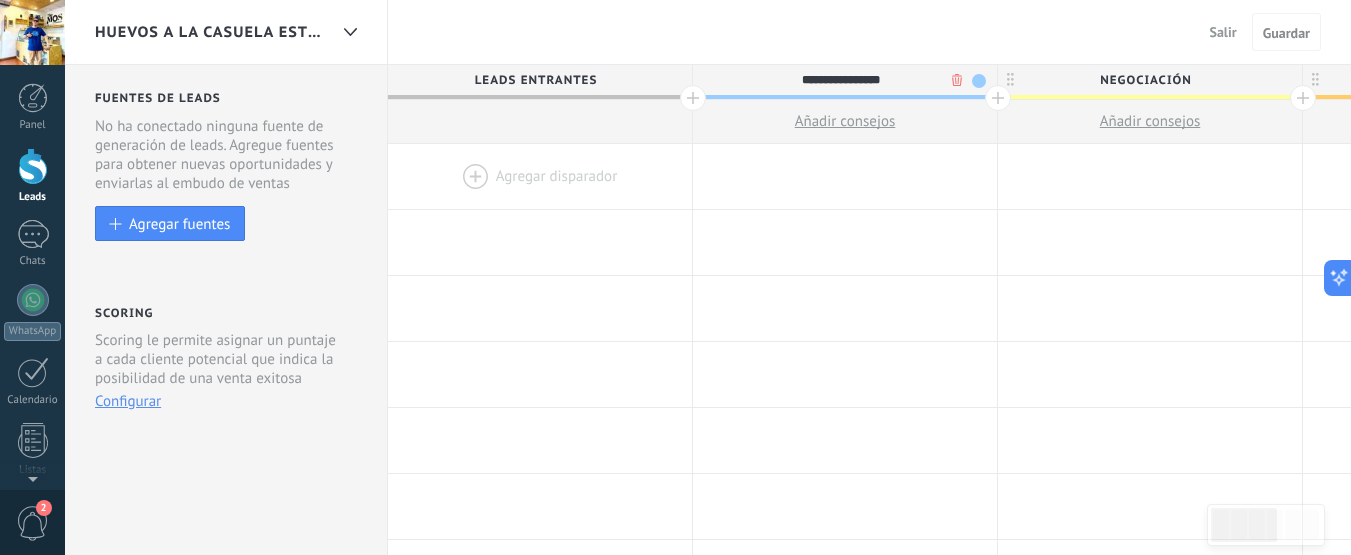 click at bounding box center [998, 98] 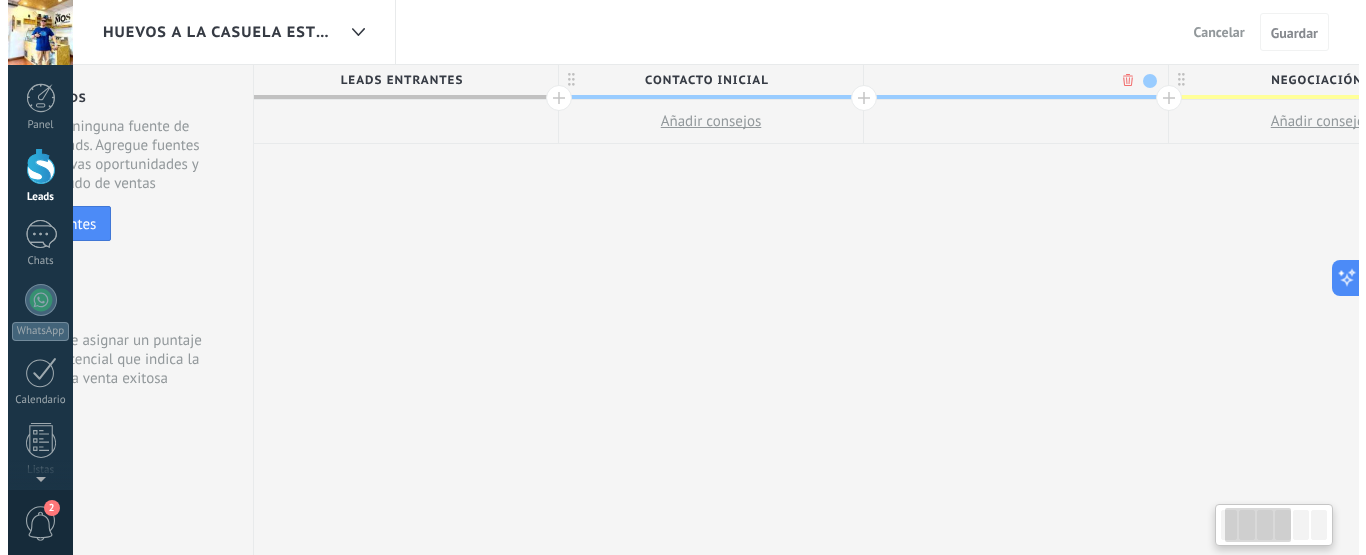 scroll, scrollTop: 0, scrollLeft: 148, axis: horizontal 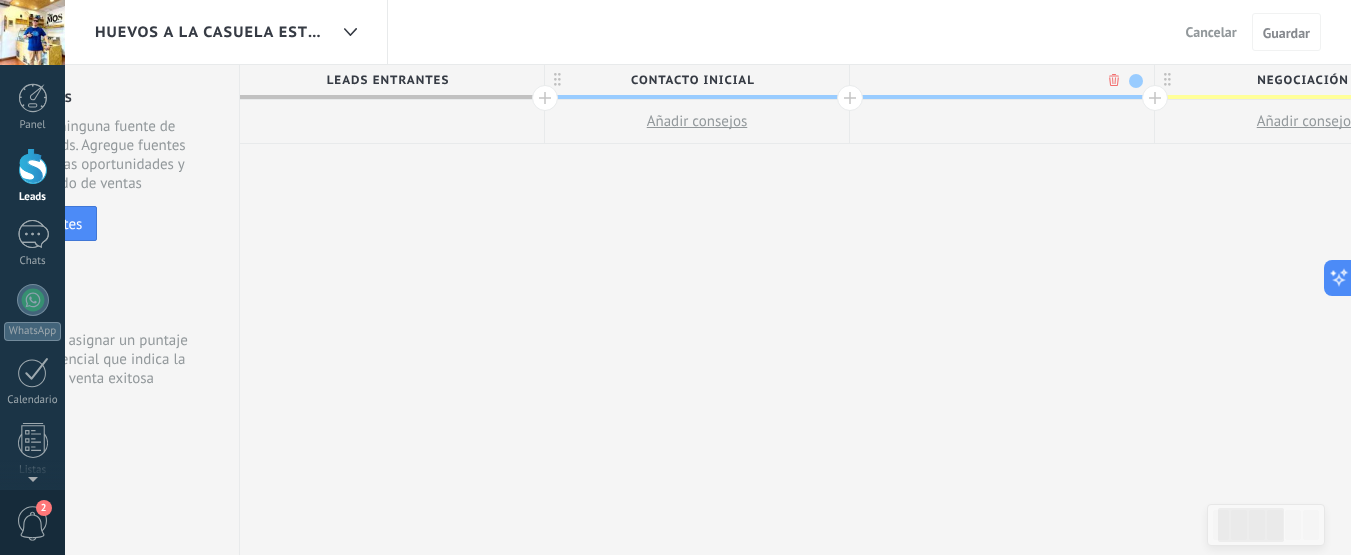 click on ".abccls-1,.abccls-2{fill-rule:evenodd}.abccls-2{fill:#fff} .abfcls-1{fill:none}.abfcls-2{fill:#fff} .abncls-1{isolation:isolate}.abncls-2{opacity:.06}.abncls-2,.abncls-3,.abncls-6{mix-blend-mode:multiply}.abncls-3{opacity:.15}.abncls-4,.abncls-8{fill:#fff}.abncls-5{fill:url(#abnlinear-gradient)}.abncls-6{opacity:.04}.abncls-7{fill:url(#abnlinear-gradient-2)}.abncls-8{fill-rule:evenodd} .abqst0{fill:#ffa200} .abwcls-1{fill:#252525} .cls-1{isolation:isolate} .acicls-1{fill:none} .aclcls-1{fill:#232323} .acnst0{display:none} .addcls-1,.addcls-2{fill:none;stroke-miterlimit:10}.addcls-1{stroke:#dfe0e5}.addcls-2{stroke:#a1a7ab} .adecls-1,.adecls-2{fill:none;stroke-miterlimit:10}.adecls-1{stroke:#dfe0e5}.adecls-2{stroke:#a1a7ab} .adqcls-1{fill:#8591a5;fill-rule:evenodd} .aeccls-1{fill:#5c9f37} .aeecls-1{fill:#f86161} .aejcls-1{fill:#8591a5;fill-rule:evenodd} .aekcls-1{fill-rule:evenodd} .aelcls-1{fill-rule:evenodd;fill:currentColor} .aemcls-1{fill-rule:evenodd;fill:currentColor} .aencls-2{fill:#f86161;opacity:.3}" at bounding box center [675, 277] 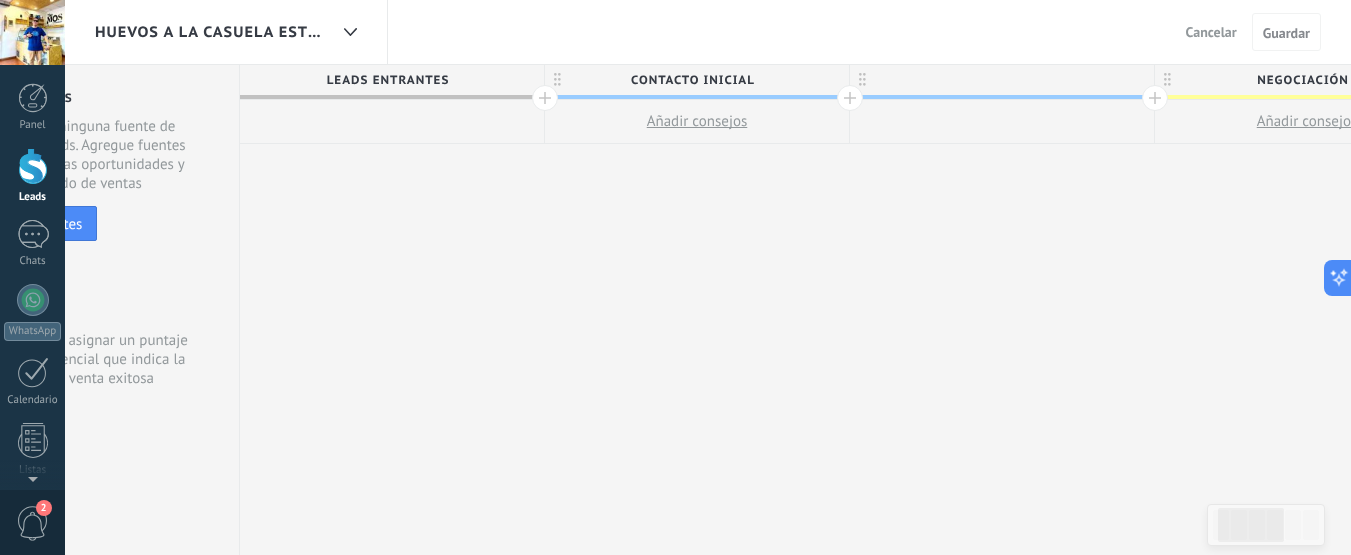 click on "Contacto inicial" at bounding box center [692, 80] 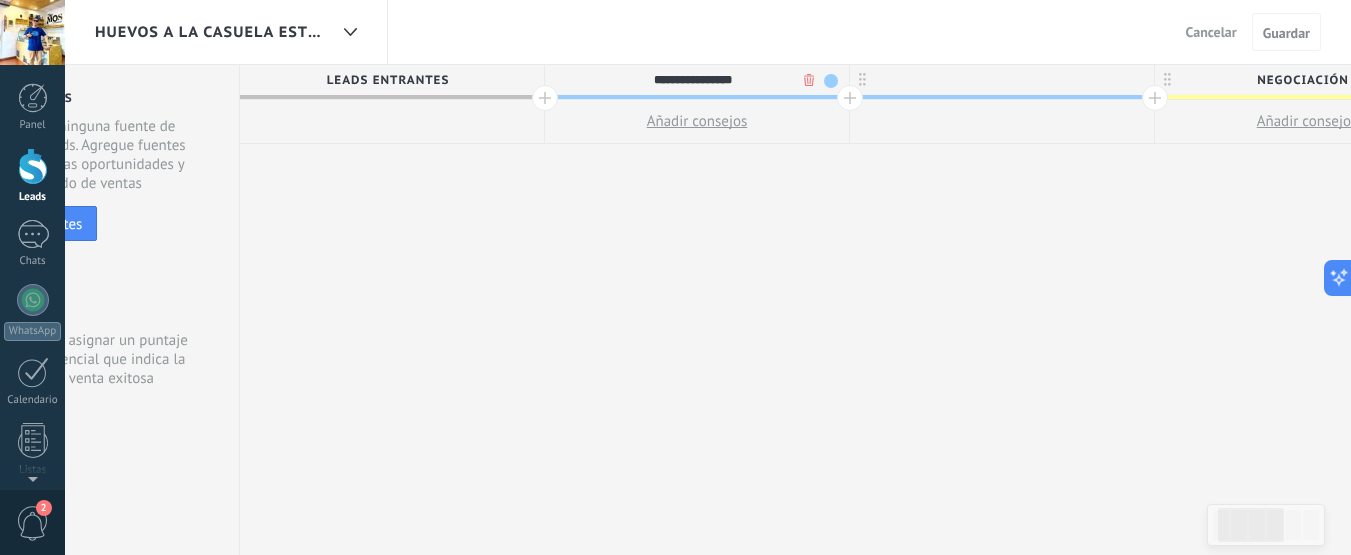 click on "Añadir consejos" at bounding box center [697, 121] 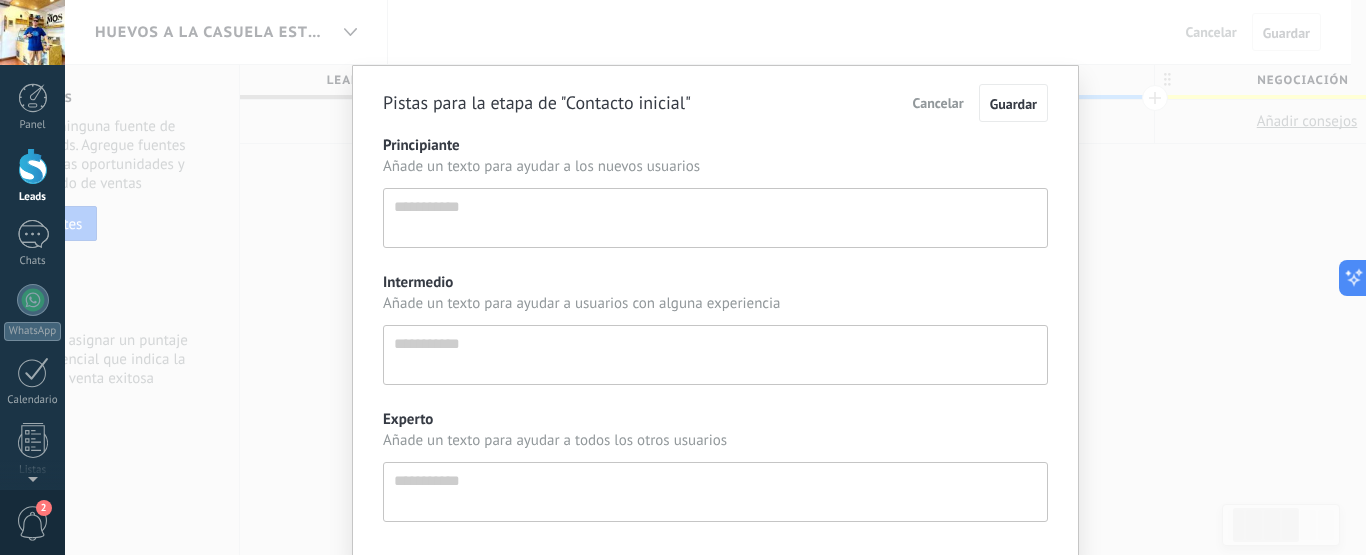scroll, scrollTop: 19, scrollLeft: 0, axis: vertical 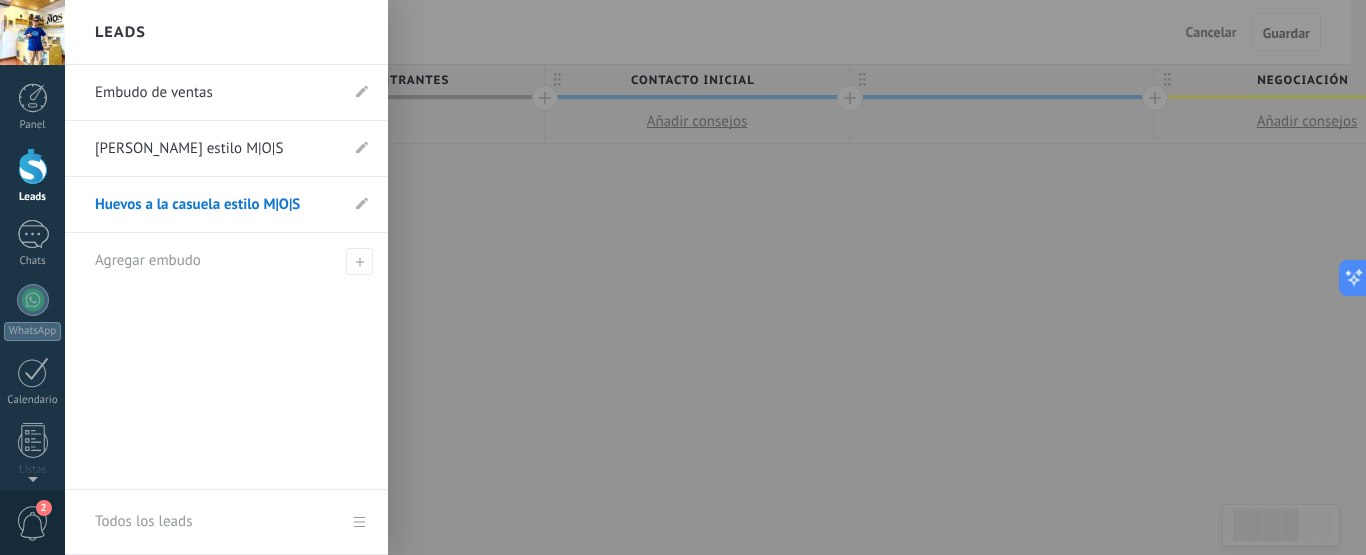 click on "Huevos a la casuela estilo M|O|S" at bounding box center (216, 205) 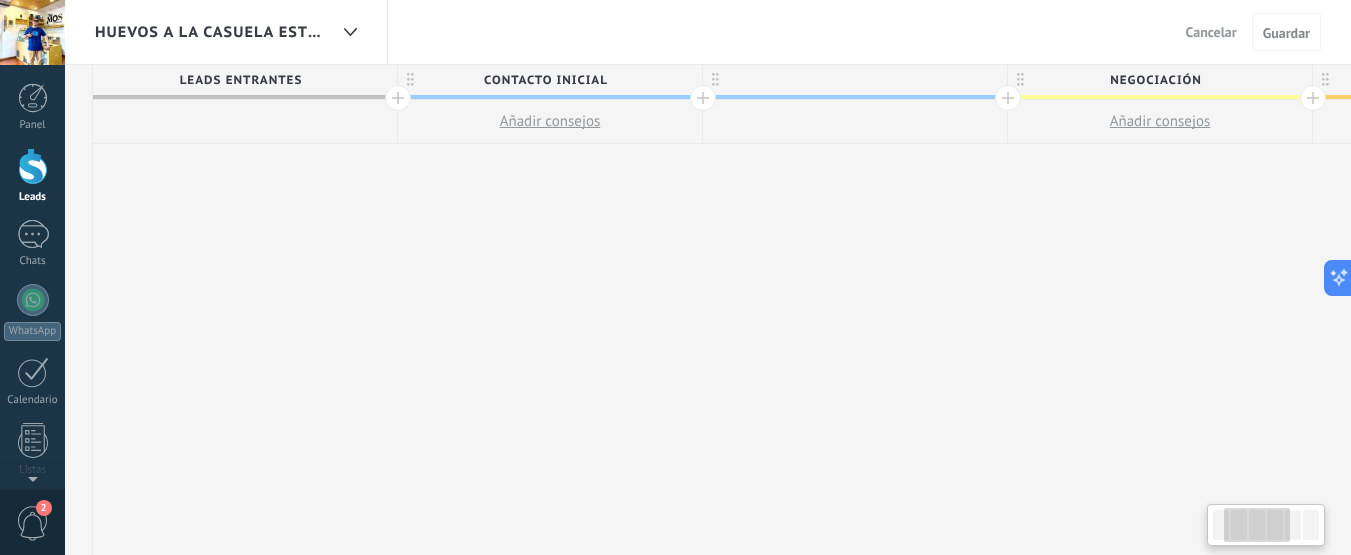 scroll, scrollTop: 0, scrollLeft: 291, axis: horizontal 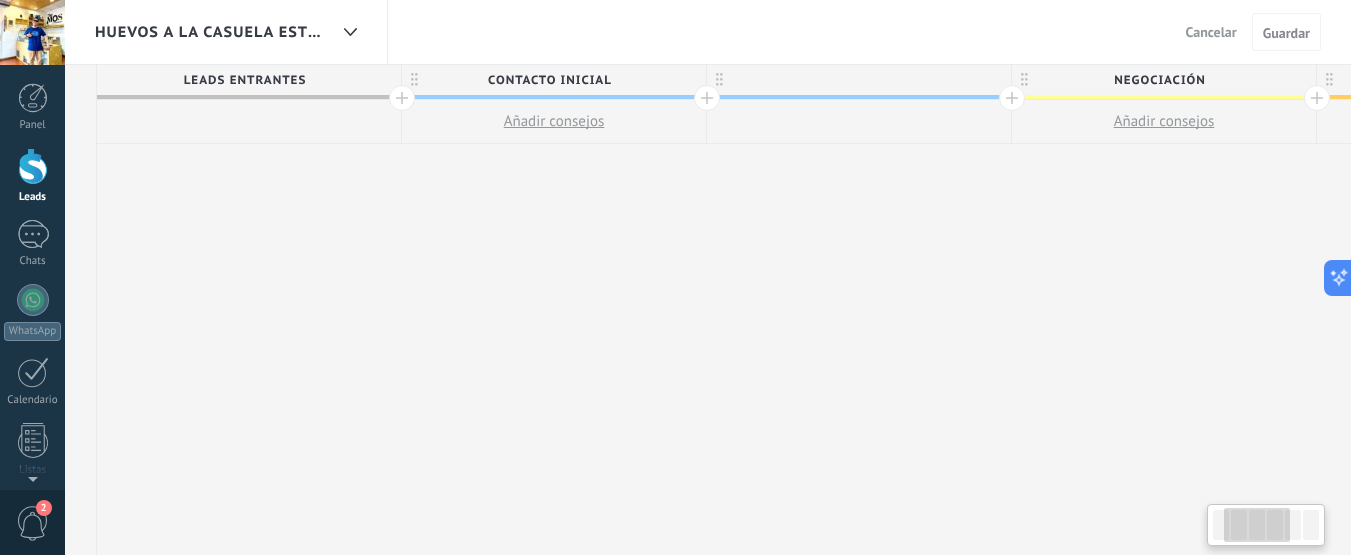 drag, startPoint x: 343, startPoint y: 398, endPoint x: 232, endPoint y: 363, distance: 116.38728 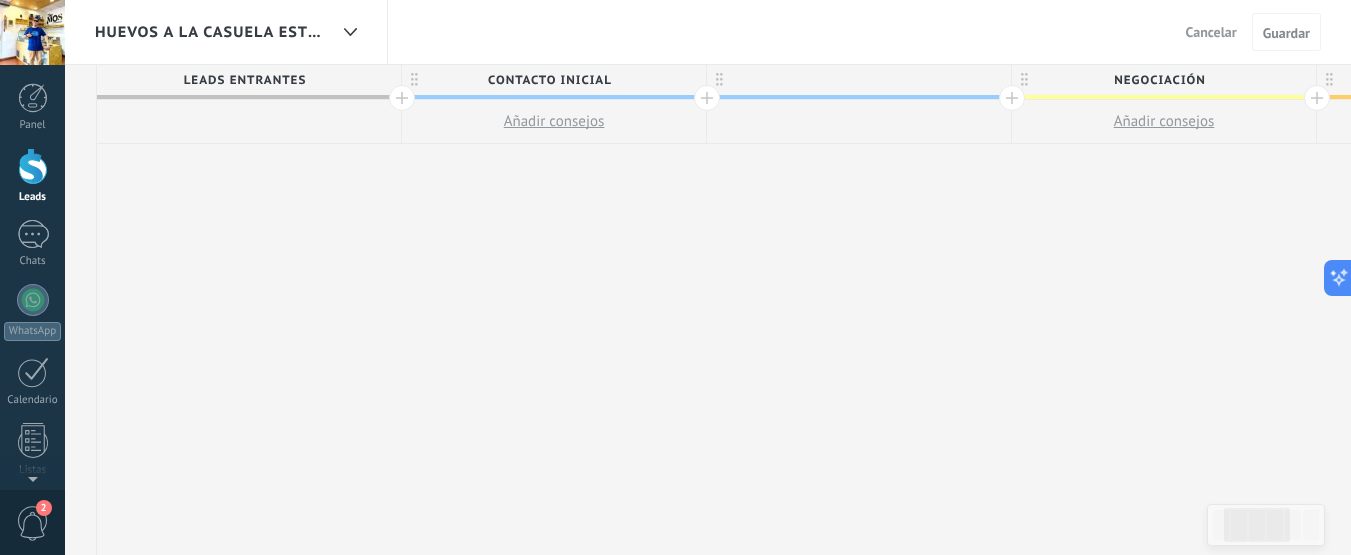 click on "**********" at bounding box center [1164, 310] 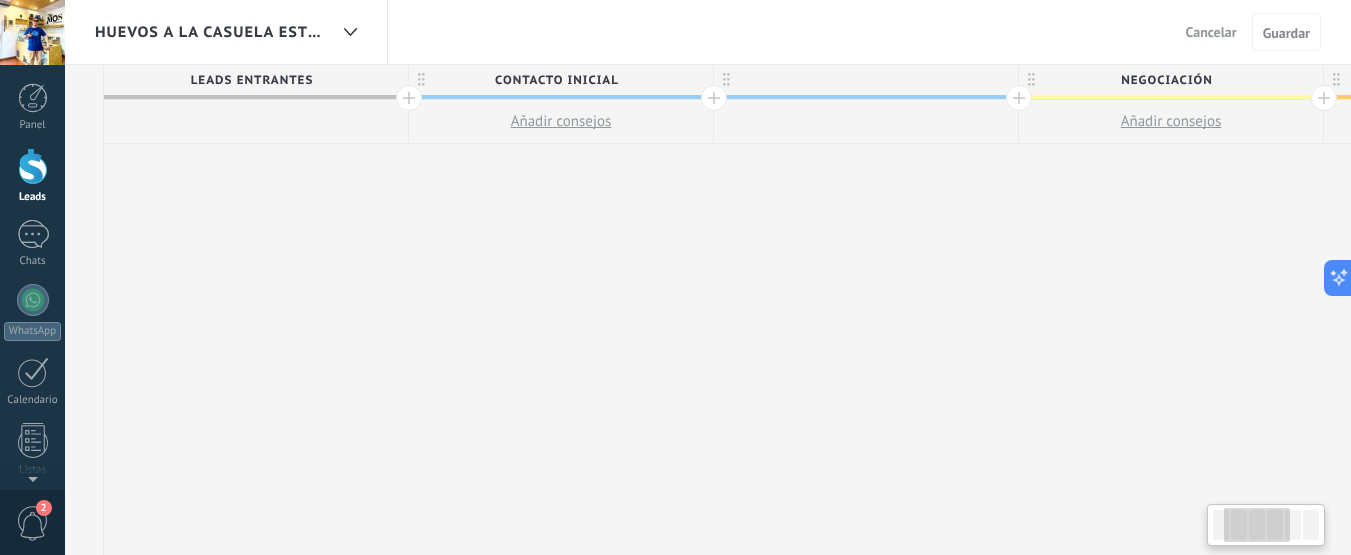 click on "**********" at bounding box center [1171, 310] 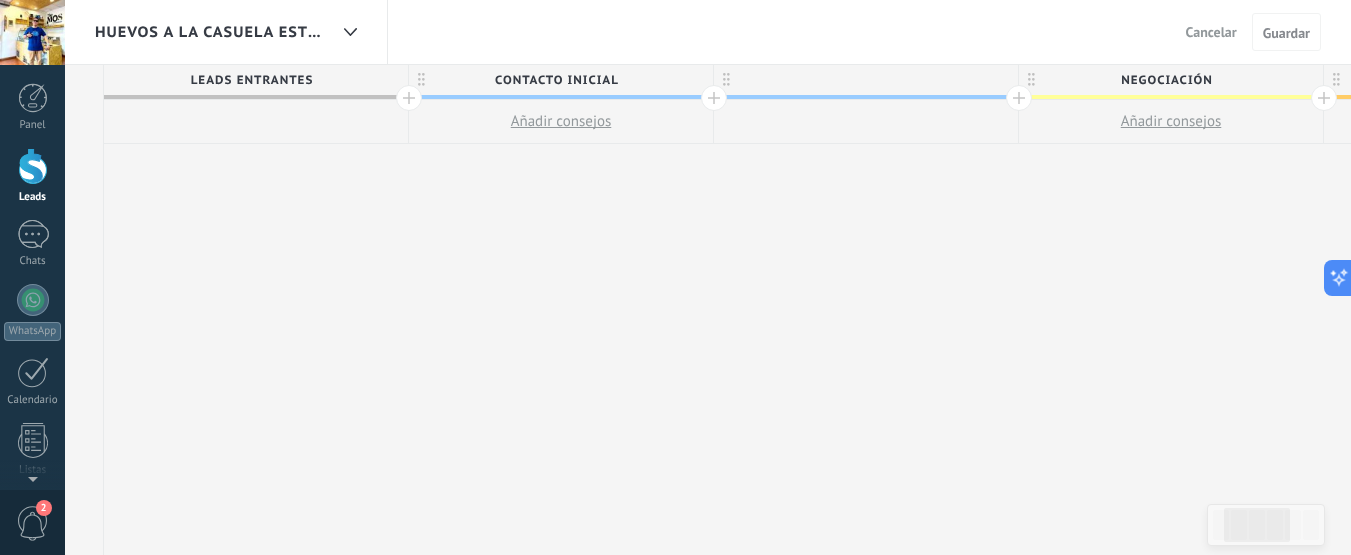 click on "**********" at bounding box center [1171, 310] 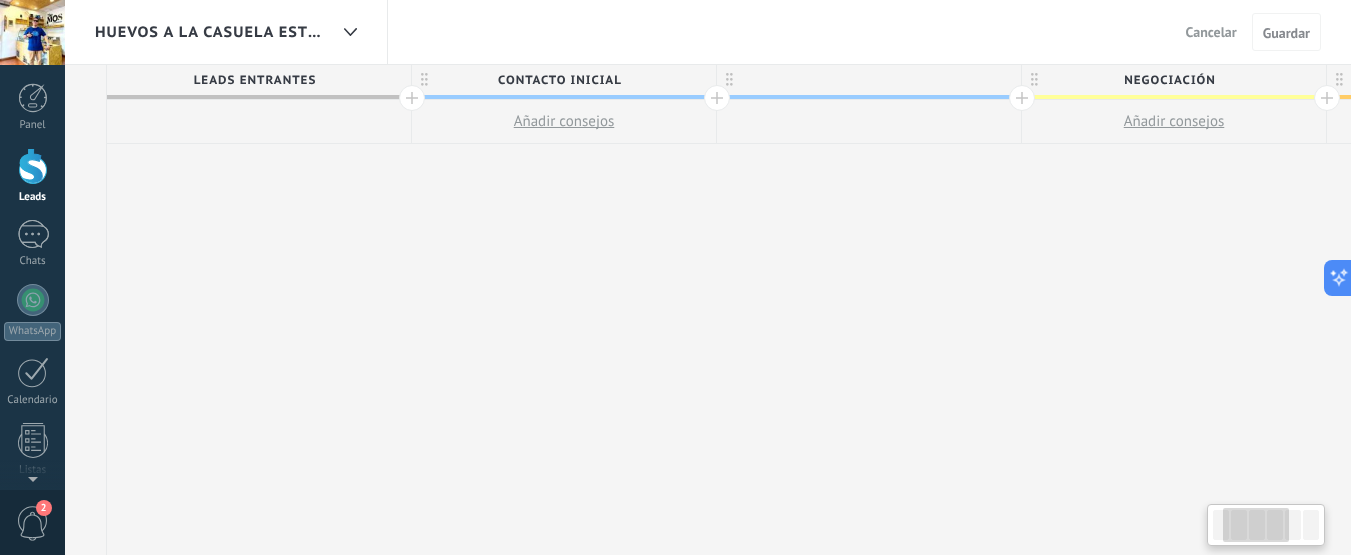 click on "**********" at bounding box center (1174, 310) 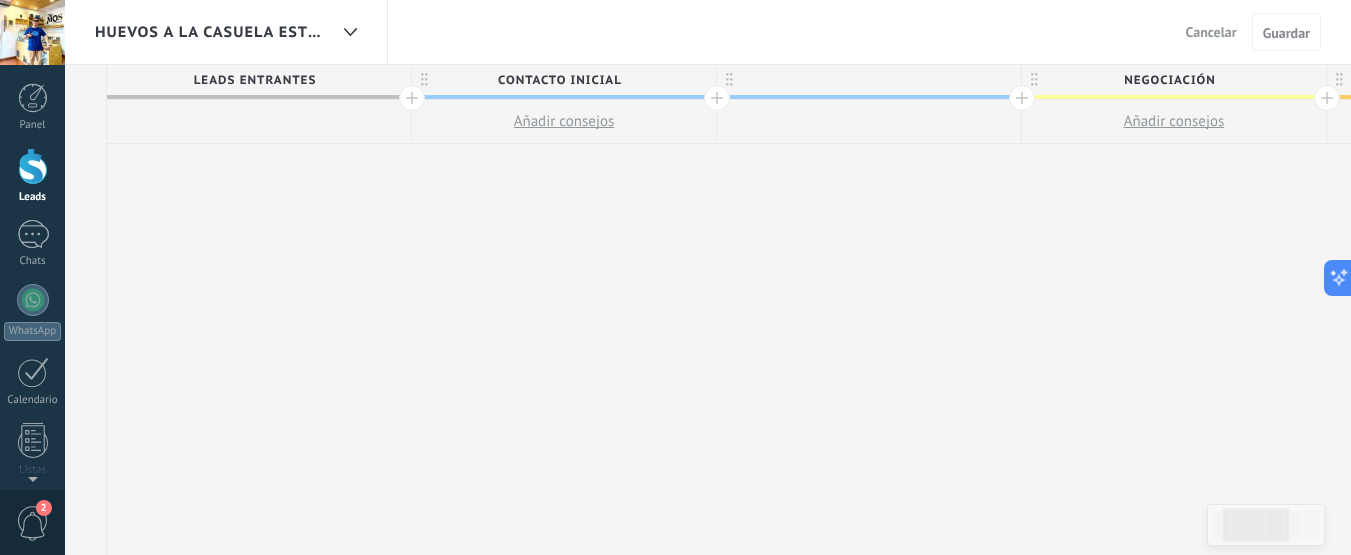 click on "**********" at bounding box center [1174, 310] 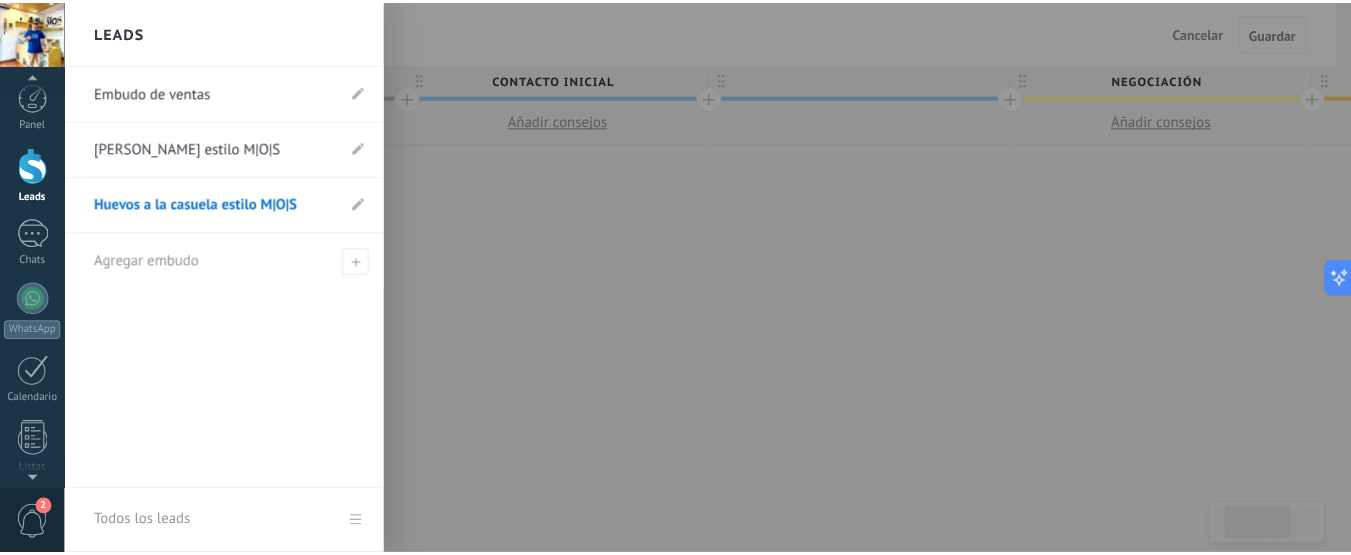 scroll, scrollTop: 0, scrollLeft: 0, axis: both 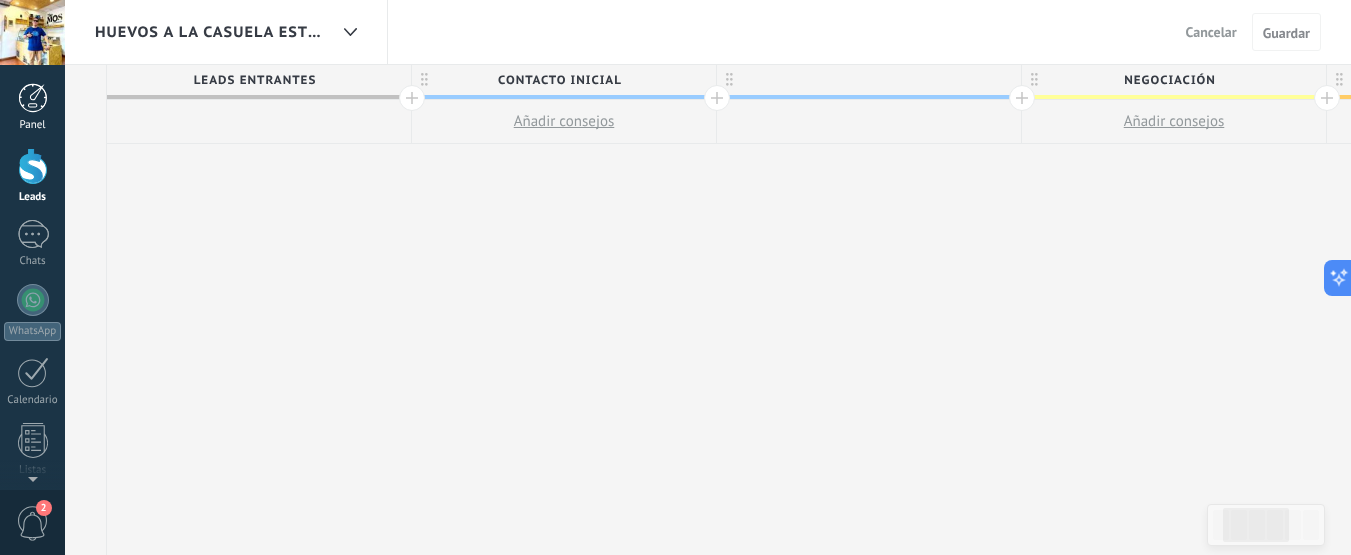click at bounding box center (33, 98) 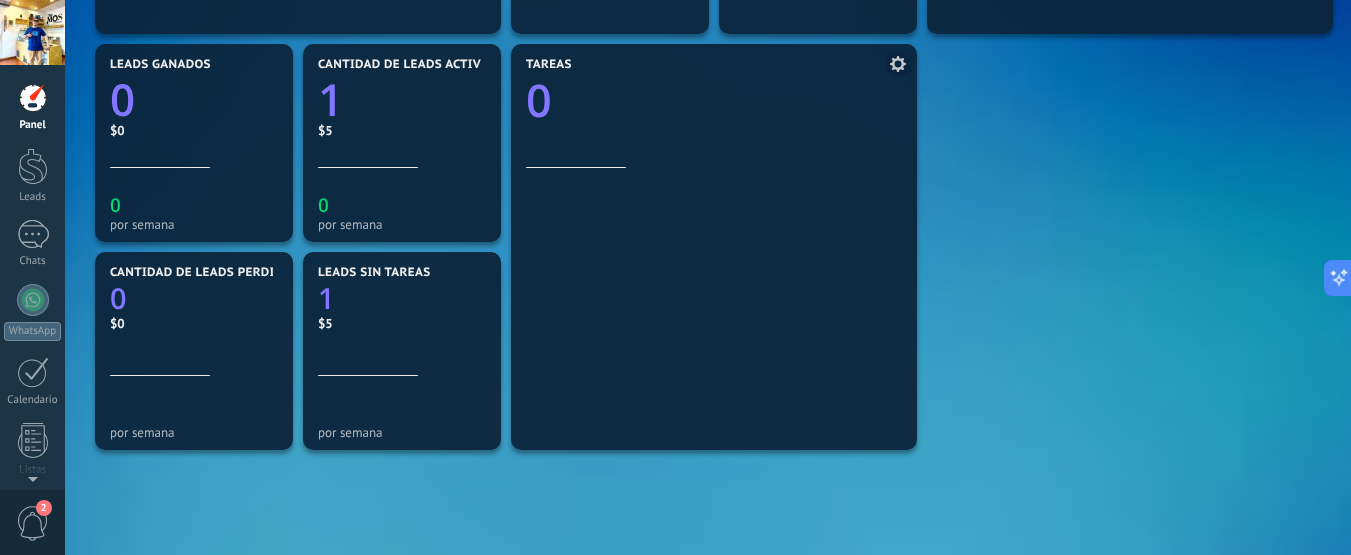 scroll, scrollTop: 800, scrollLeft: 0, axis: vertical 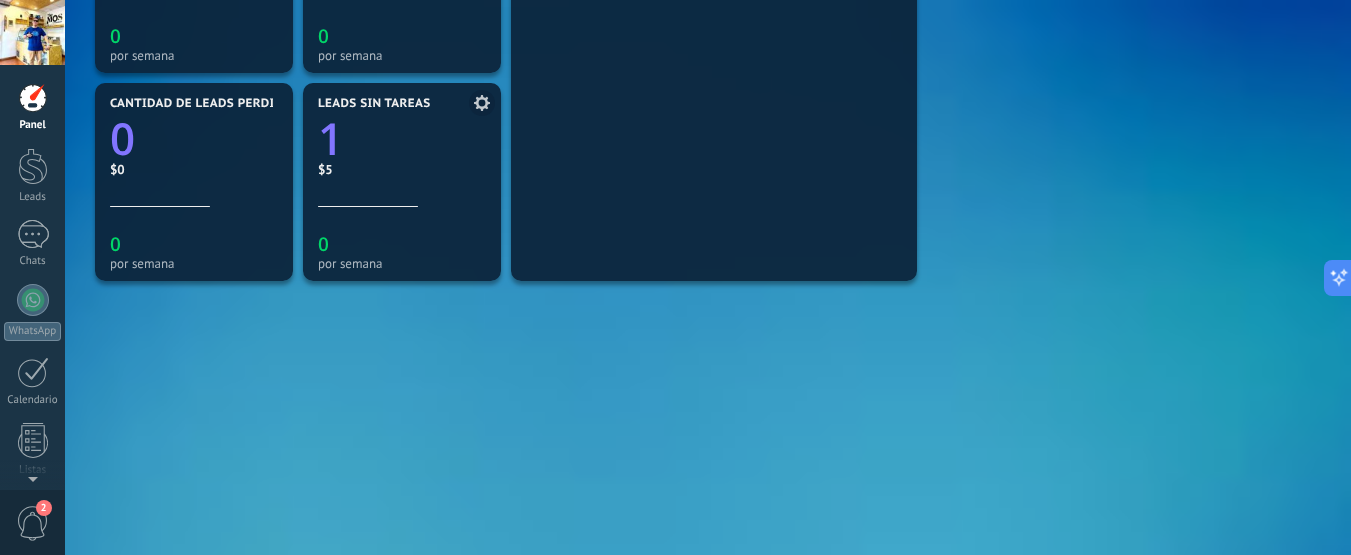 click on "1" at bounding box center [402, 138] 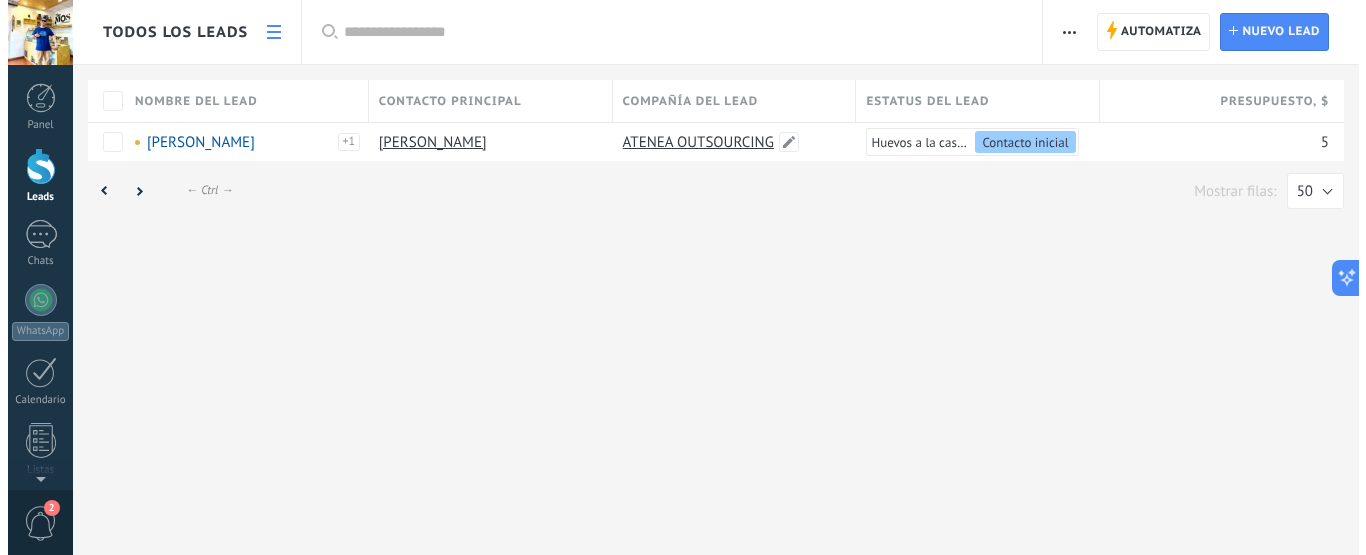 scroll, scrollTop: 0, scrollLeft: 0, axis: both 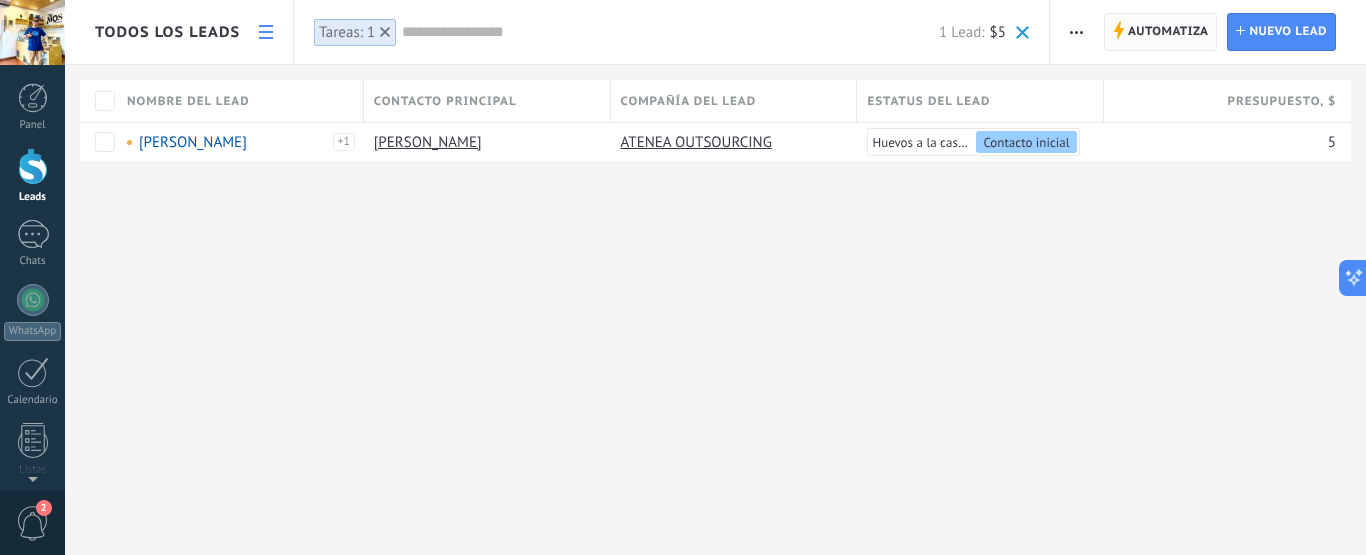 click on "Automatiza" at bounding box center (1168, 32) 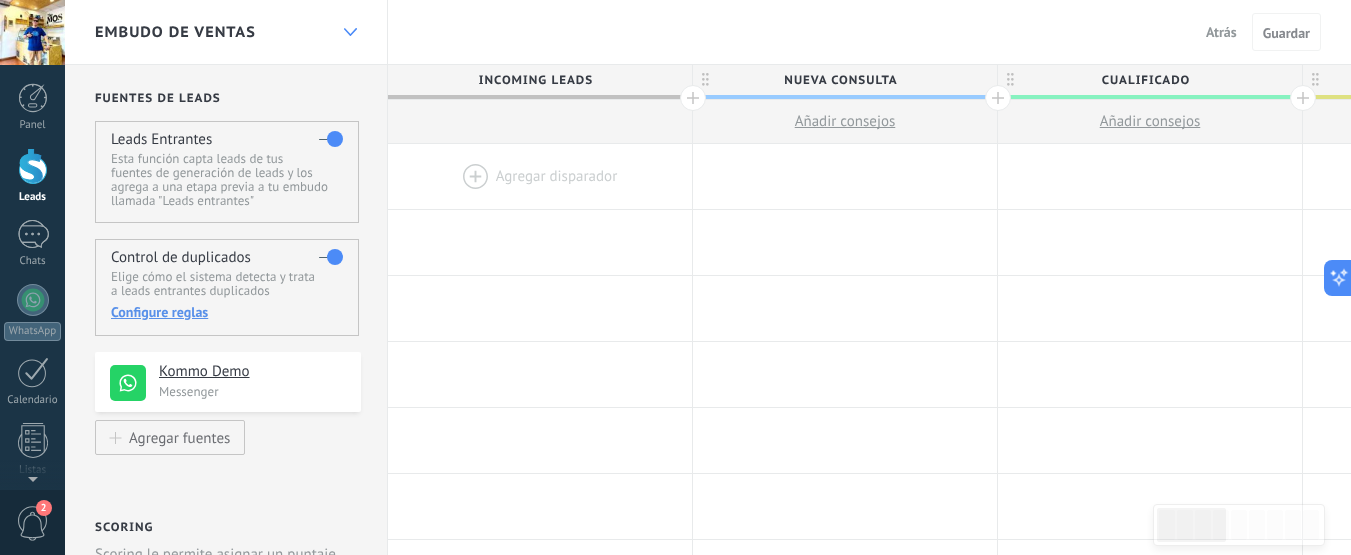 click at bounding box center [350, 32] 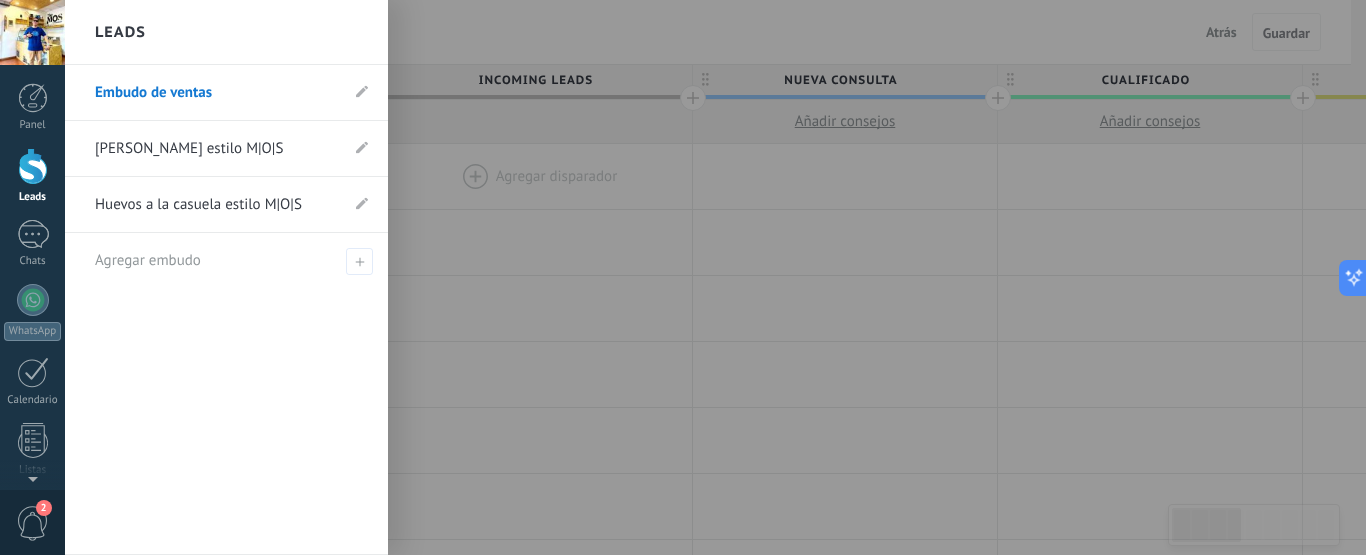click on "Huevos a la casuela estilo M|O|S" at bounding box center [216, 205] 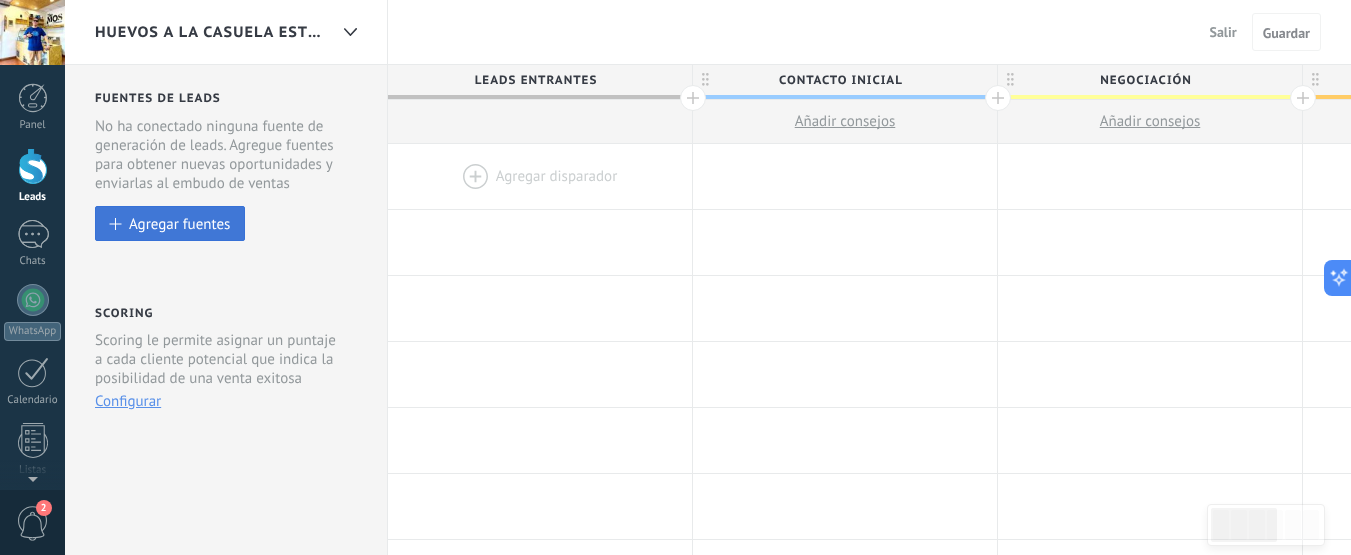click on "Agregar fuentes" at bounding box center (179, 223) 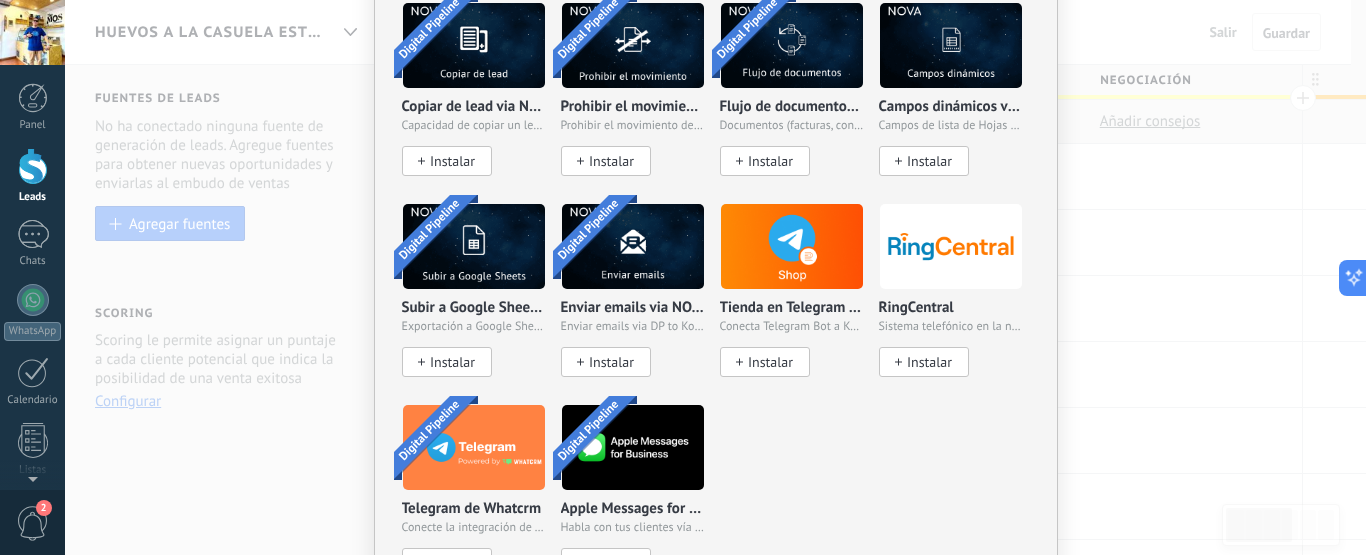 scroll, scrollTop: 3964, scrollLeft: 0, axis: vertical 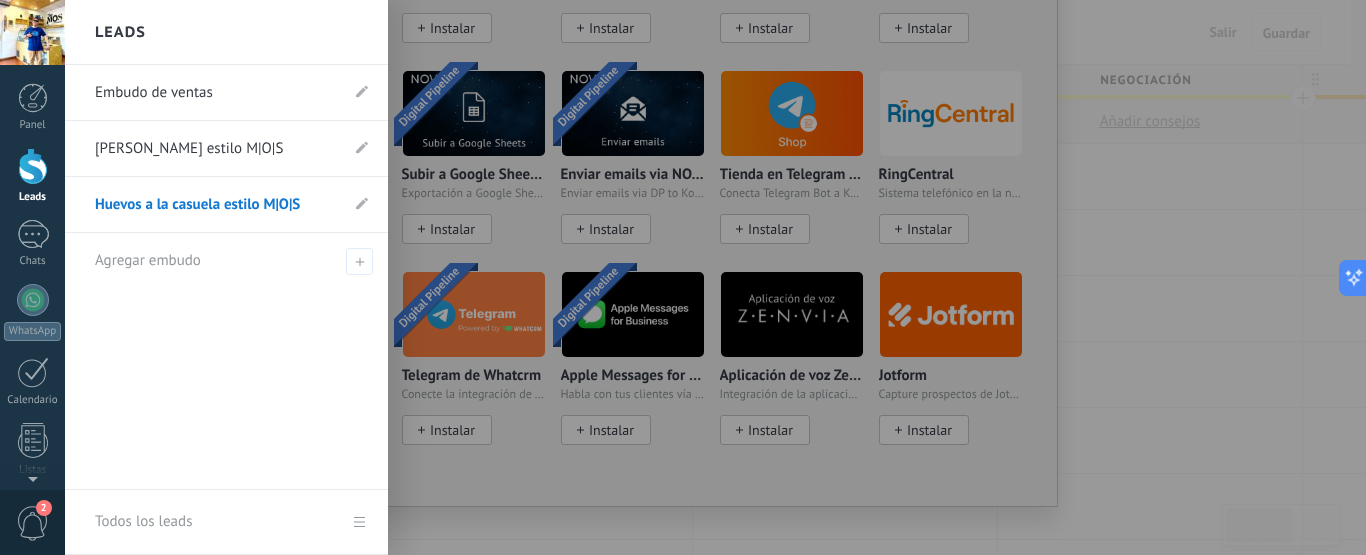 click on "Leads" at bounding box center (32, 176) 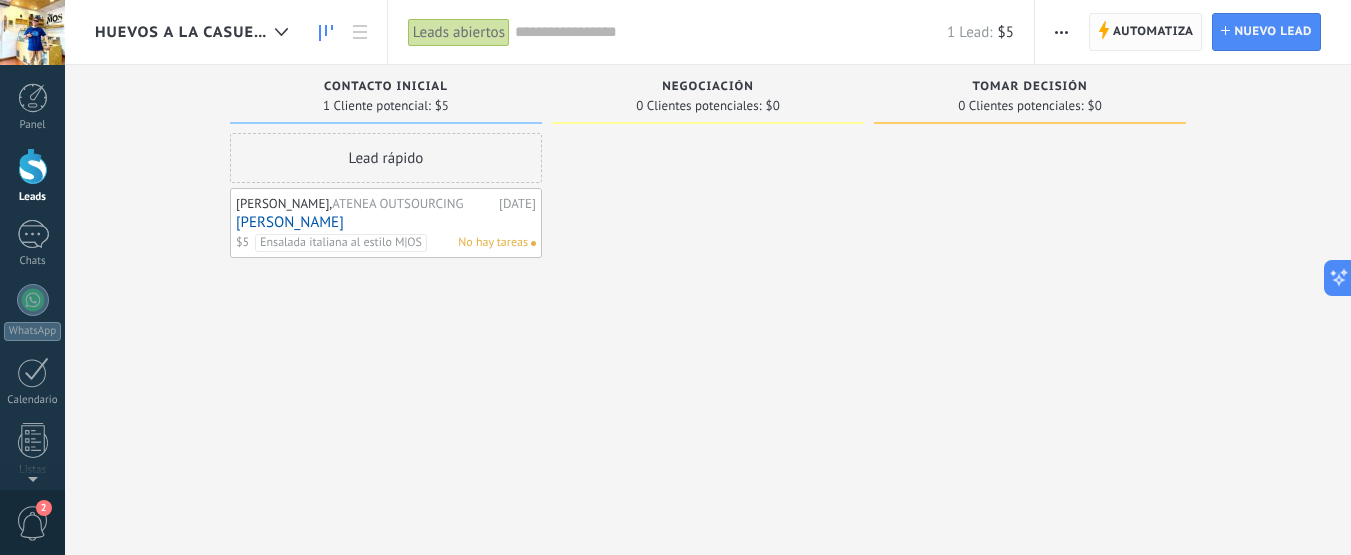 click on "Automatiza" at bounding box center (1153, 32) 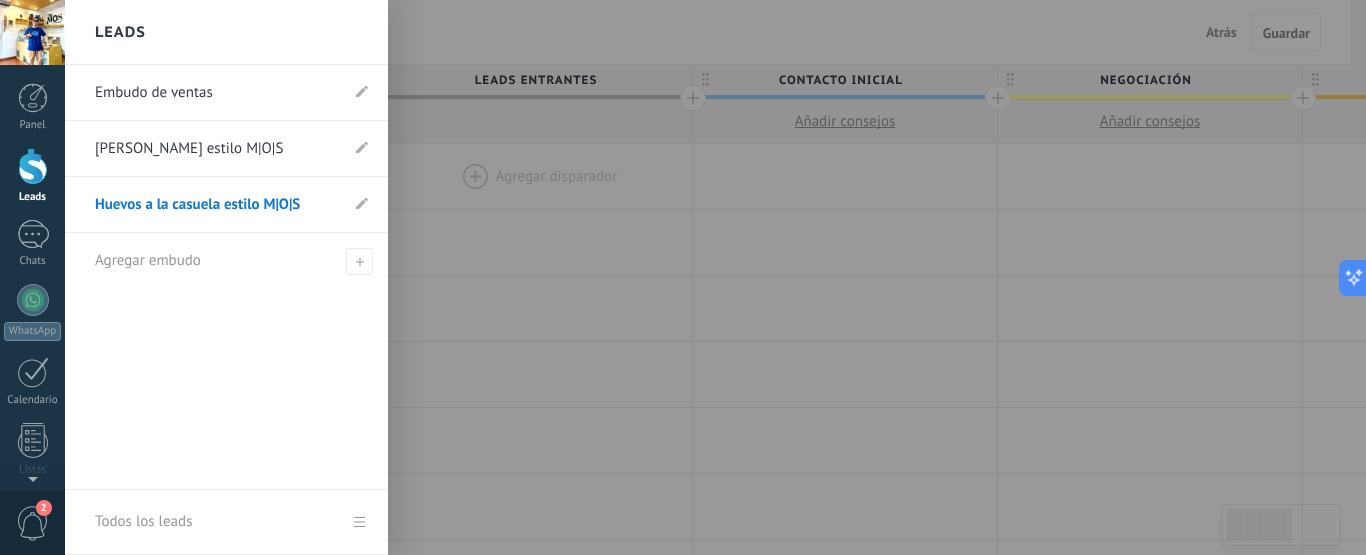 click at bounding box center [33, 166] 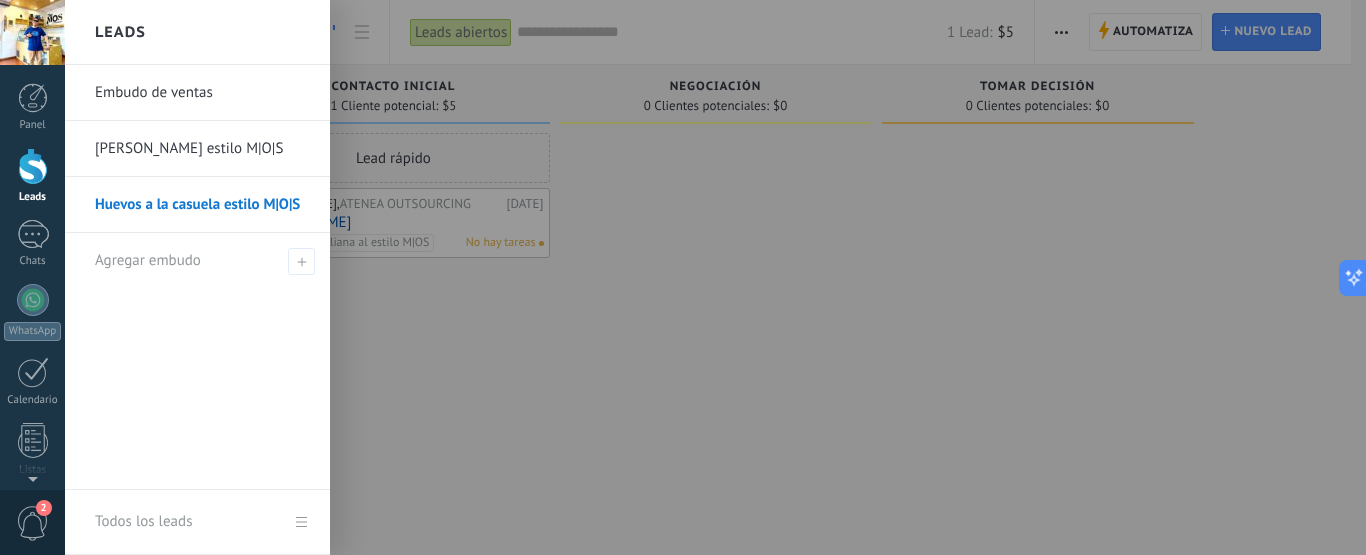 click at bounding box center (33, 166) 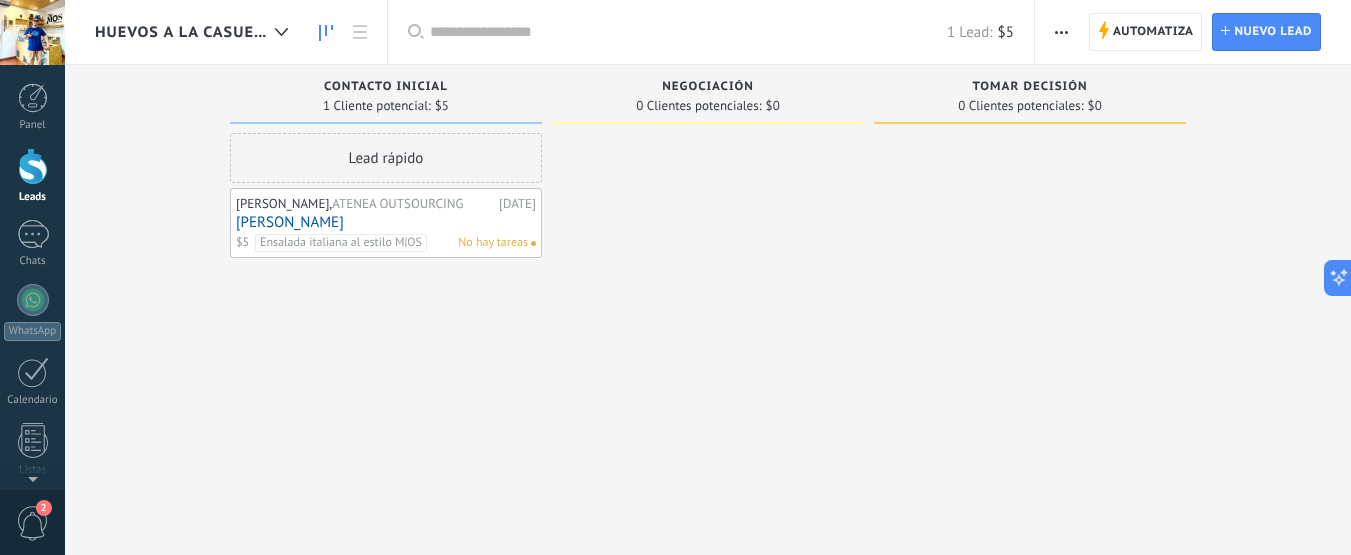click at bounding box center [33, 166] 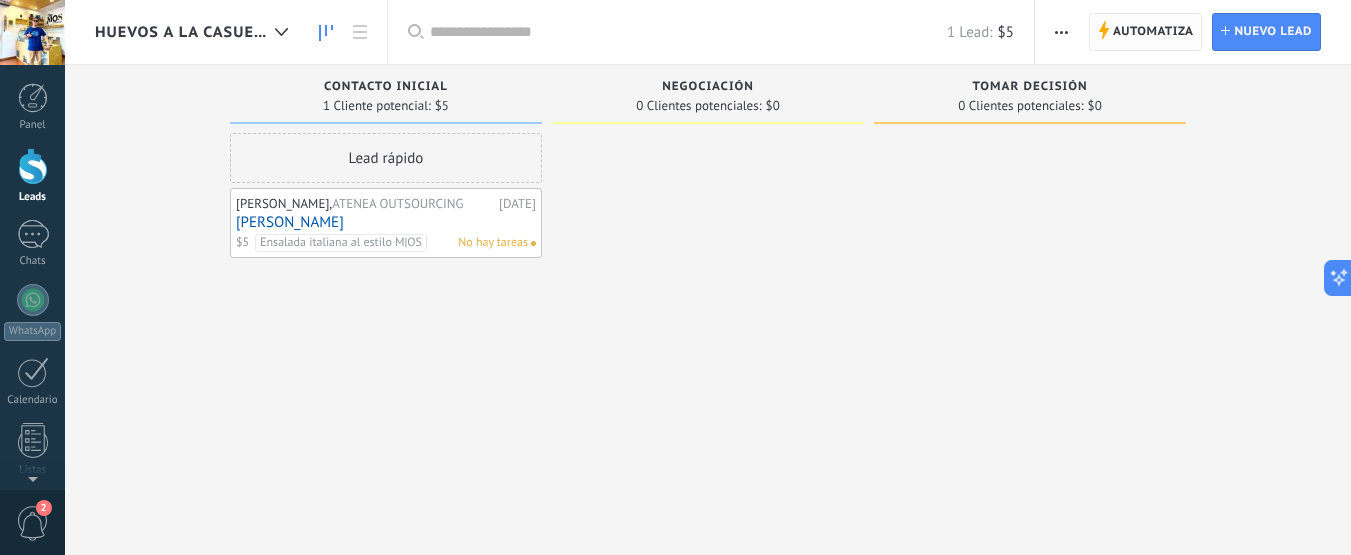 click on "Automatiza" at bounding box center (1153, 32) 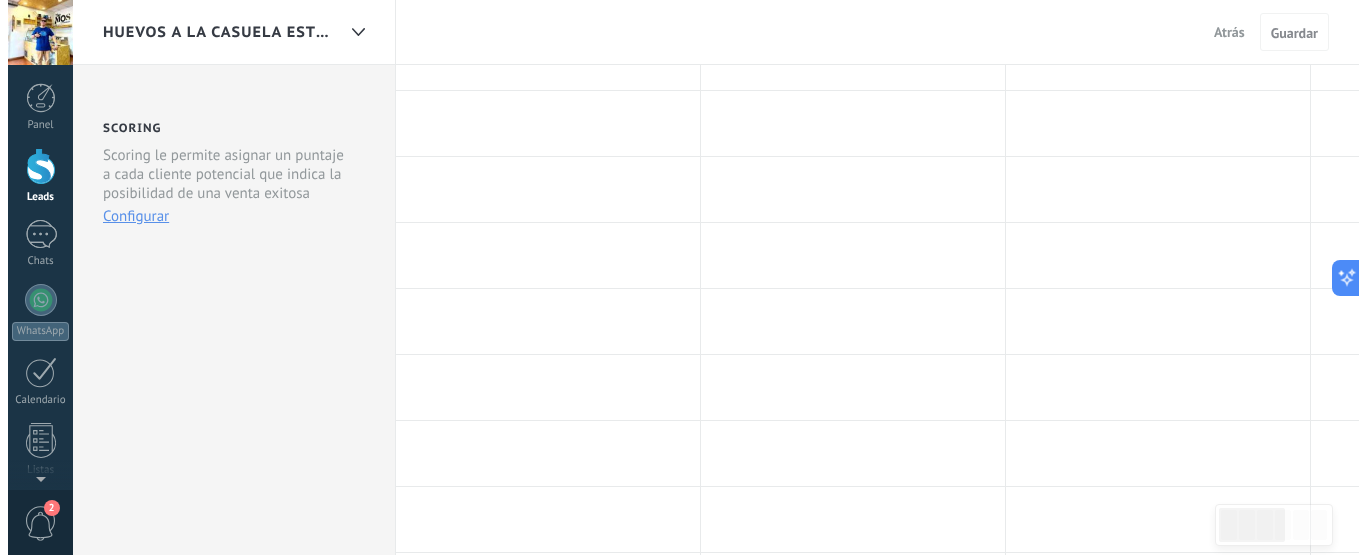 scroll, scrollTop: 0, scrollLeft: 0, axis: both 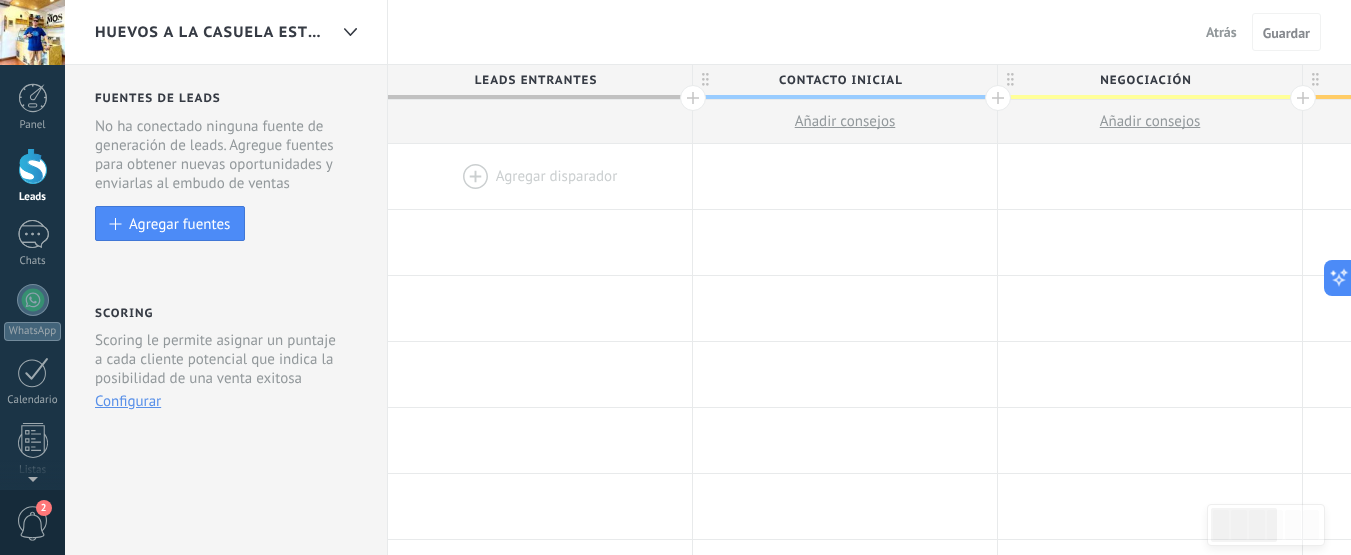 click on "Configurar" at bounding box center [128, 401] 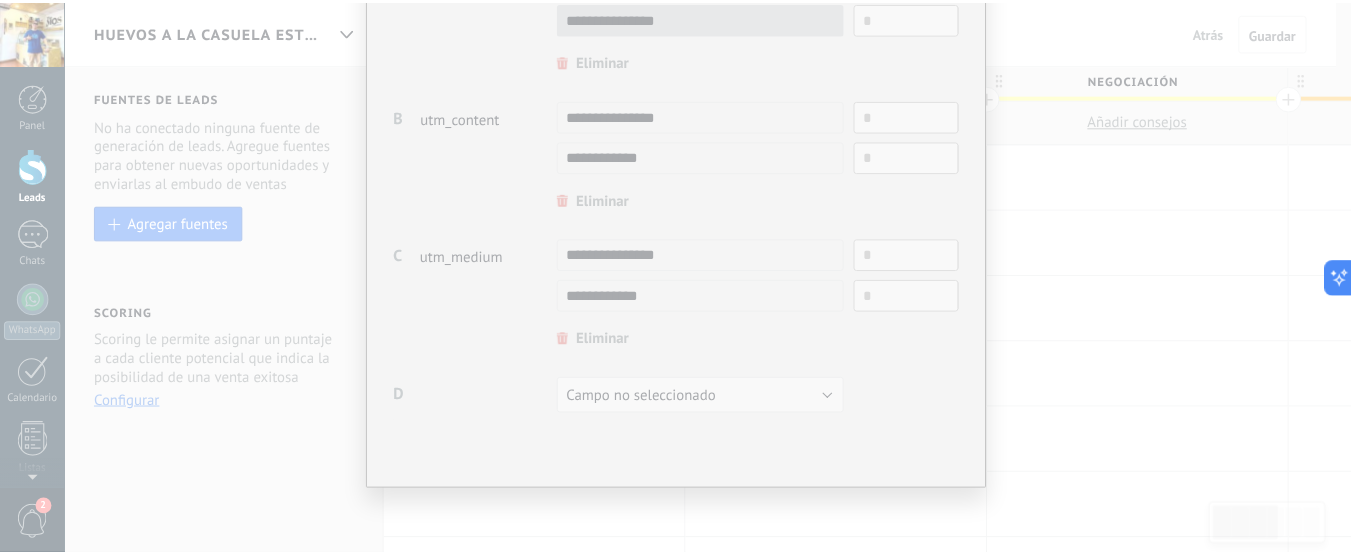 scroll, scrollTop: 0, scrollLeft: 0, axis: both 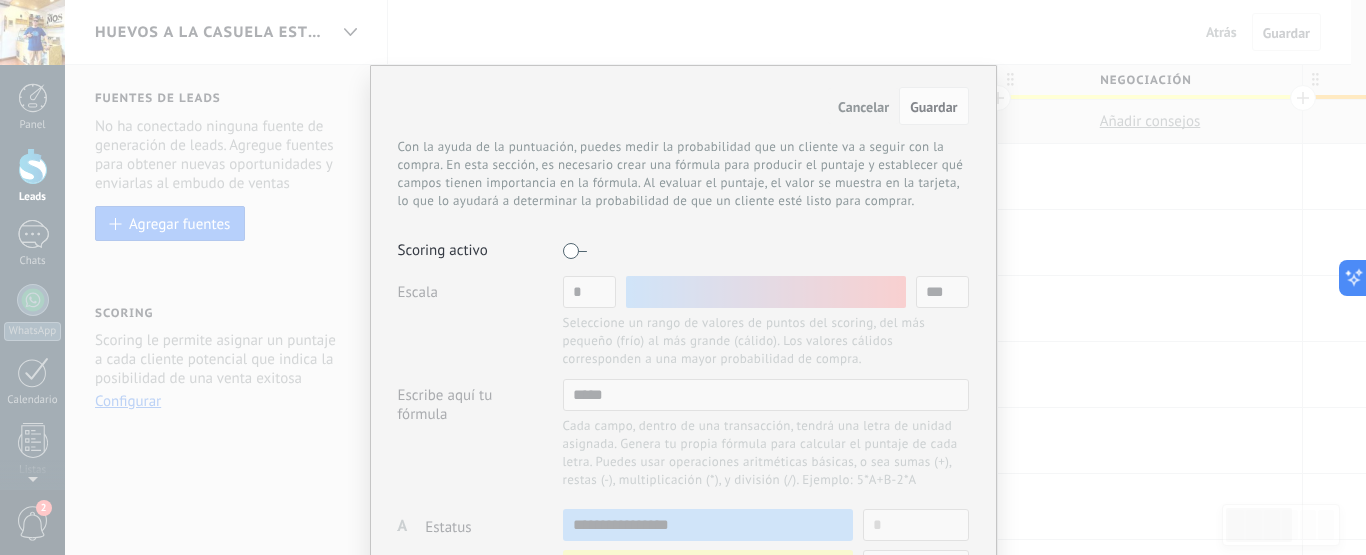 click on "Cancelar Guardar Con la ayuda de la puntuación, puedes medir la probabilidad que un cliente va a seguir con la compra. En esta sección, es necesario crear una fórmula para producir el puntaje y establecer qué campos tienen importancia en la fórmula. Al evaluar el puntaje, el valor se muestra en la tarjeta, lo que lo ayudará a determinar la probabilidad de que un cliente esté listo para comprar. Scoring activo Escala * *** Seleccione un rango de valores de puntos del scoring, del más pequeño (frío) al más grande (cálido). Los valores cálidos corresponden a una mayor probabilidad de compra. Escribe aquí tu fórmula ***** Cada campo, dentro de una transacción, tendrá una letra de unidad asignada. Genera tu propia fórmula para calcular el puntaje de cada letra. Puedes usar operaciones aritméticas básicas, o sea sumas (+), restas (-), multiplicación (*), y división (/). Ejemplo: 5*A+B-2*A A Campo no seleccionado Estatus utm_content utm_medium utm_campaign utm_source utm_term utm_referrer gclid" at bounding box center (683, 277) 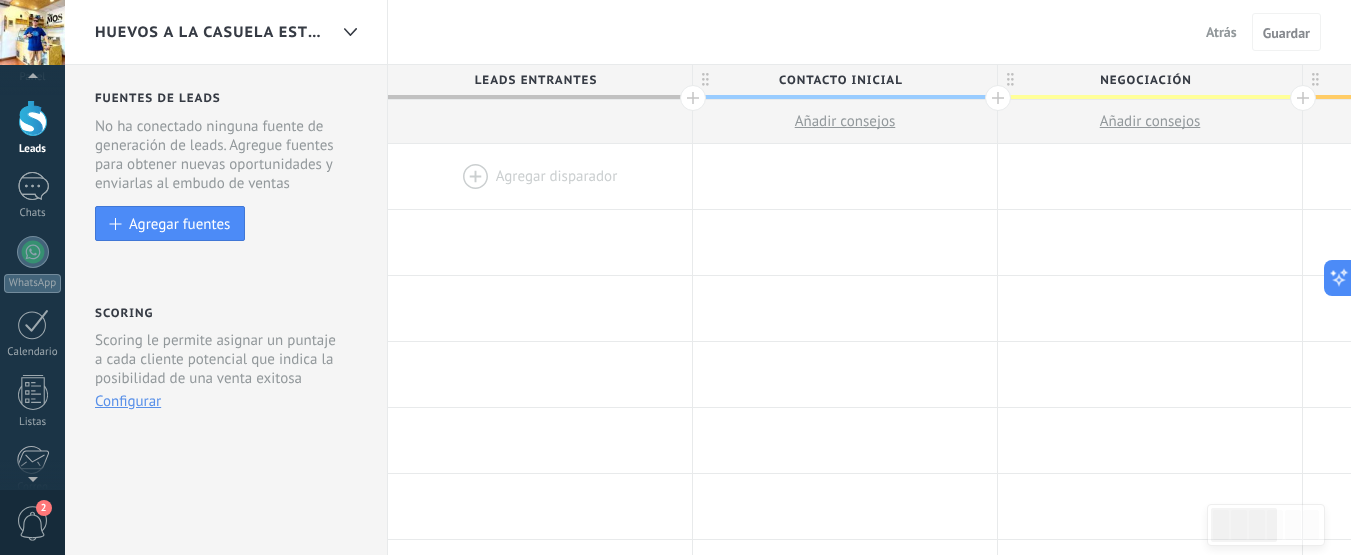 scroll, scrollTop: 129, scrollLeft: 0, axis: vertical 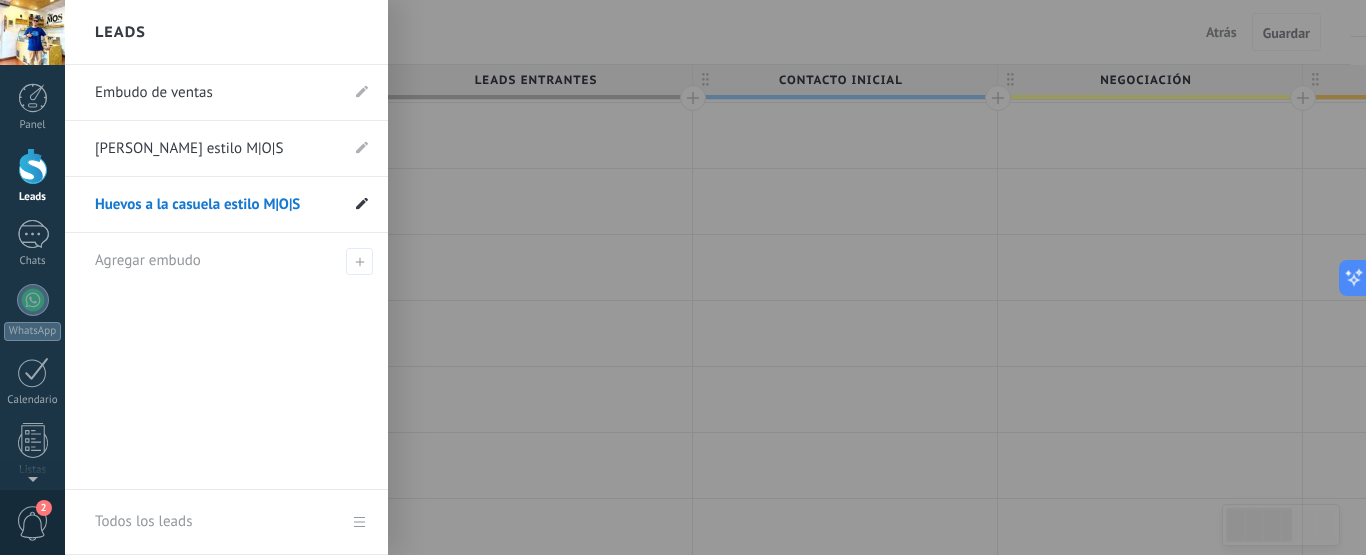 click 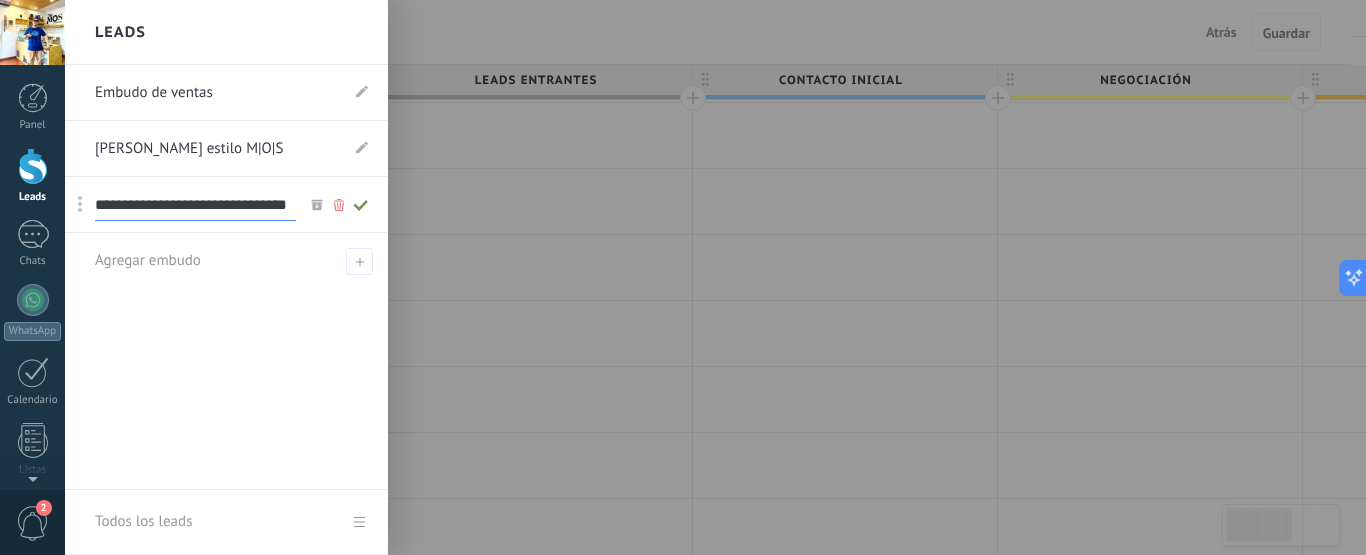click 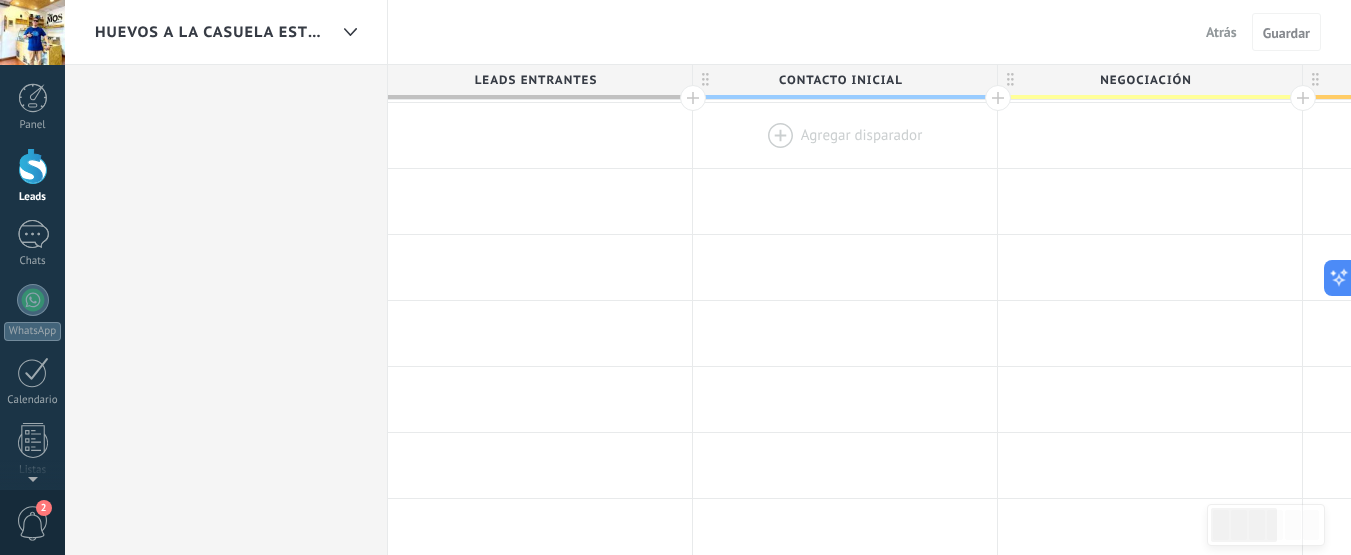 click at bounding box center [845, 135] 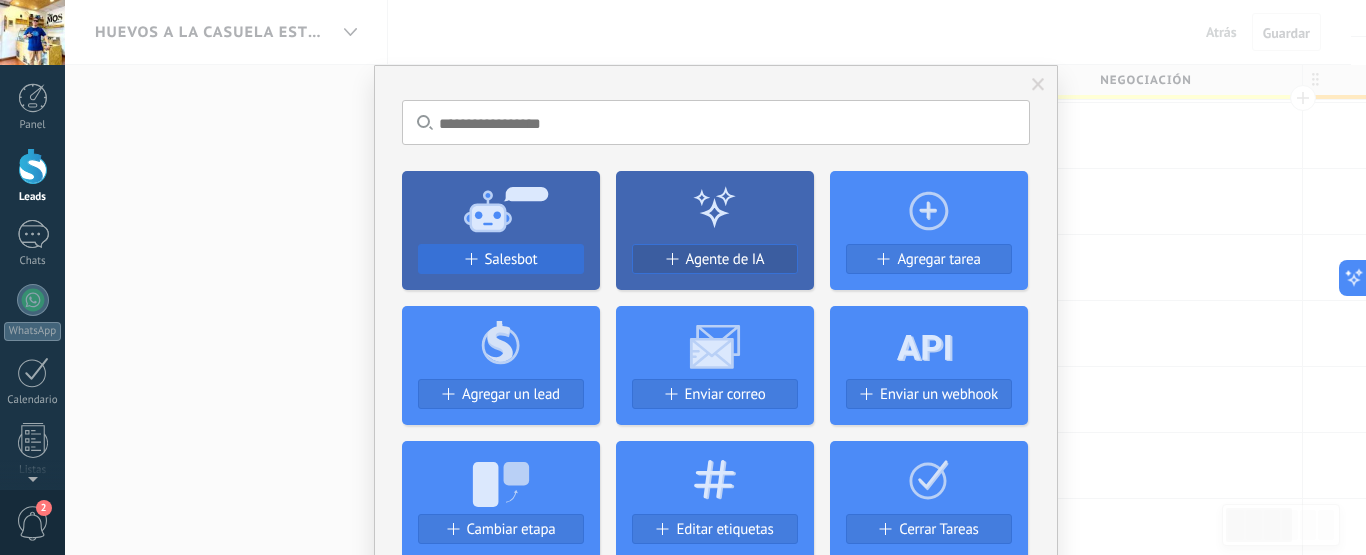 click on "Salesbot" at bounding box center [511, 259] 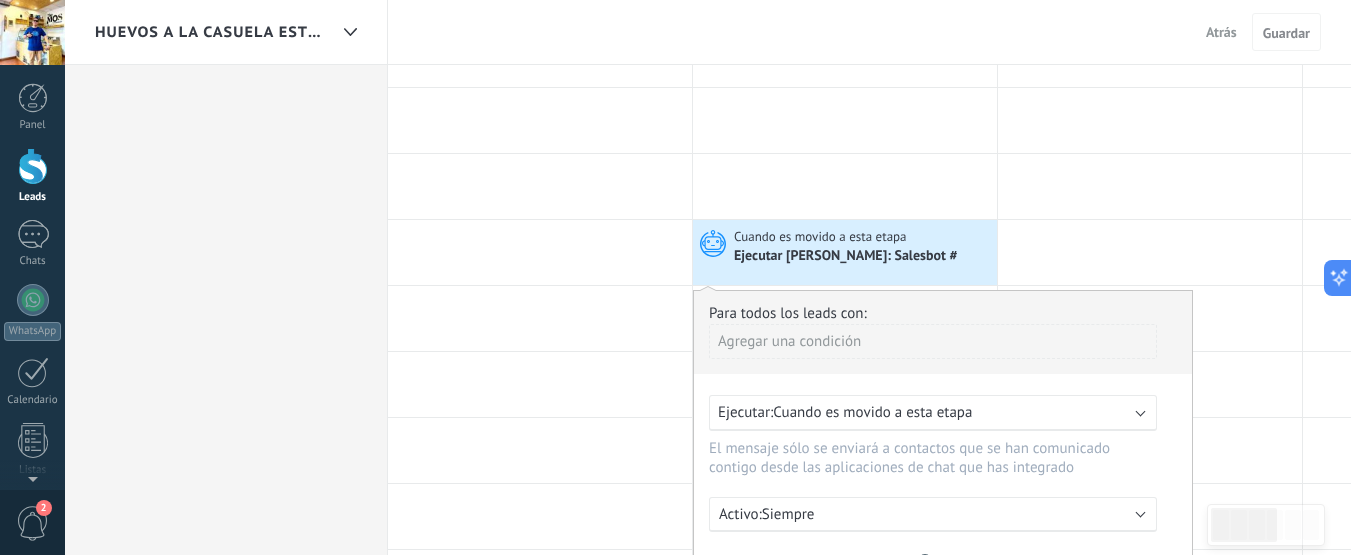 scroll, scrollTop: 764, scrollLeft: 0, axis: vertical 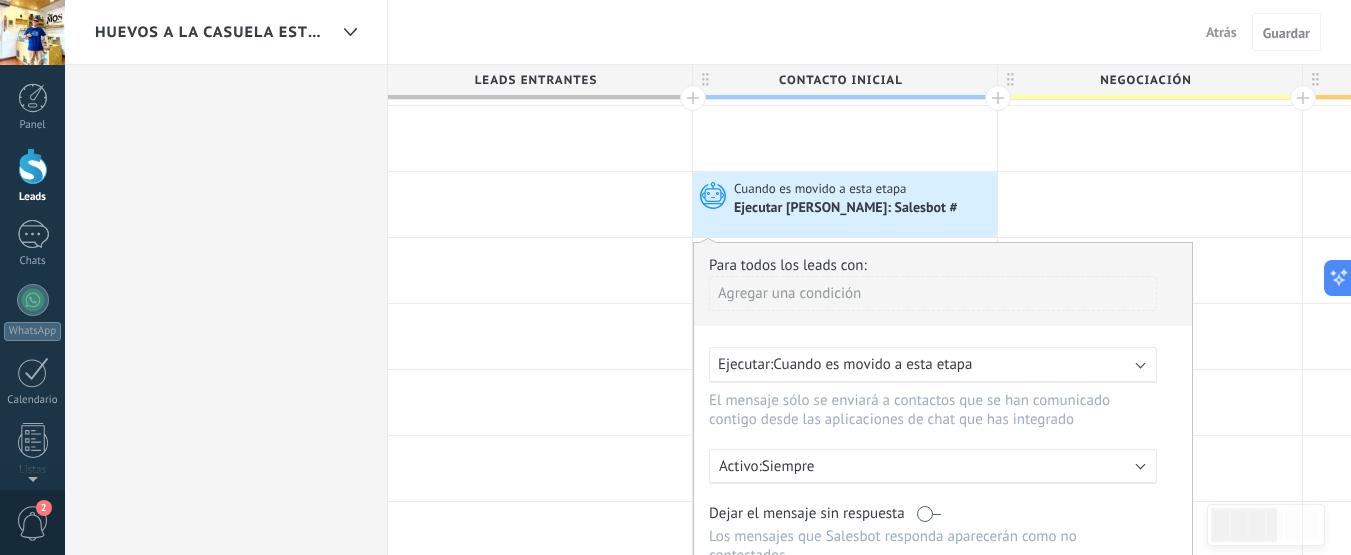 drag, startPoint x: 893, startPoint y: 206, endPoint x: 893, endPoint y: 173, distance: 33 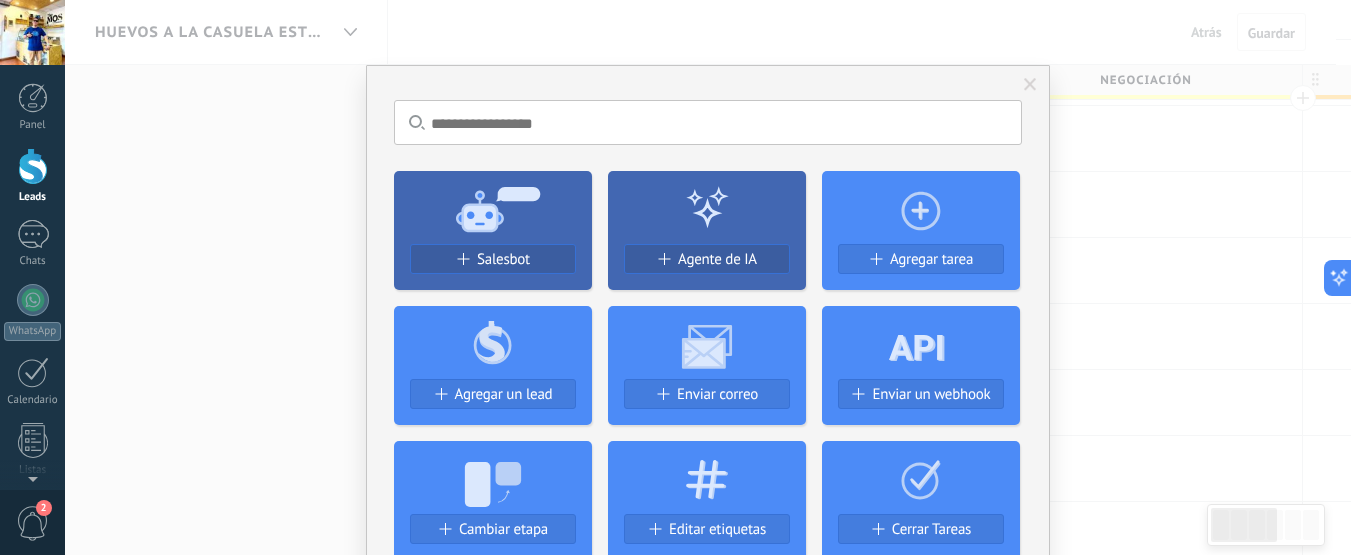 click 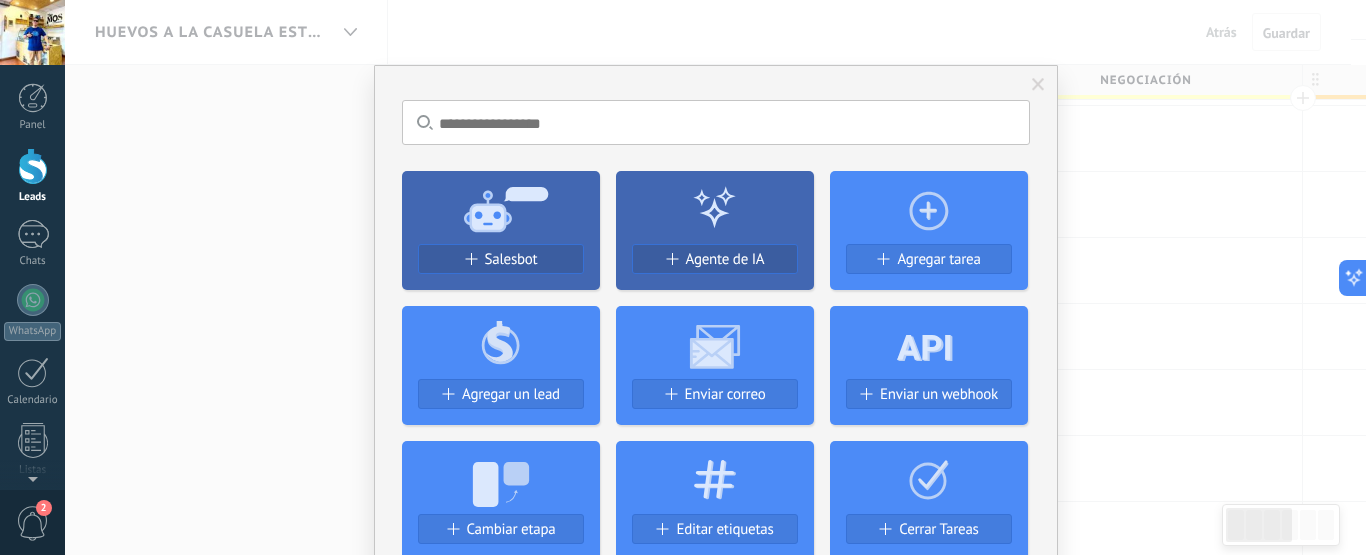 click 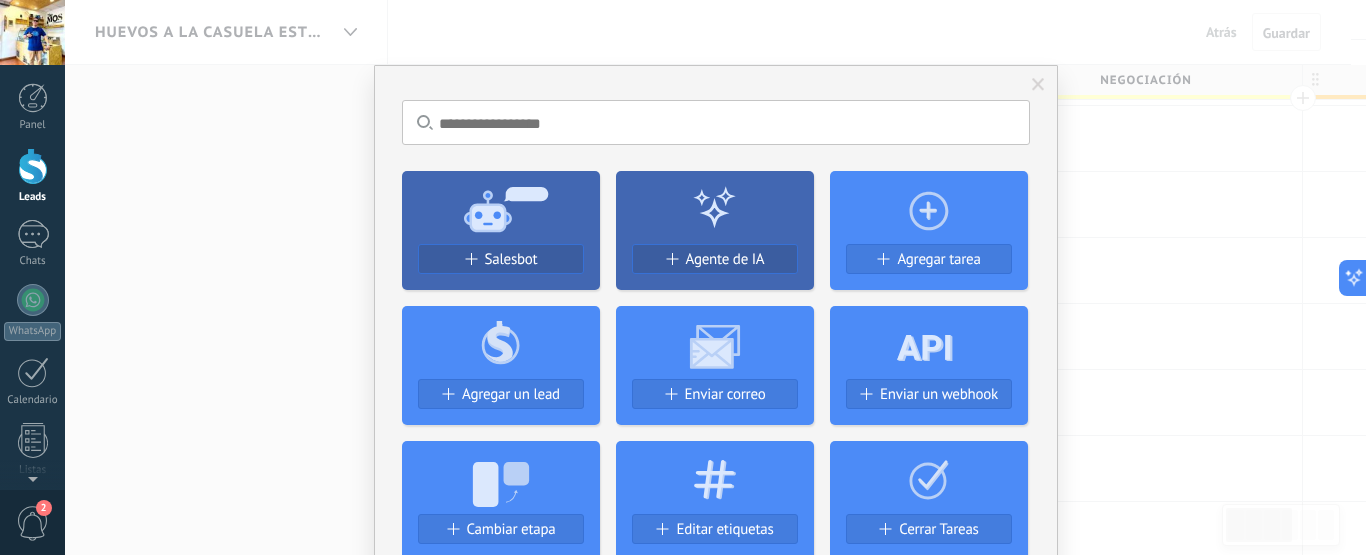click at bounding box center (1038, 85) 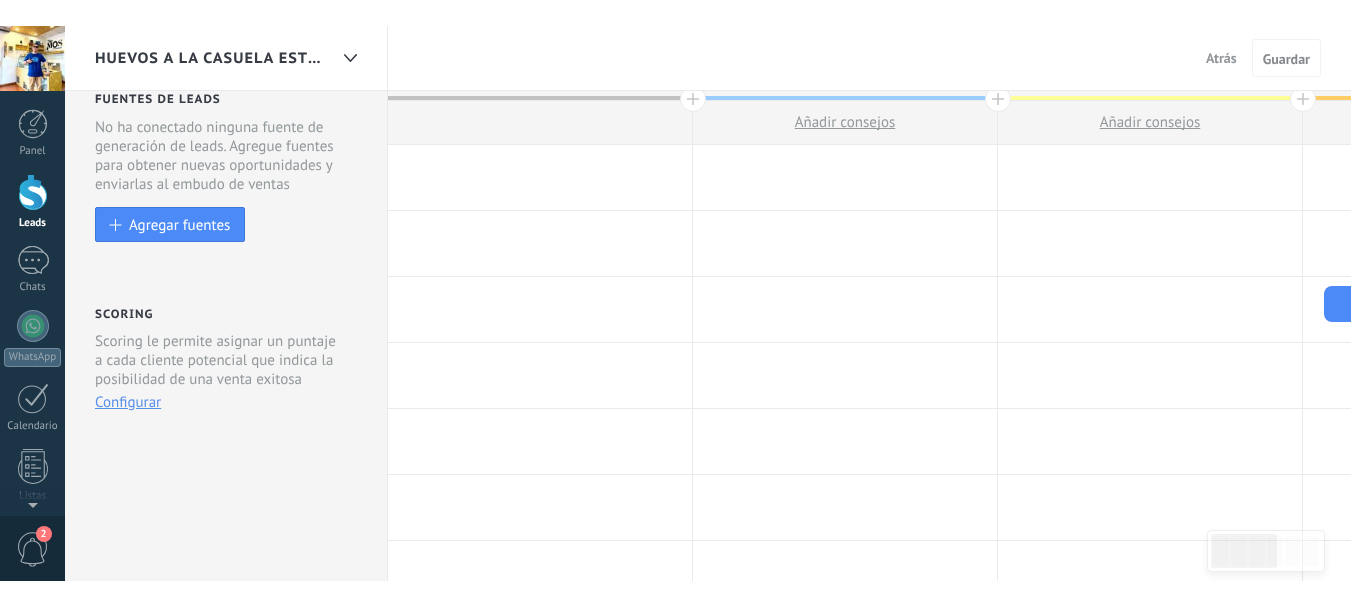 scroll, scrollTop: 0, scrollLeft: 0, axis: both 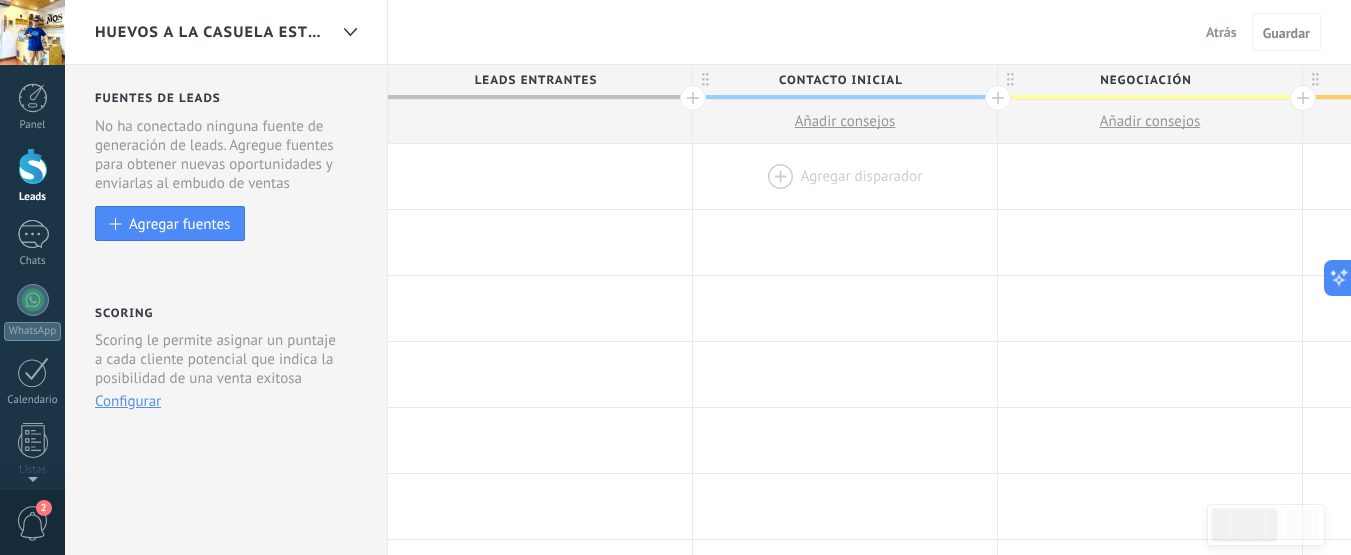 click at bounding box center [845, 176] 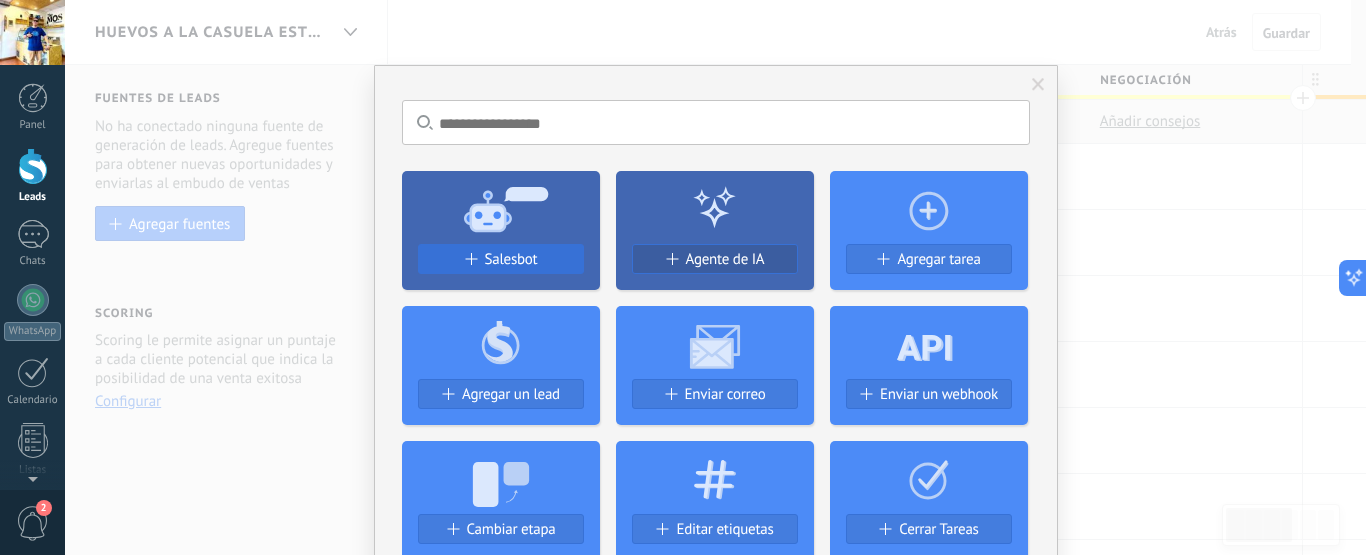 click on "Salesbot" at bounding box center [501, 259] 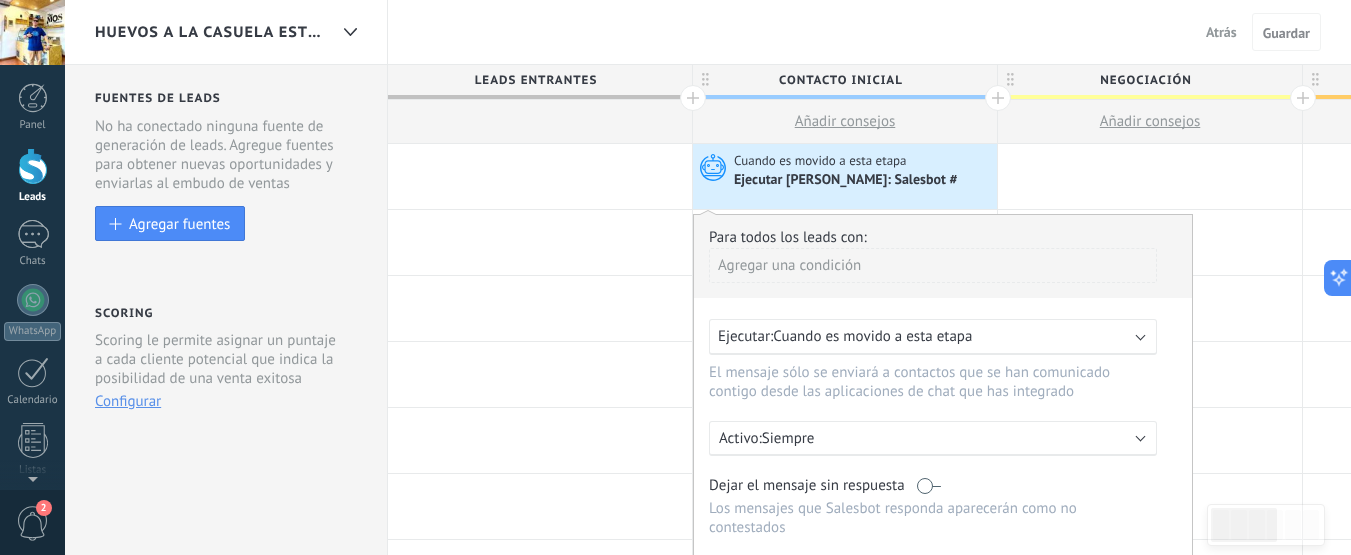 click on "Ejecutar:  Cuando es movido a esta etapa" at bounding box center (925, 336) 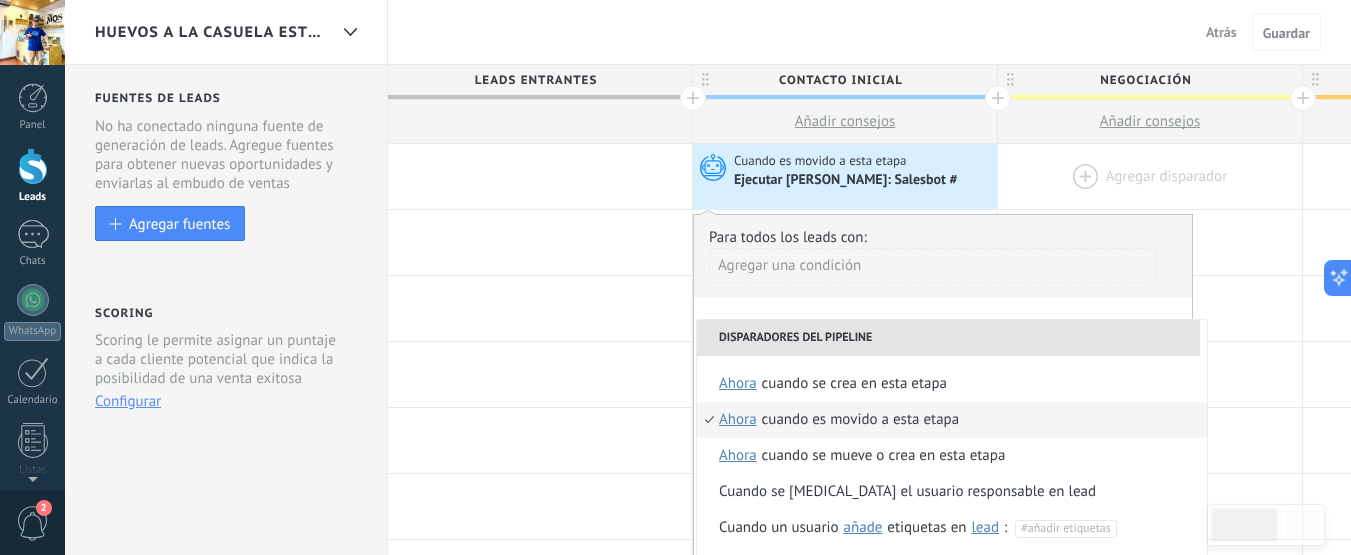 click at bounding box center [1150, 176] 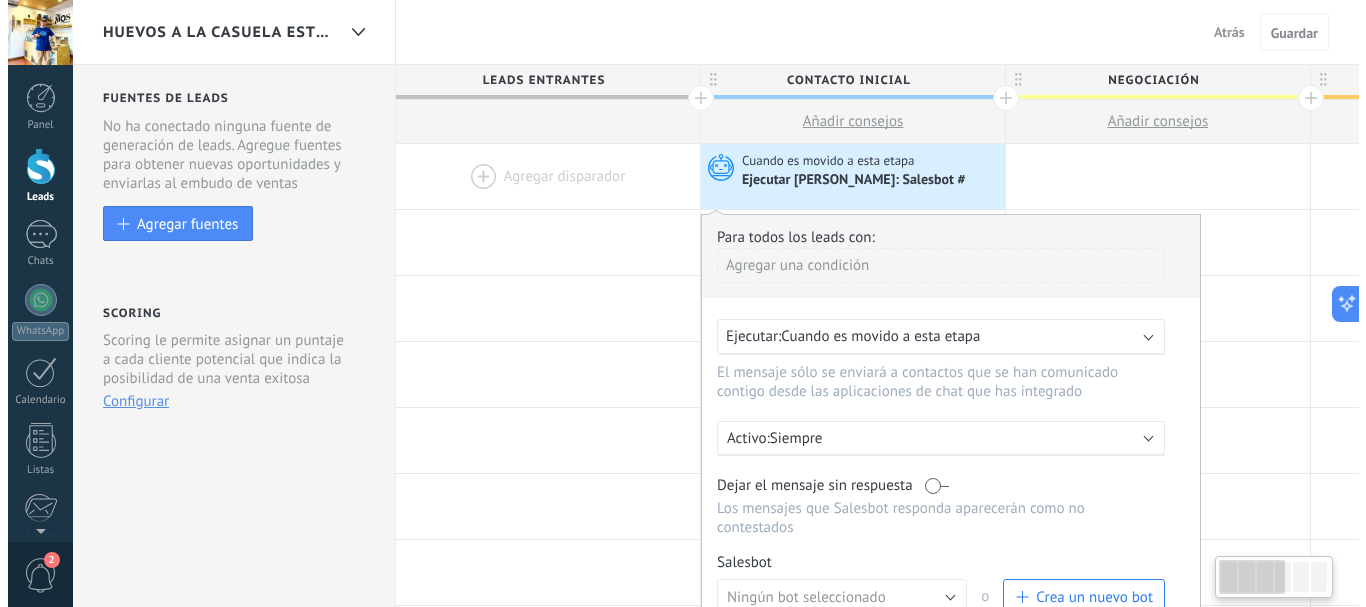 scroll, scrollTop: 19, scrollLeft: 0, axis: vertical 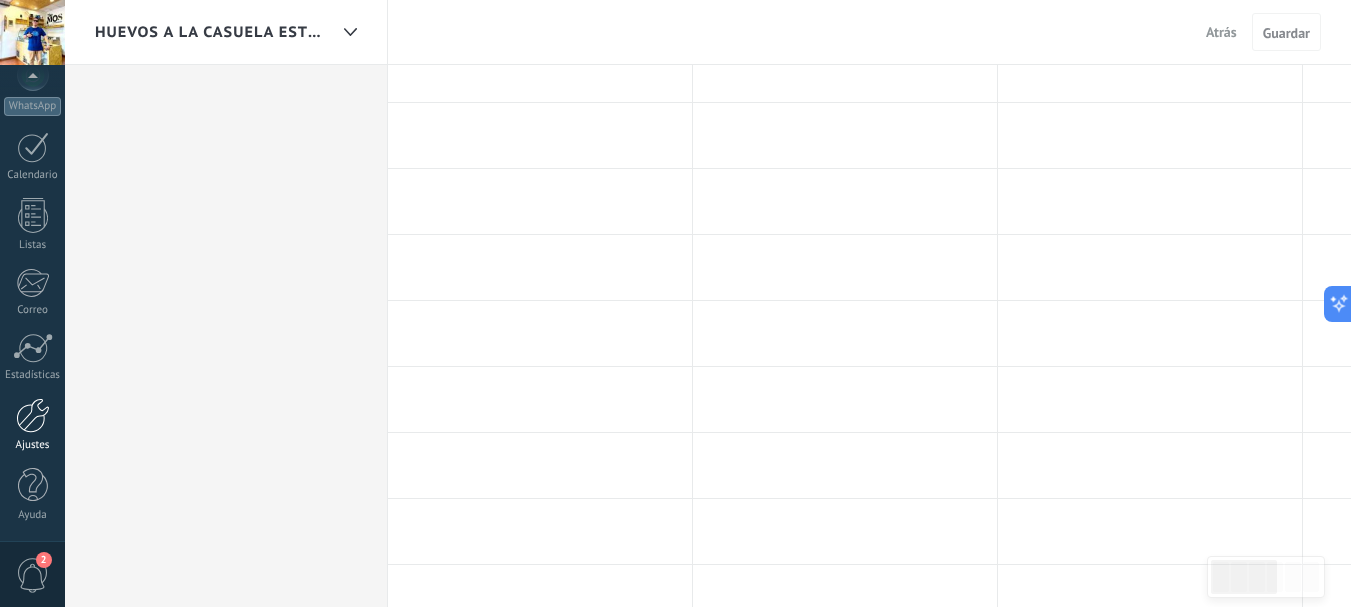 click at bounding box center [33, 415] 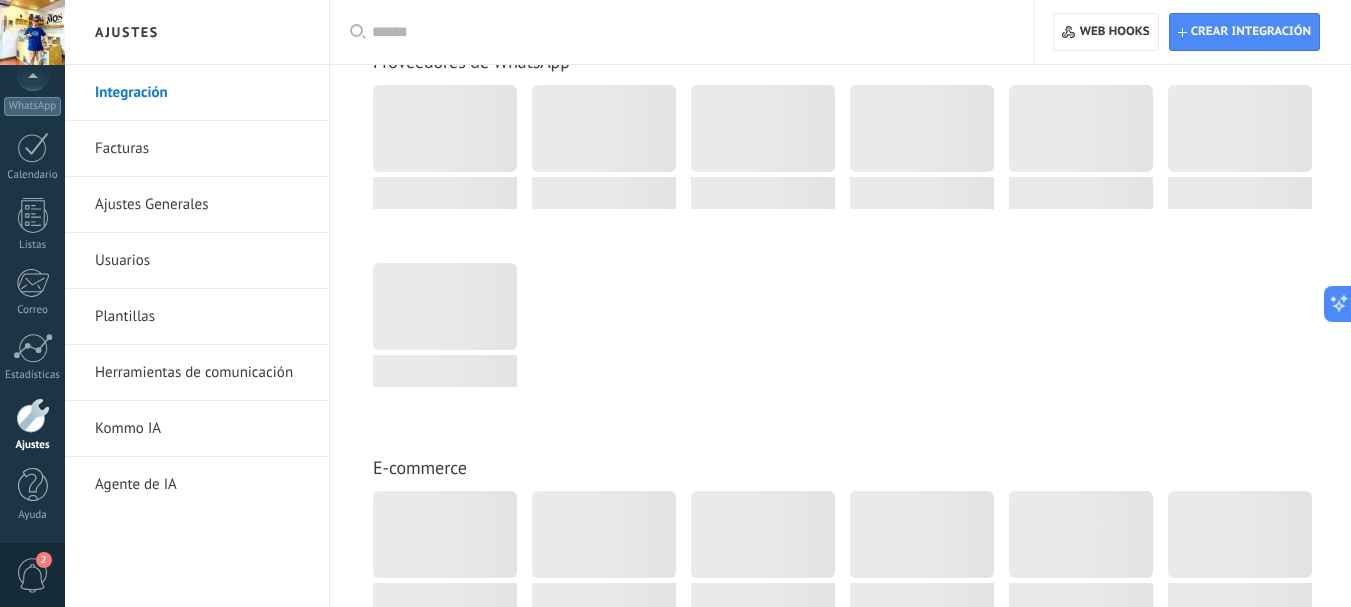 scroll, scrollTop: 0, scrollLeft: 0, axis: both 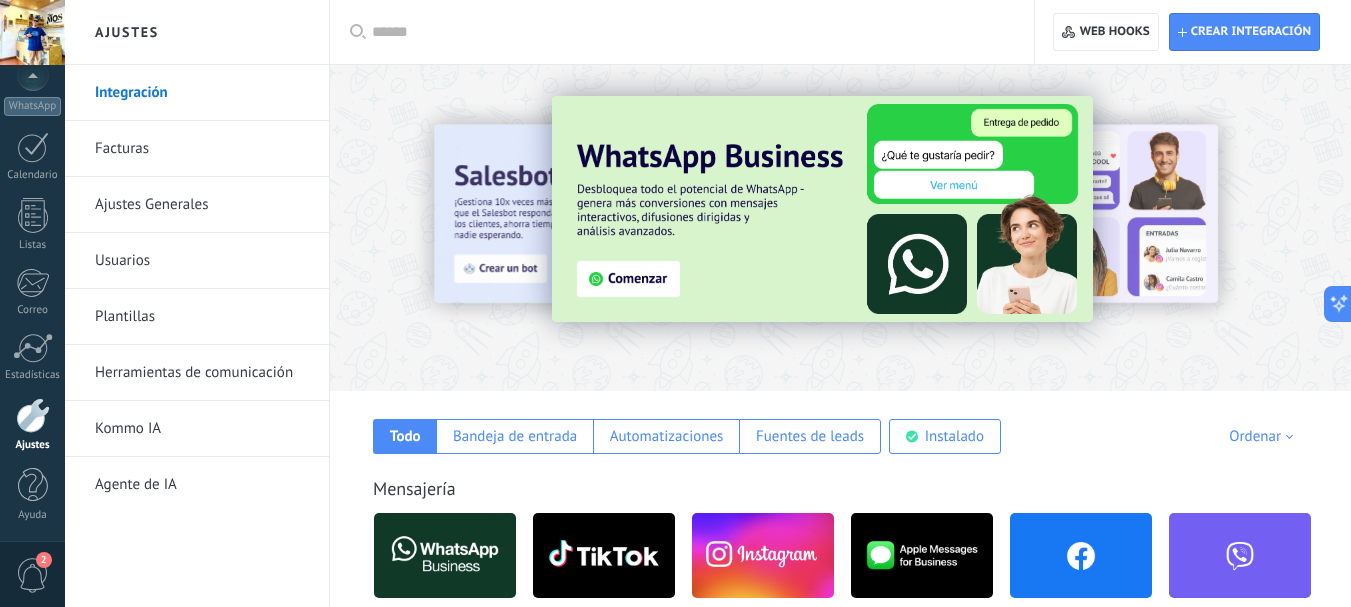 click on "Ajustes Generales" at bounding box center (202, 205) 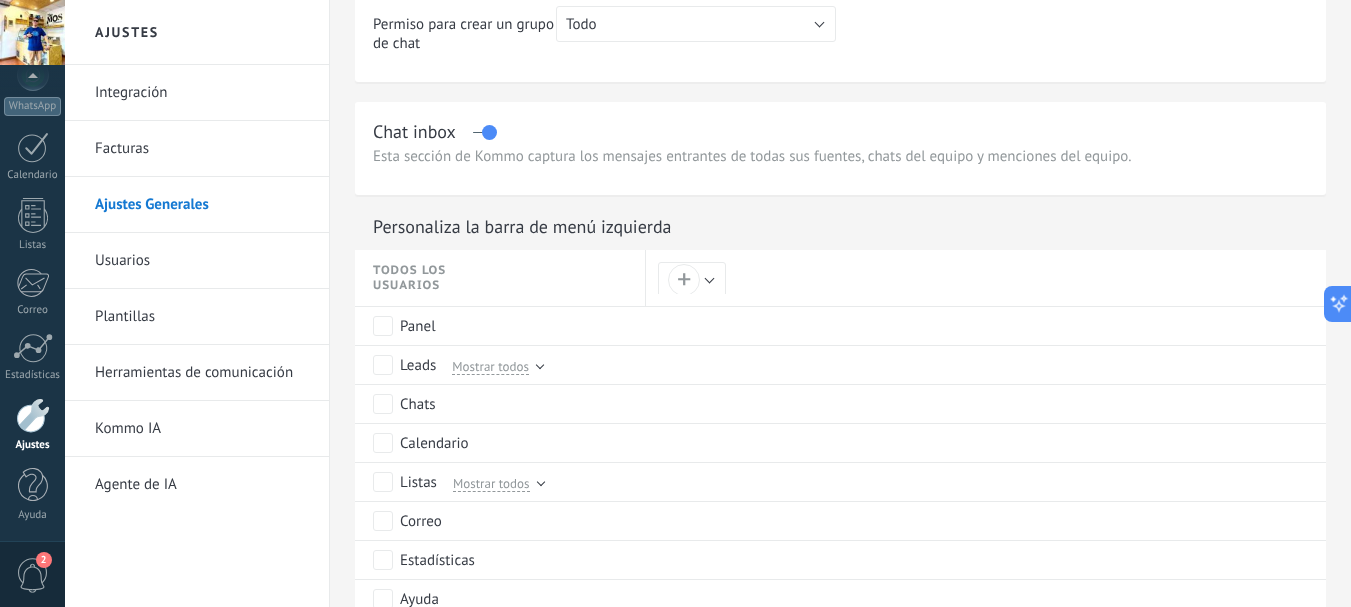 scroll, scrollTop: 0, scrollLeft: 0, axis: both 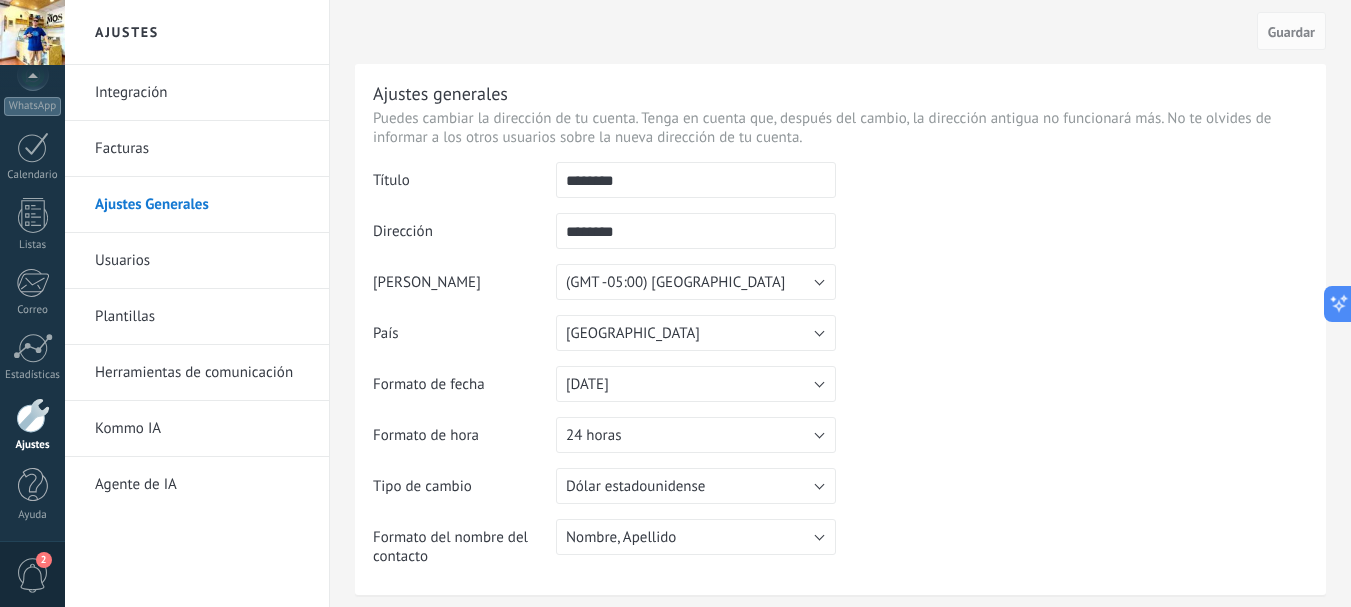 click on "Ajustes" at bounding box center [197, 32] 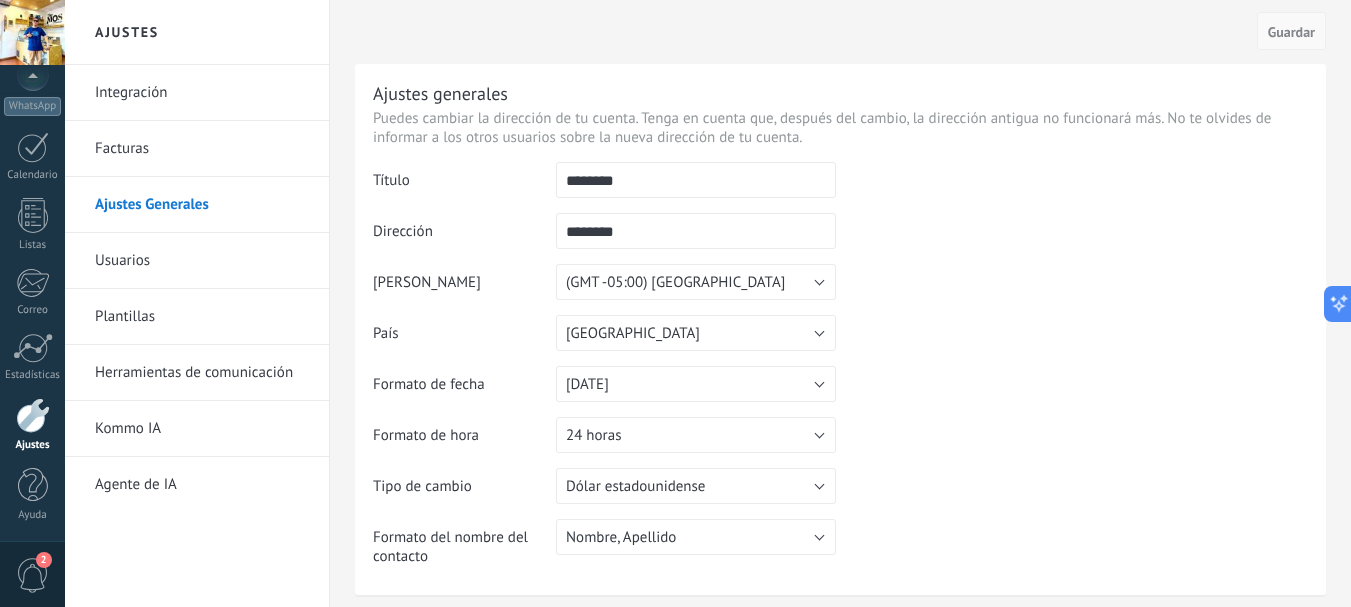 click on "Guardar" at bounding box center (1291, 32) 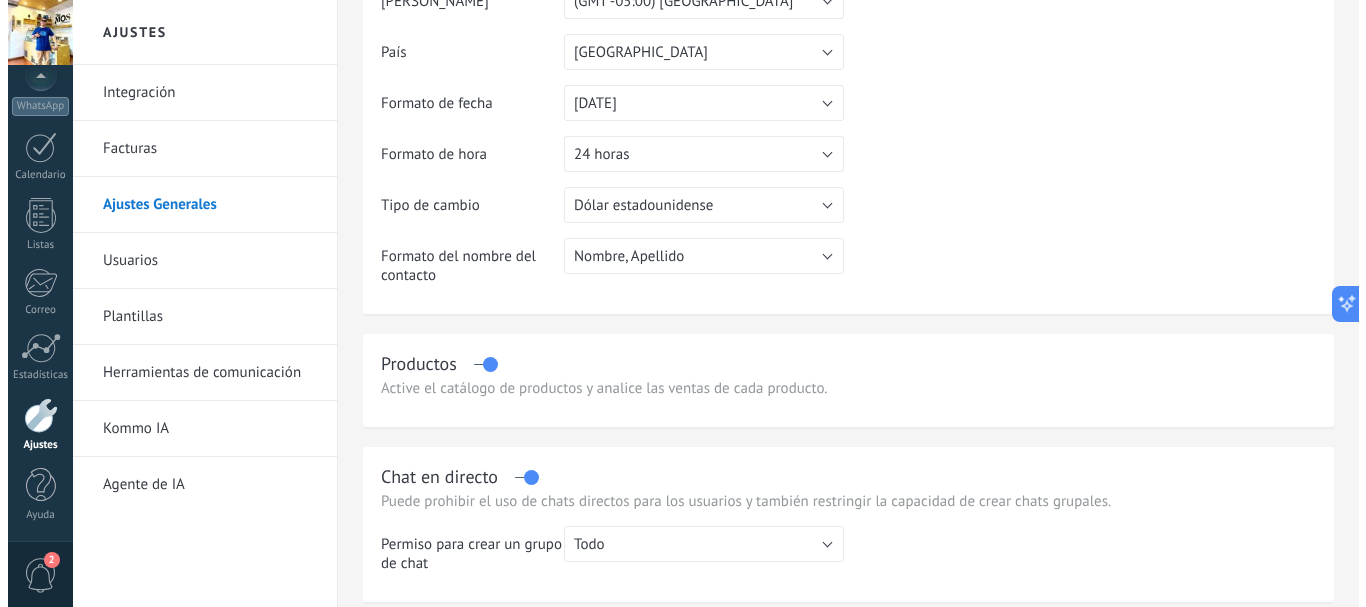 scroll, scrollTop: 0, scrollLeft: 0, axis: both 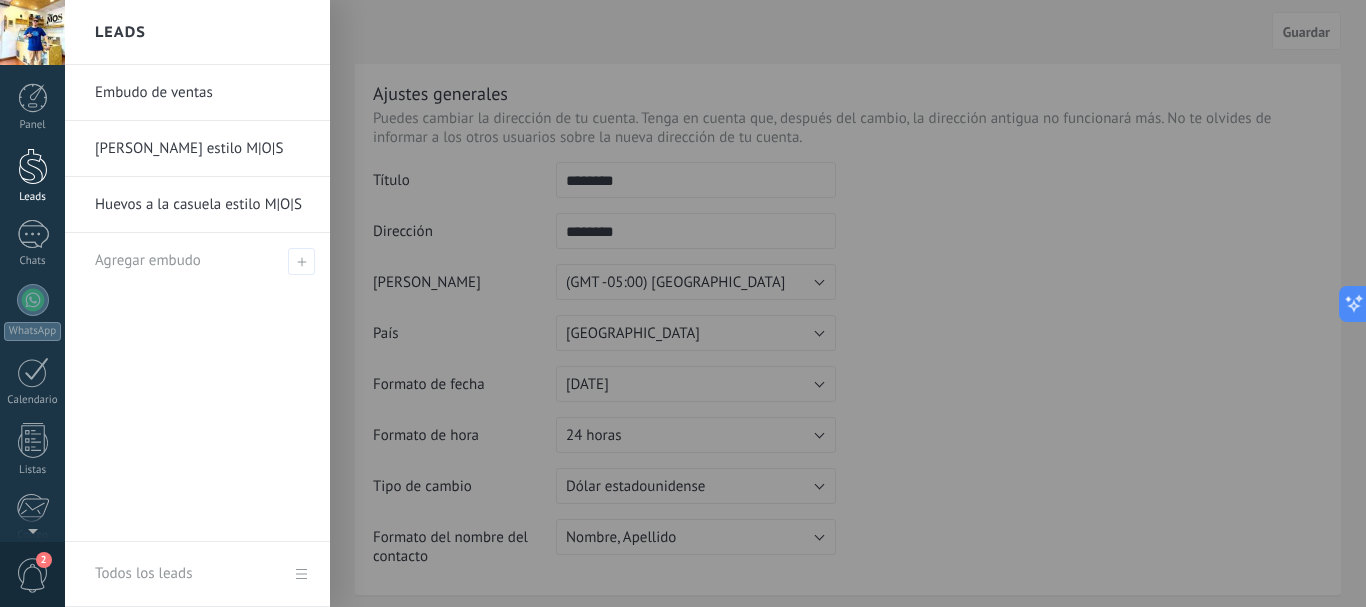 click at bounding box center (33, 166) 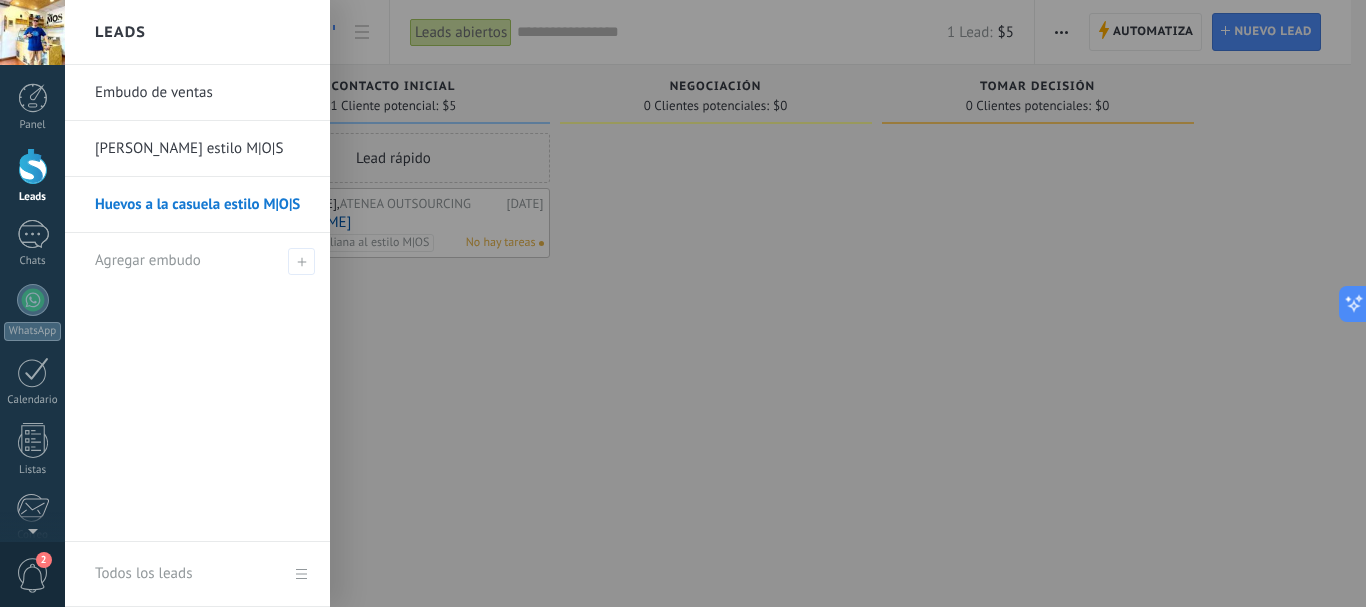 click at bounding box center [33, 166] 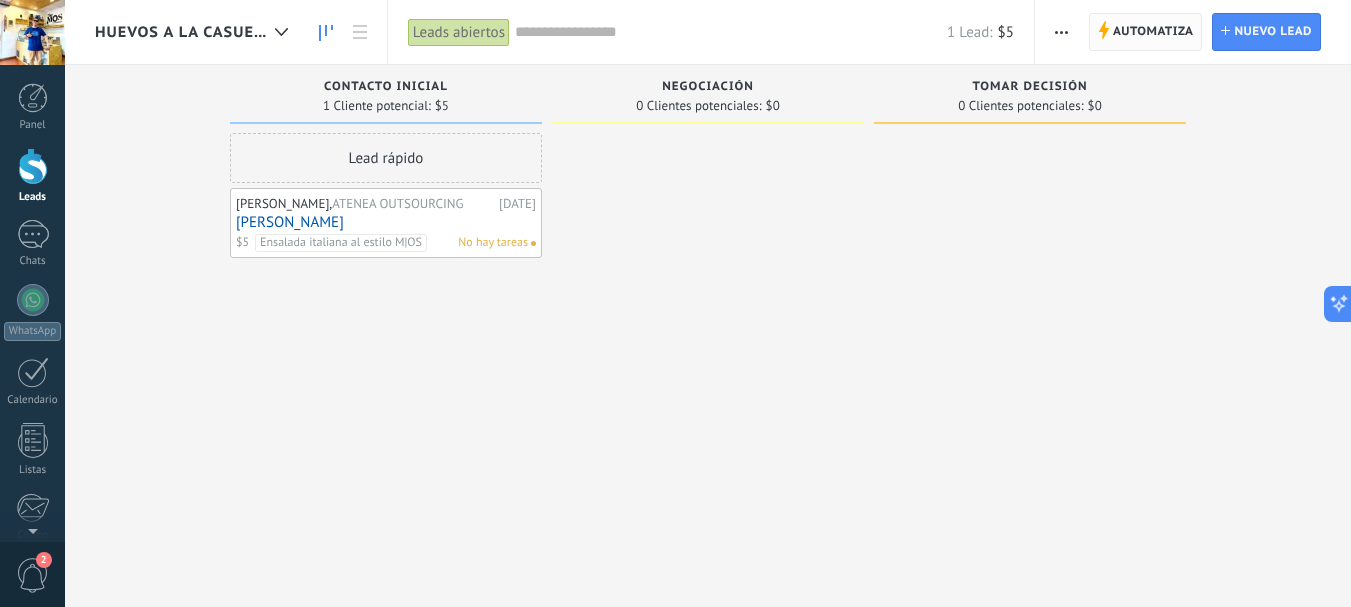 click on "Automatiza" at bounding box center (1153, 32) 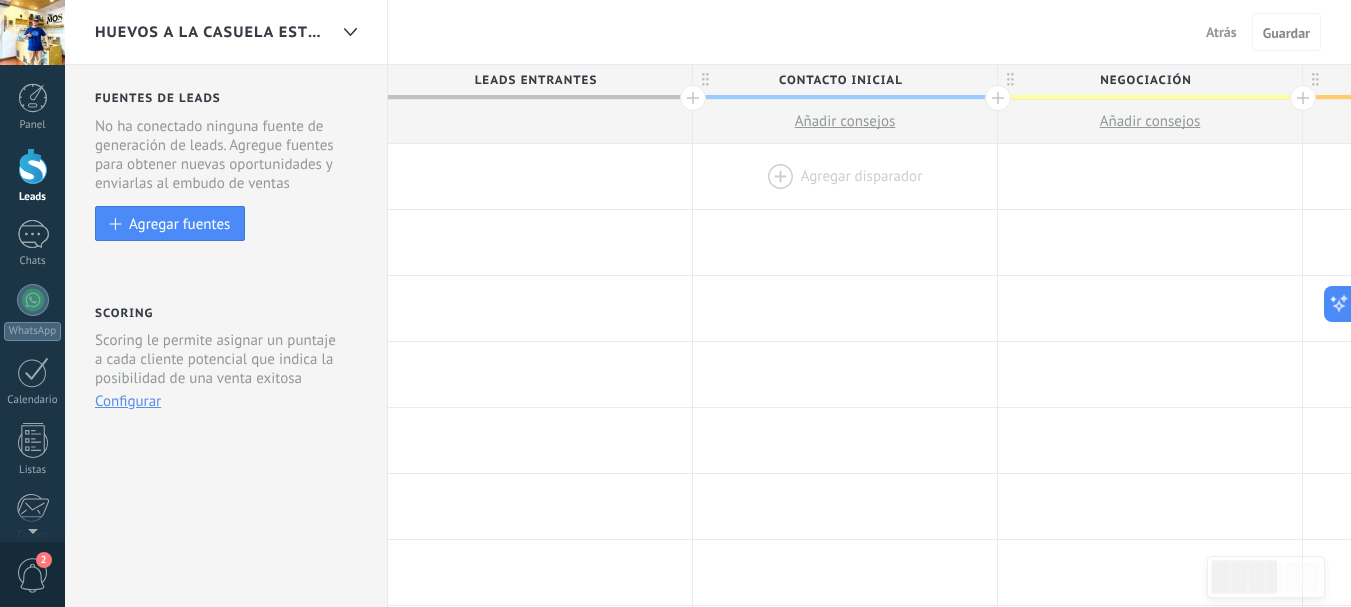 click at bounding box center (845, 176) 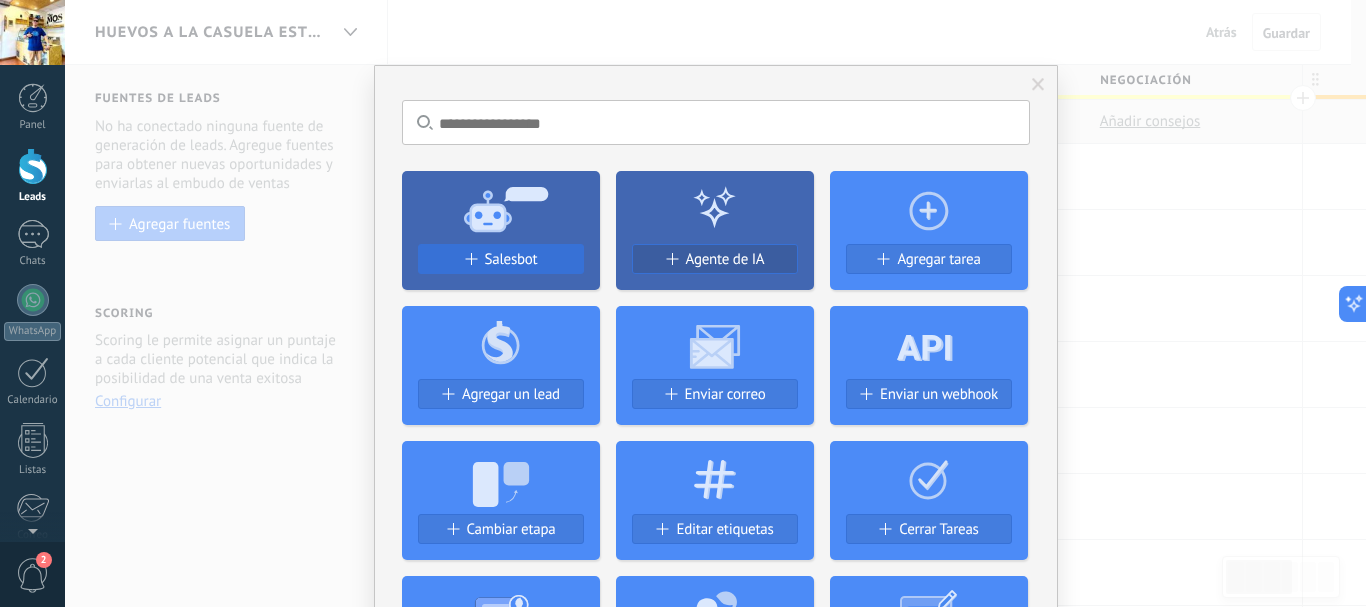 click on "Salesbot" at bounding box center (511, 259) 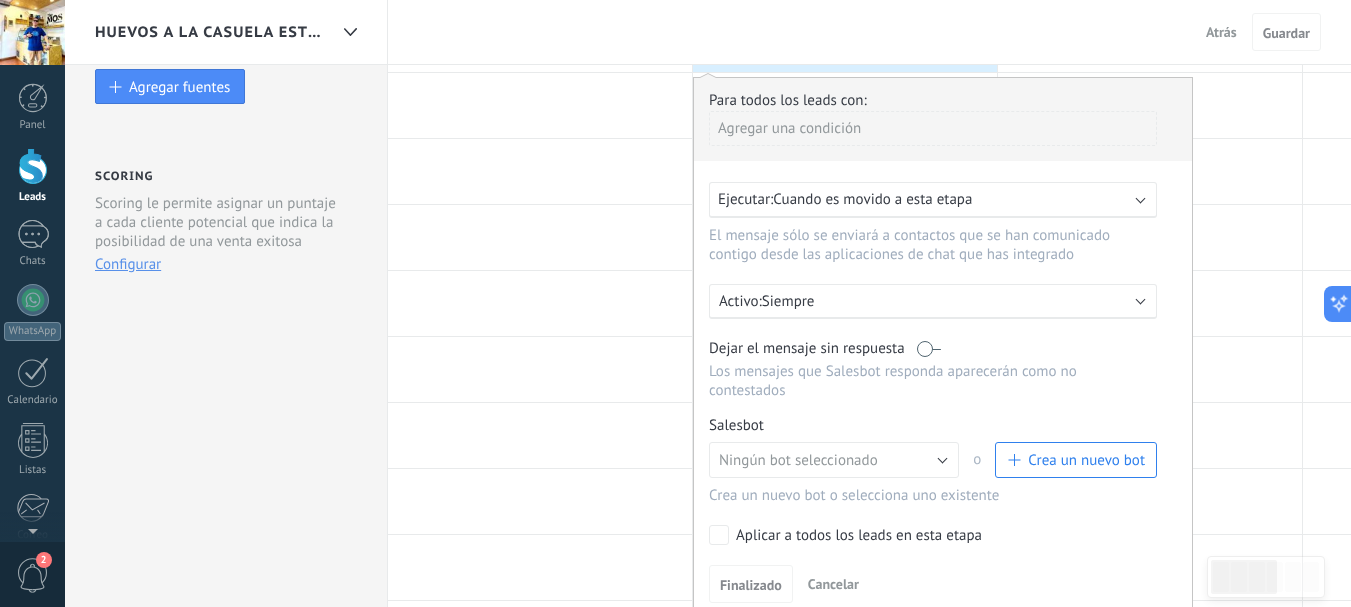 scroll, scrollTop: 0, scrollLeft: 0, axis: both 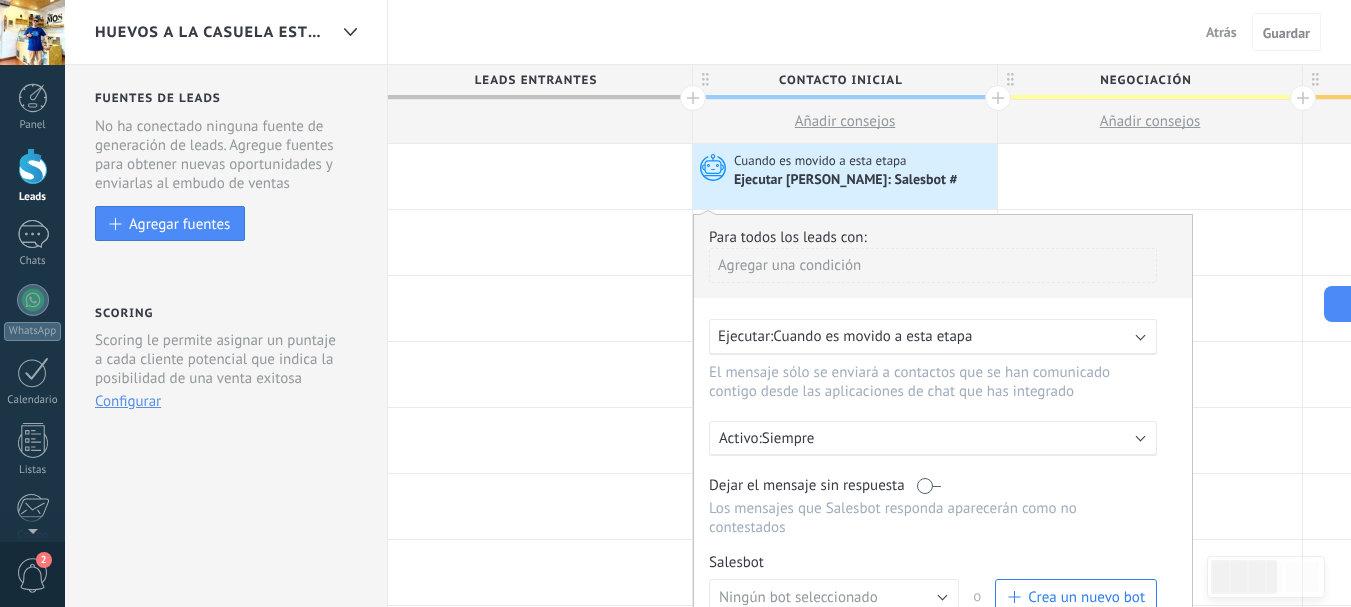 click on "Agregar una condición" at bounding box center [933, 265] 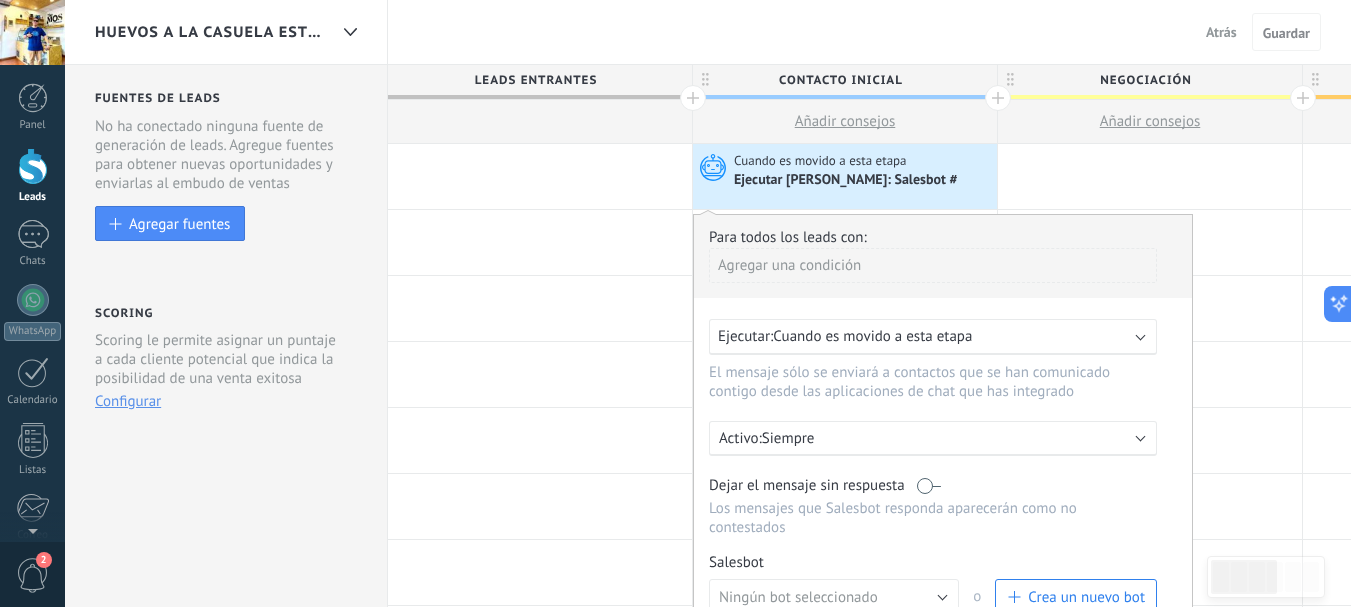 click on "Agregar una condición" at bounding box center [933, 265] 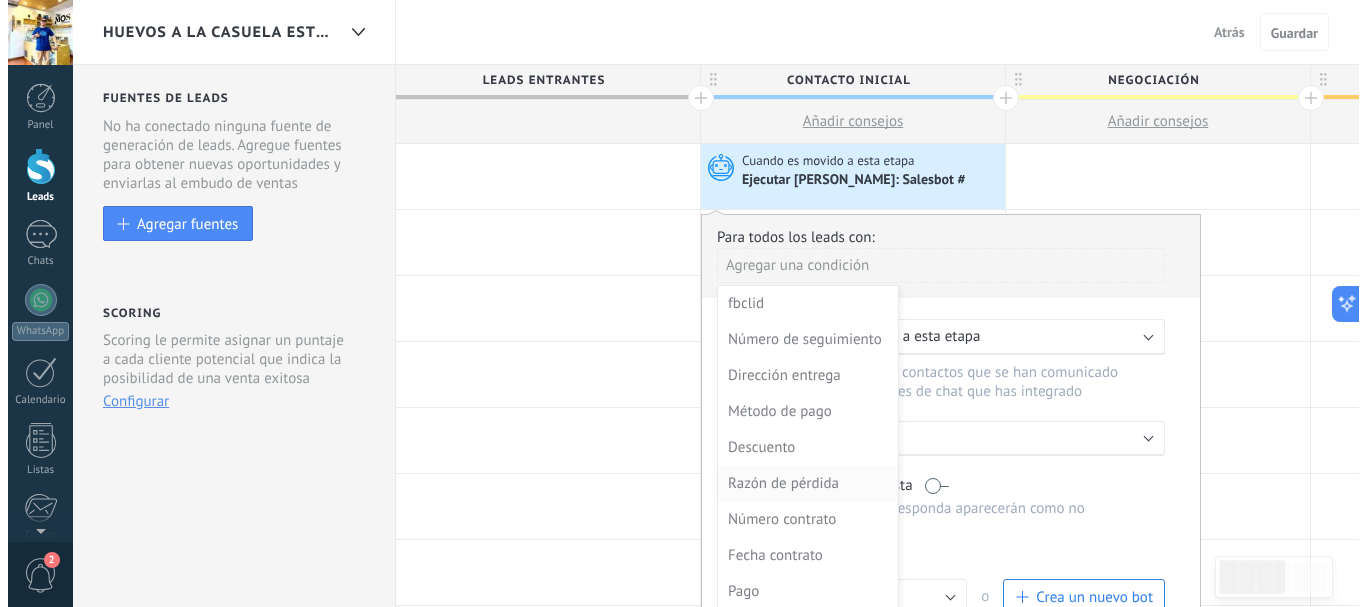 scroll, scrollTop: 0, scrollLeft: 0, axis: both 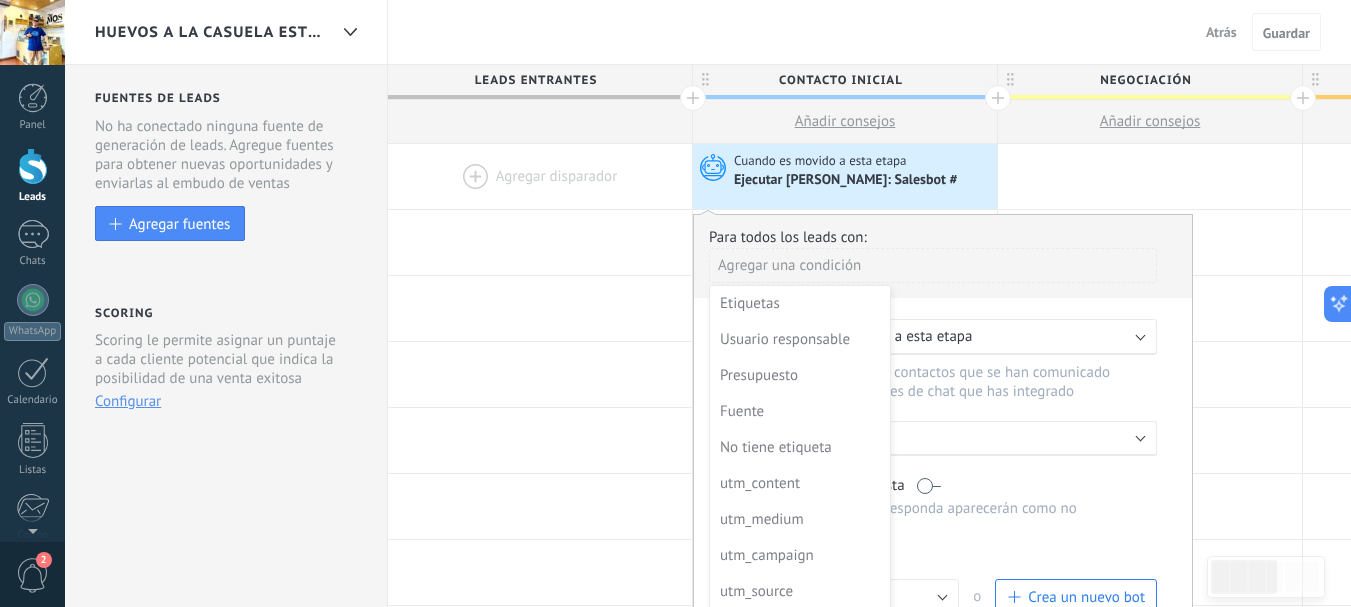 click at bounding box center [540, 176] 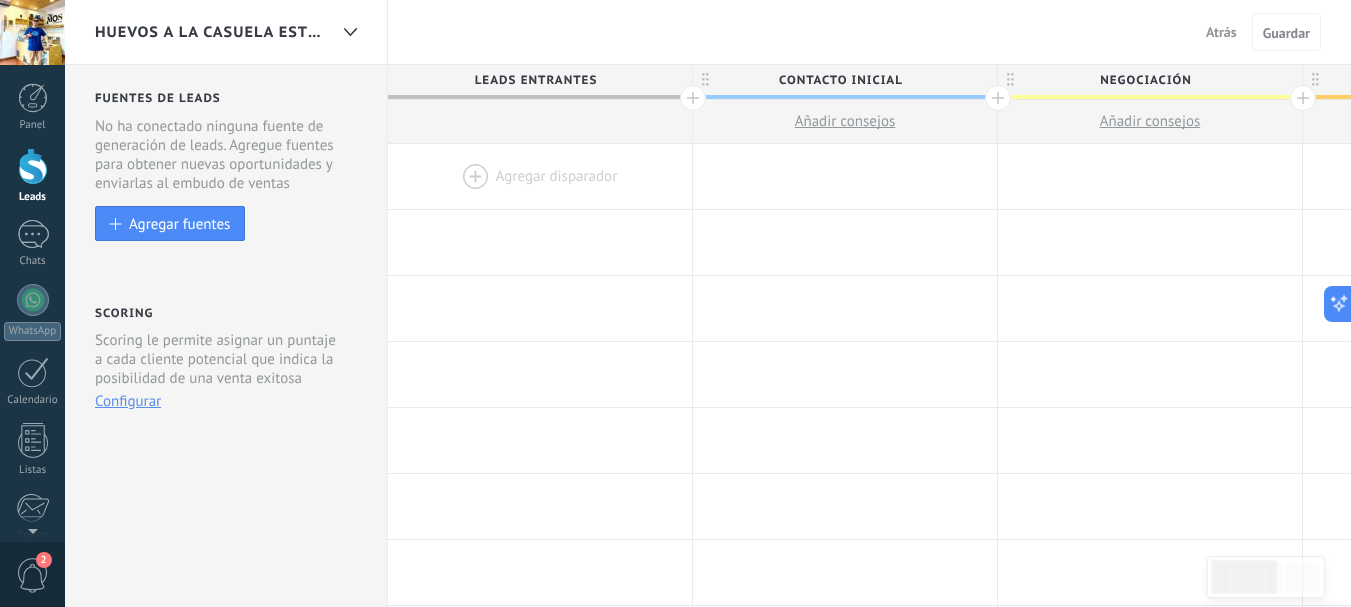 click on "Añadir consejos" at bounding box center [845, 121] 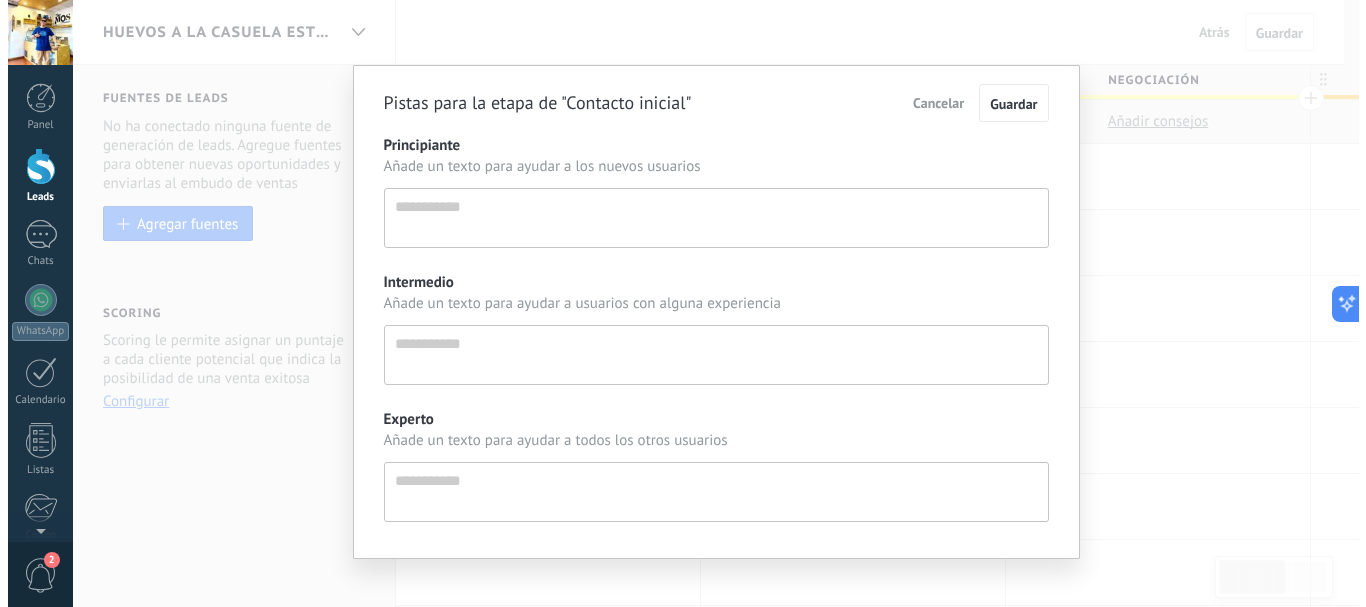 scroll, scrollTop: 19, scrollLeft: 0, axis: vertical 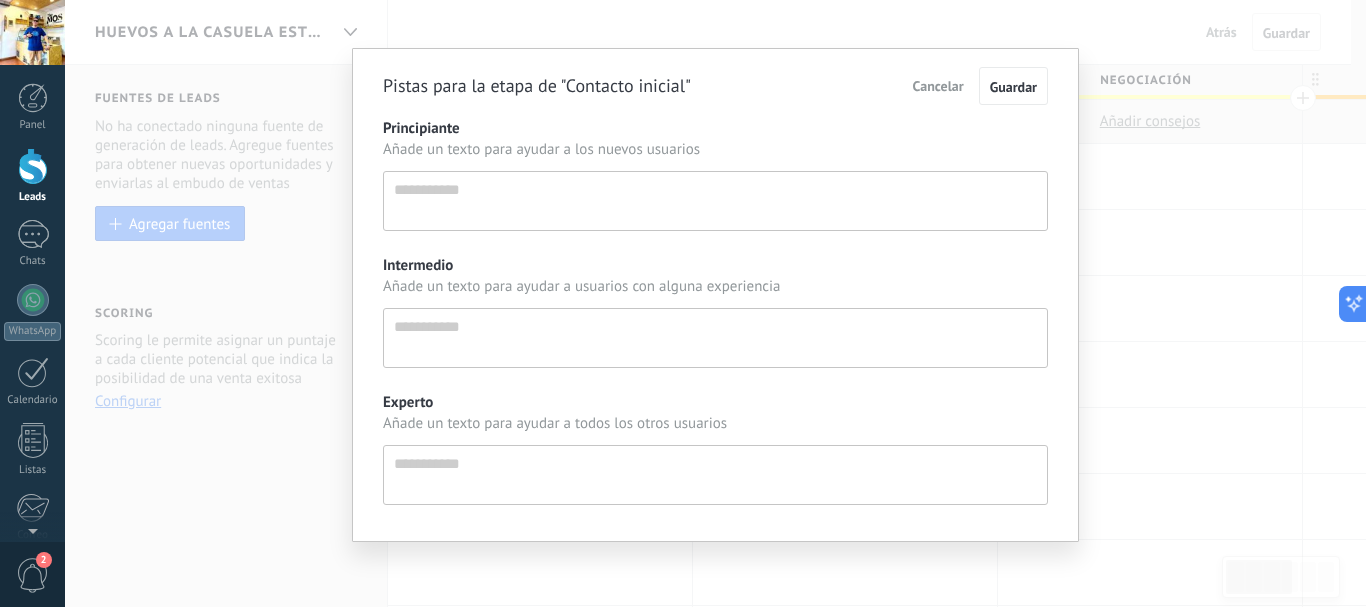 click on "Principiante" at bounding box center [715, 201] 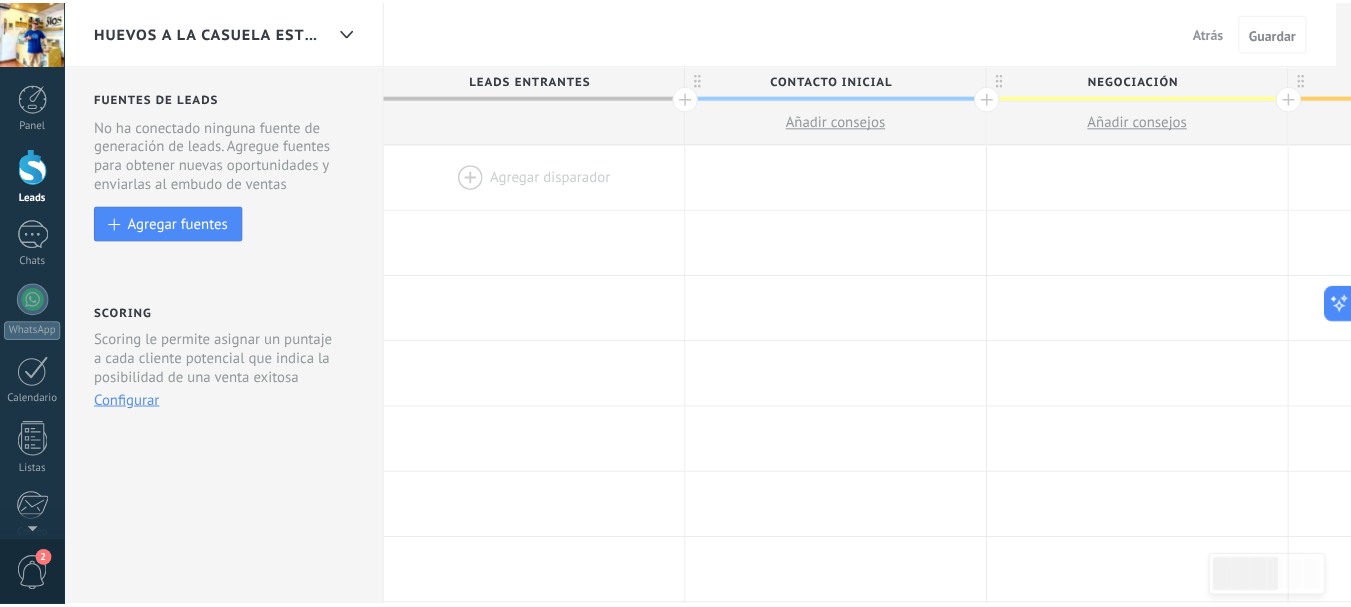 scroll, scrollTop: 0, scrollLeft: 0, axis: both 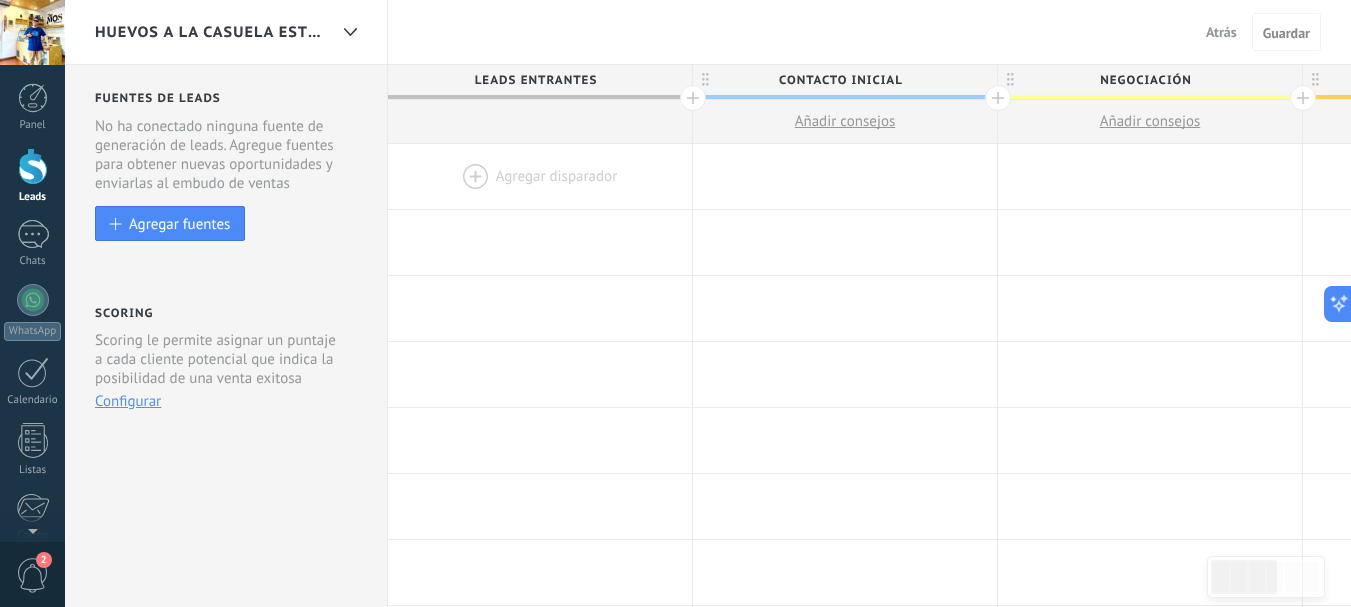 click on "Huevos a la casuela estilo M|O|S Atrás Cancelar Guardar" at bounding box center [708, 32] 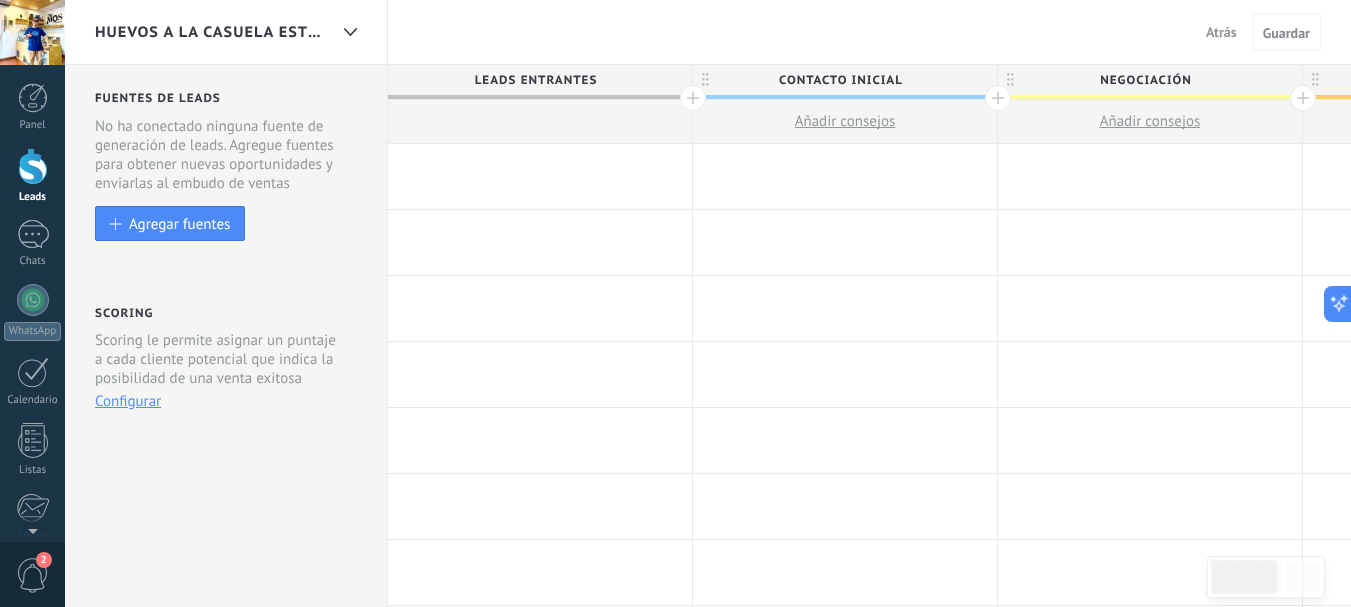click at bounding box center [845, 176] 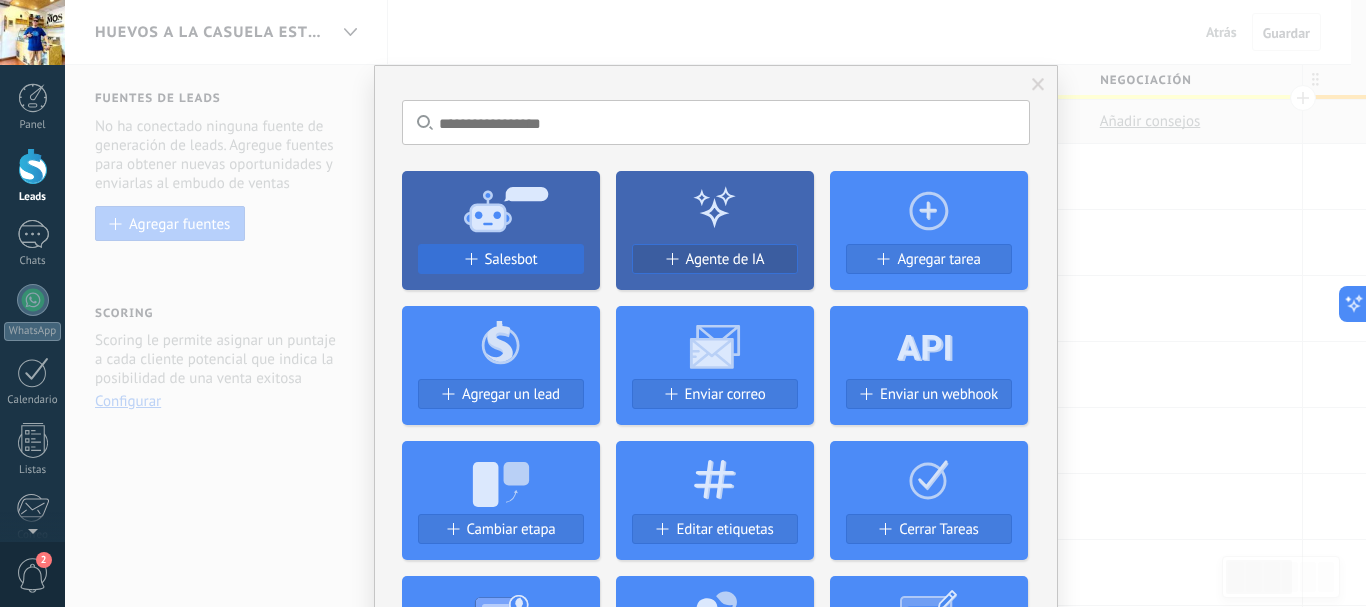 click on "Salesbot" at bounding box center (501, 267) 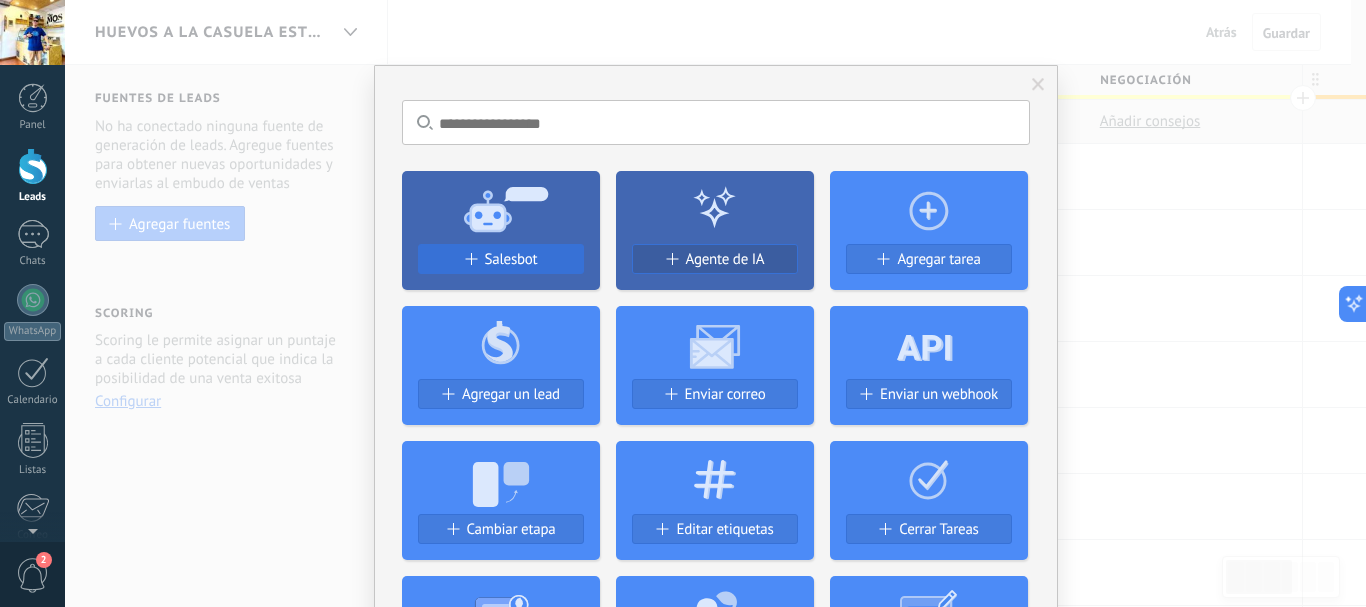 click on "Salesbot" at bounding box center [511, 259] 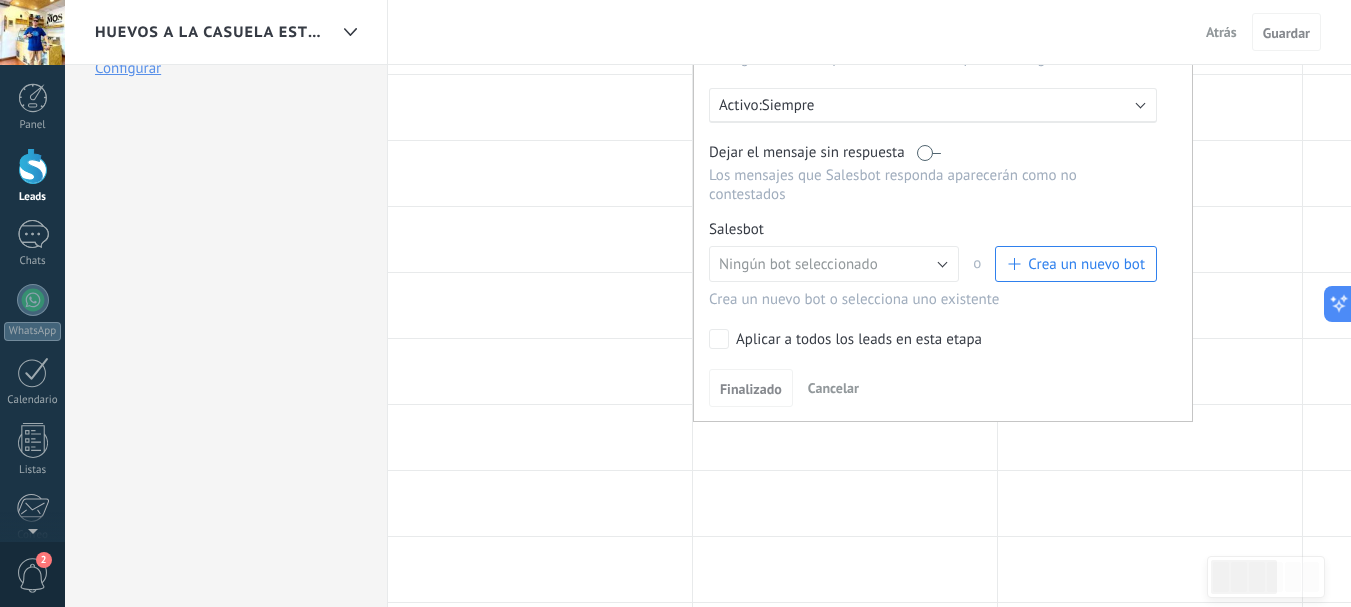 scroll, scrollTop: 0, scrollLeft: 0, axis: both 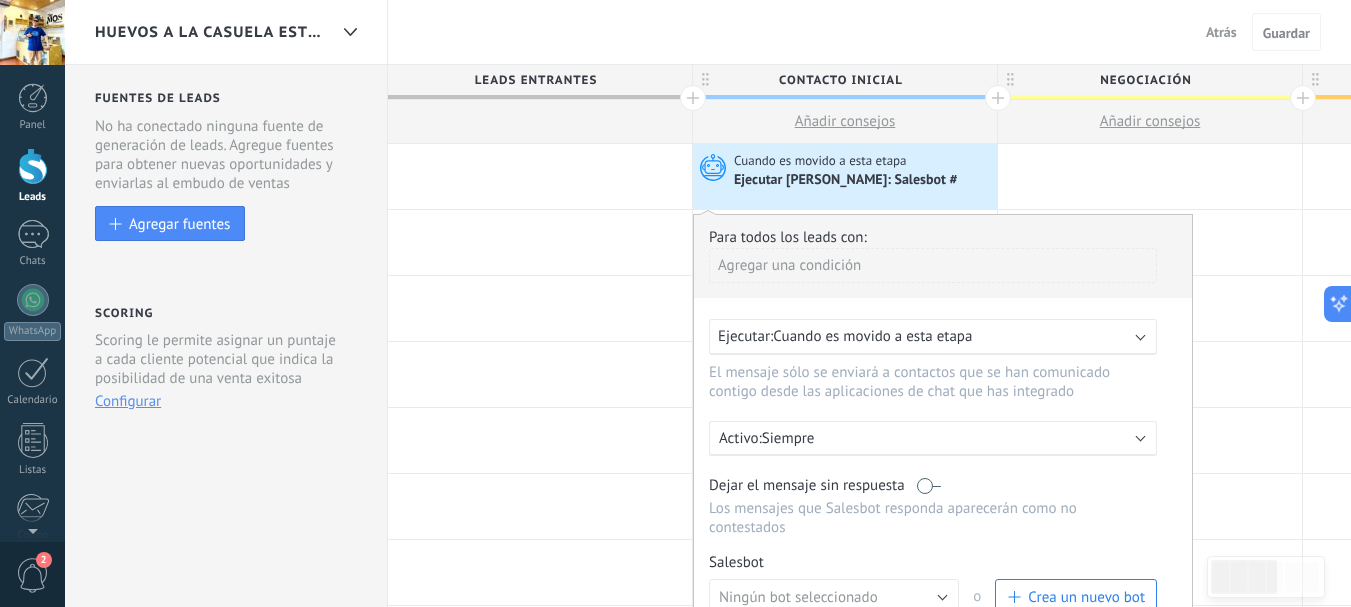 click on "Ejecutar:  Cuando es movido a esta etapa" at bounding box center (933, 337) 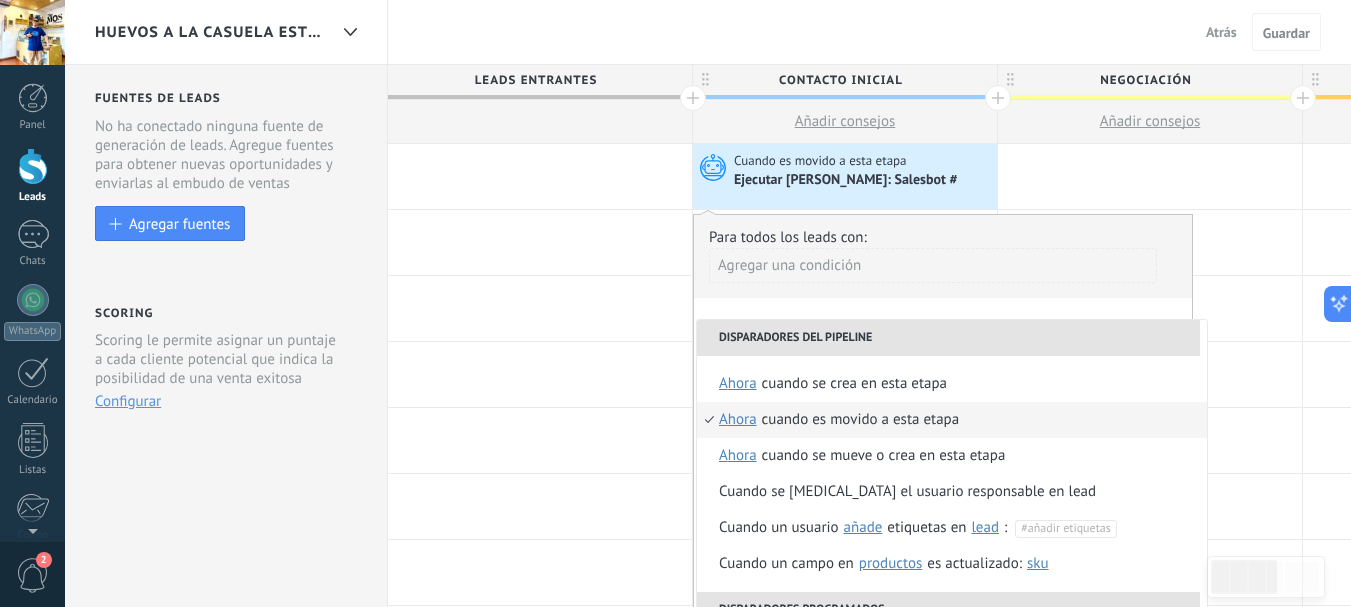 click on "Disparadores del pipeline" at bounding box center (948, 338) 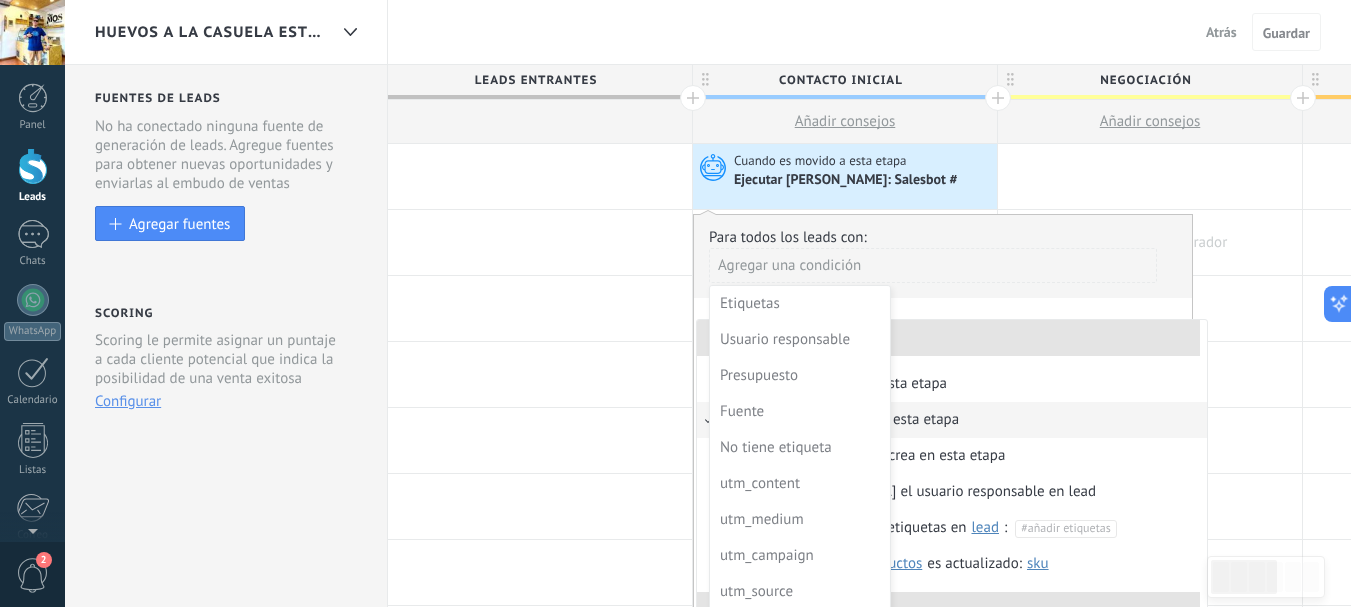 click at bounding box center (1150, 242) 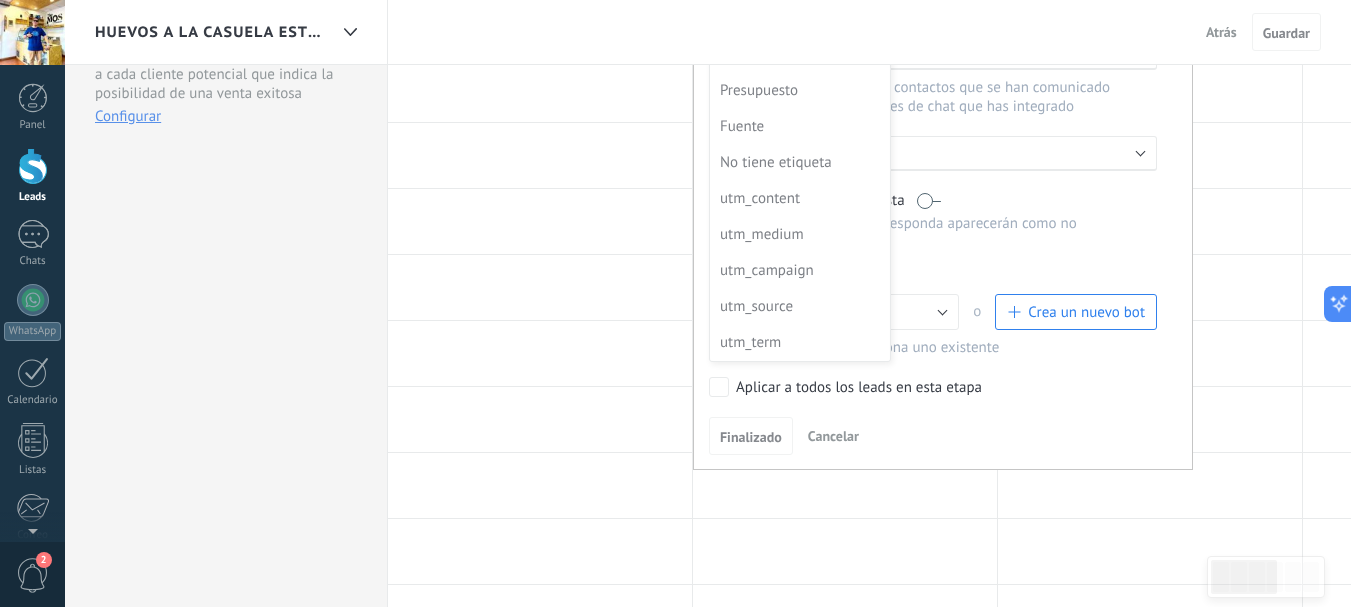 scroll, scrollTop: 0, scrollLeft: 0, axis: both 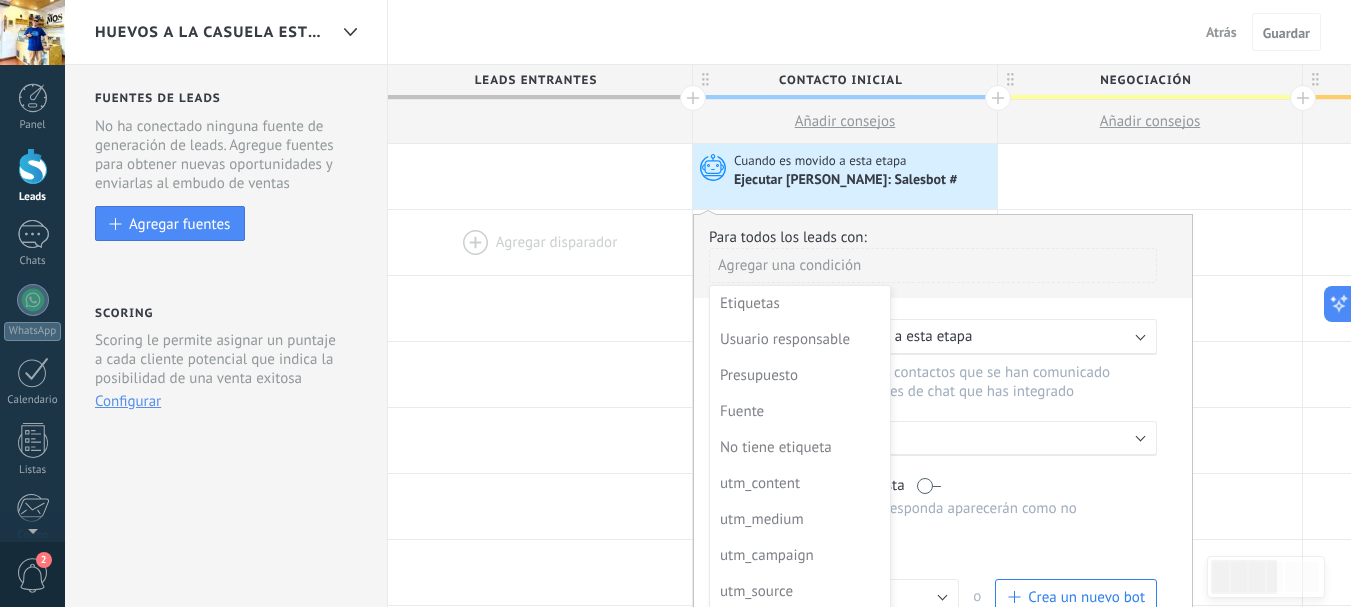 click at bounding box center (540, 242) 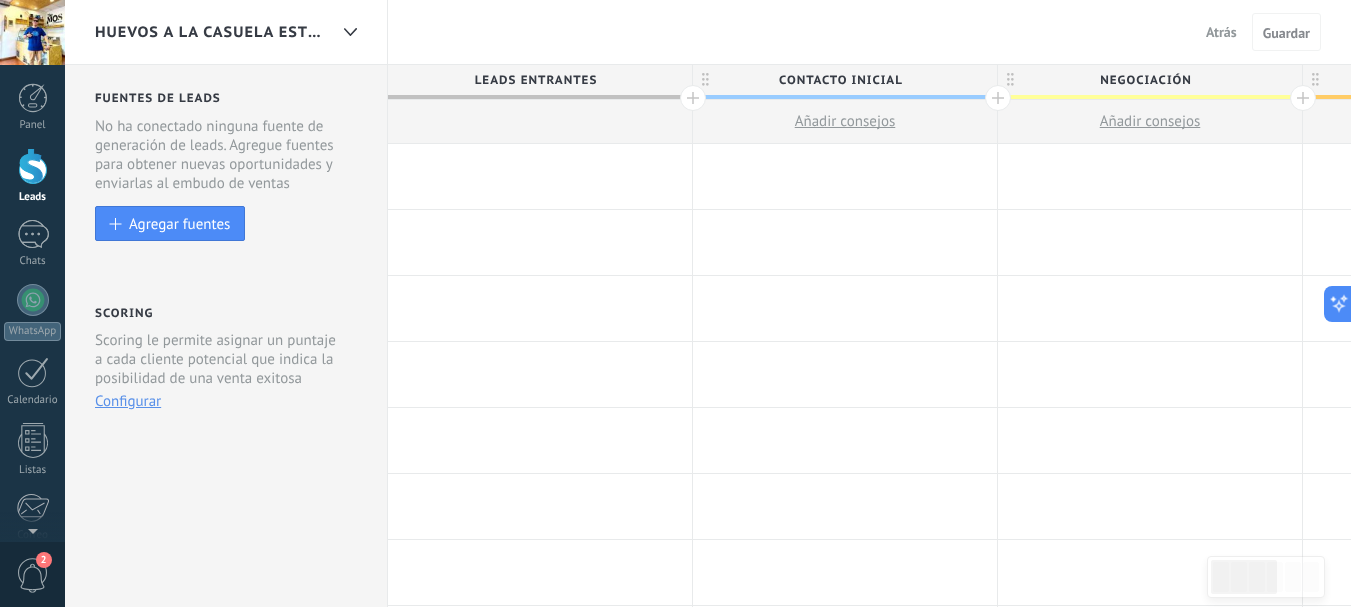 click at bounding box center [845, 176] 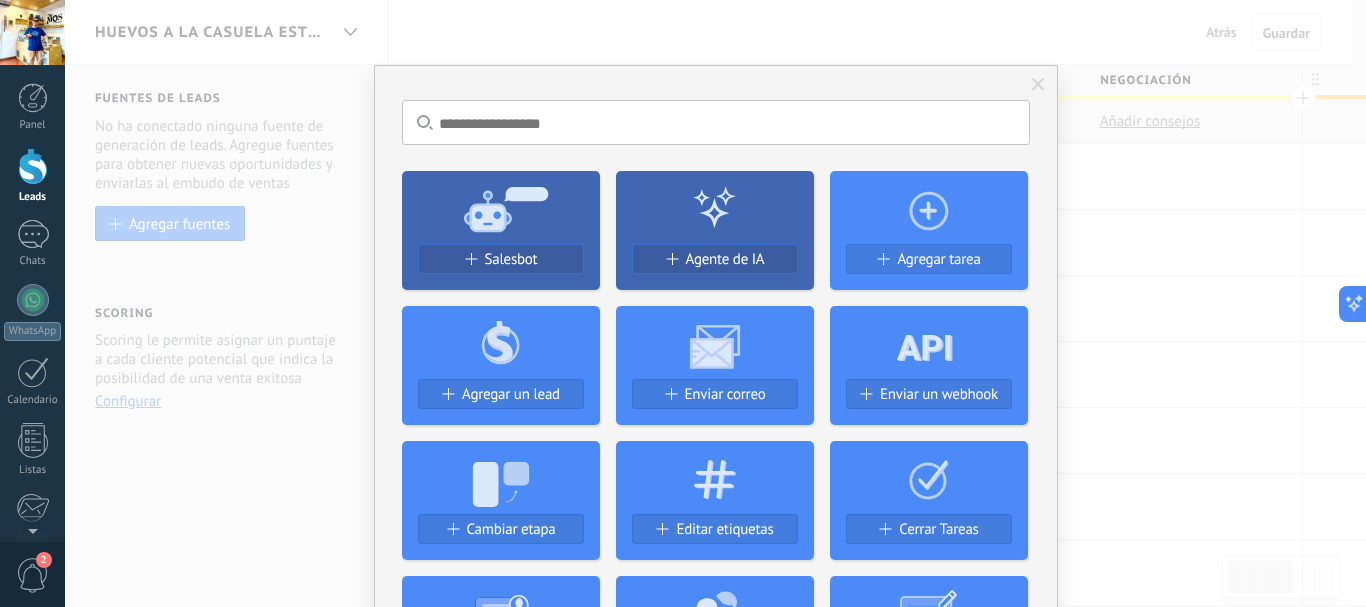 click 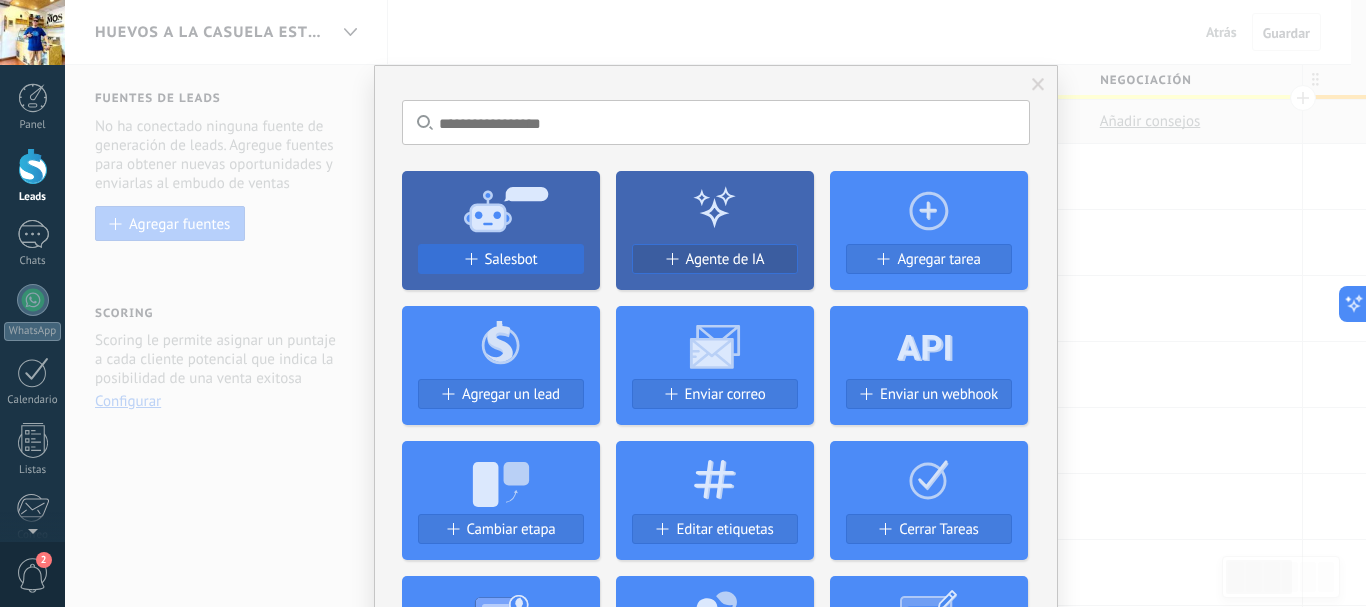 click on "Salesbot" at bounding box center [511, 259] 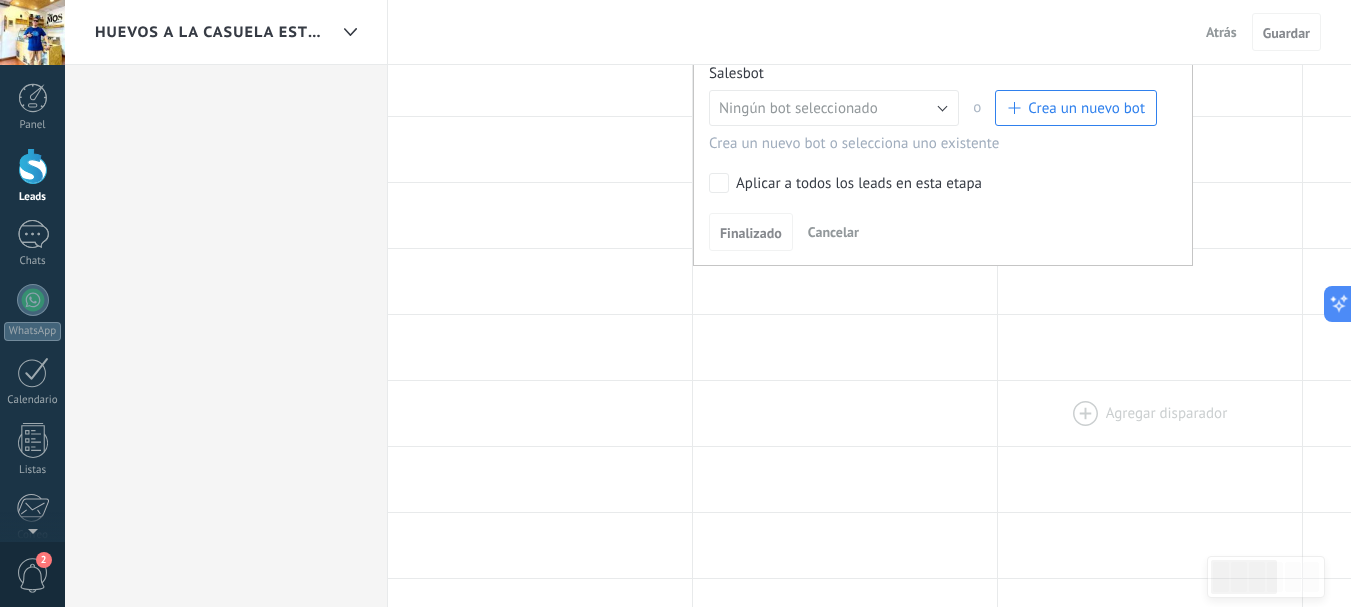 scroll, scrollTop: 500, scrollLeft: 0, axis: vertical 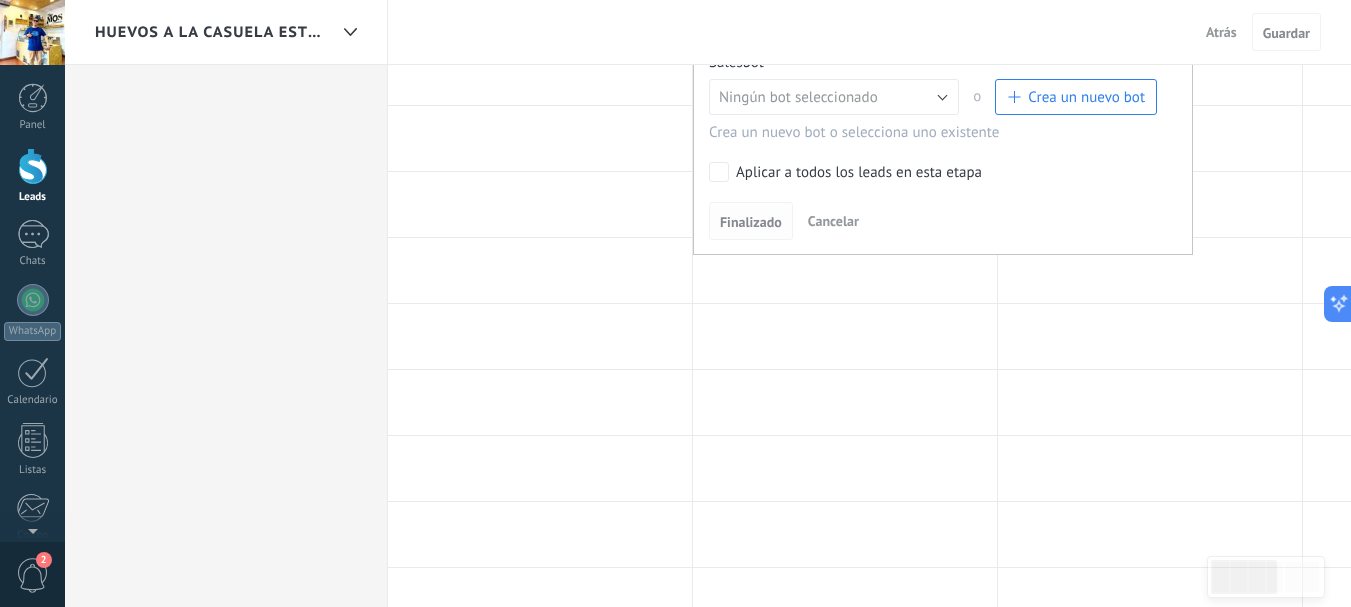 click on "Finalizado" at bounding box center [751, 222] 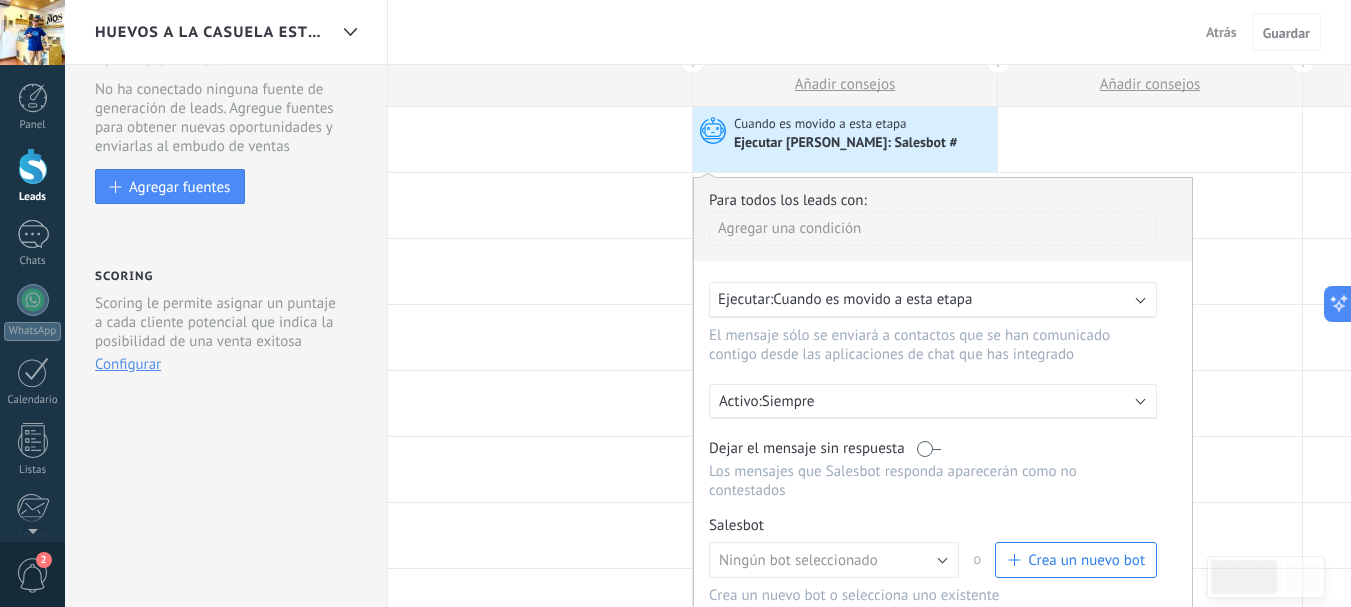 scroll, scrollTop: 0, scrollLeft: 0, axis: both 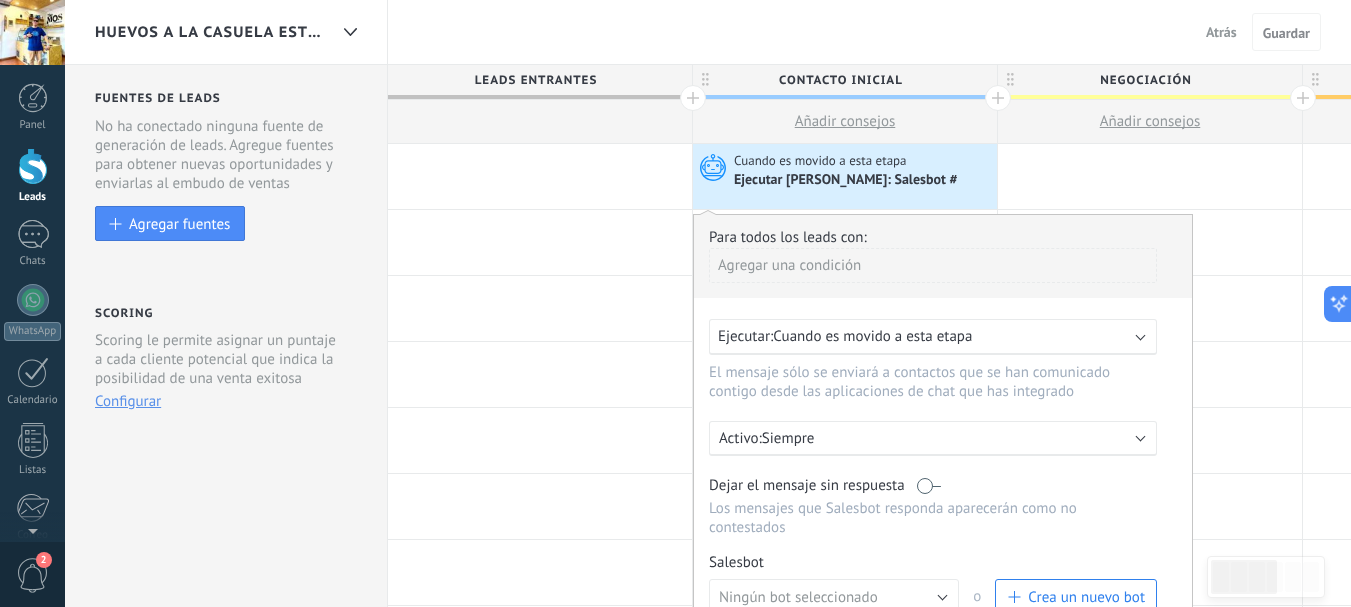 click on "Agregar una condición" at bounding box center [933, 265] 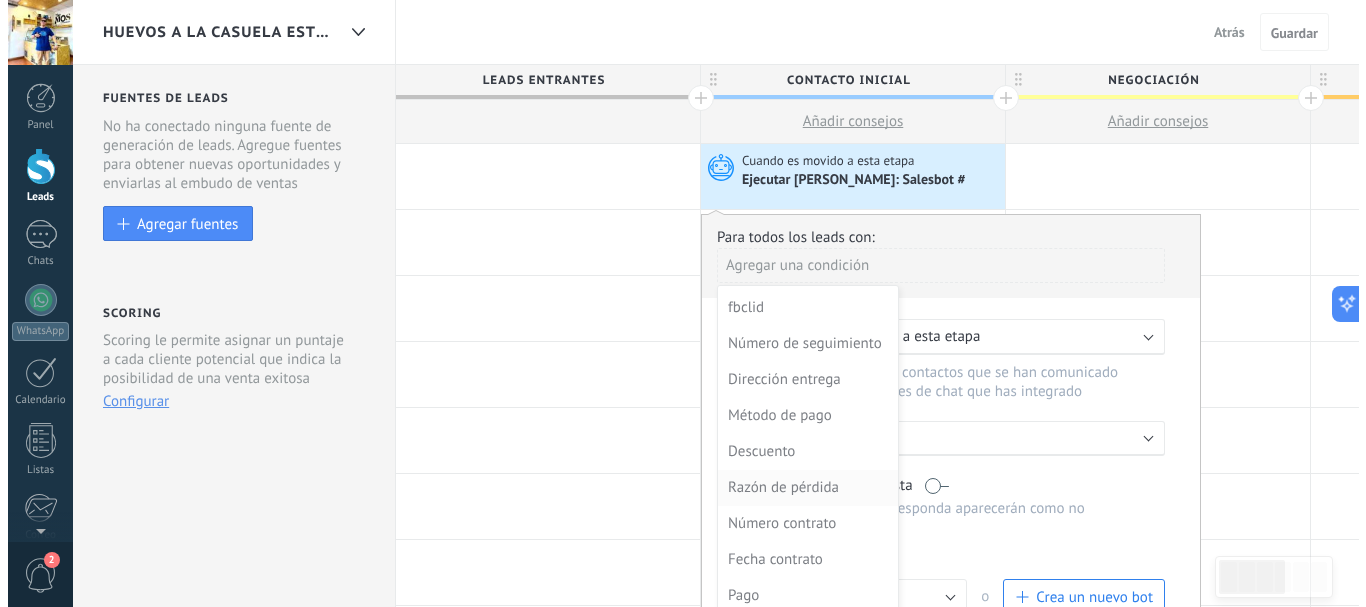 scroll, scrollTop: 0, scrollLeft: 0, axis: both 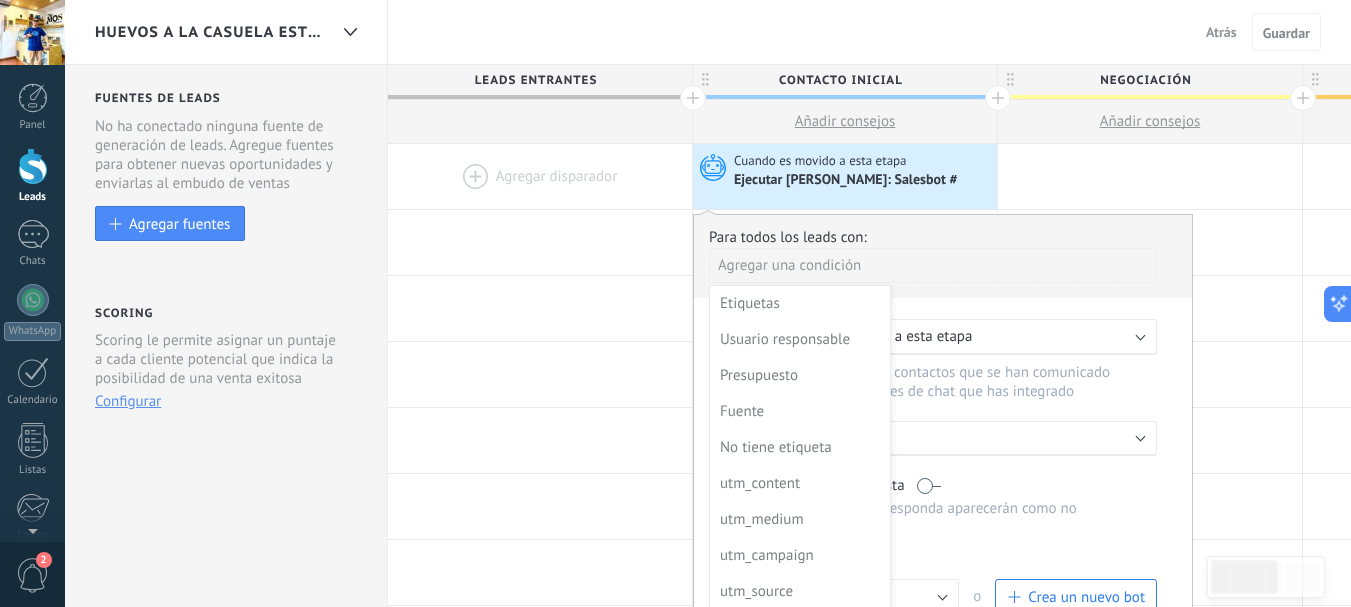 click at bounding box center [540, 176] 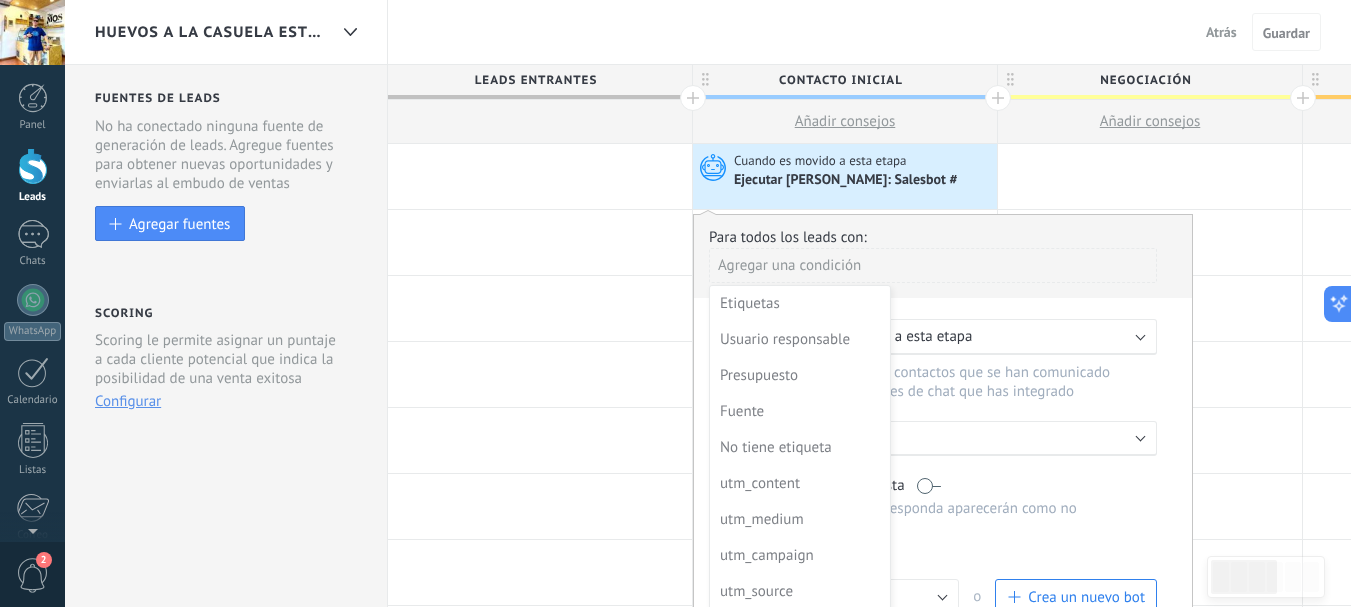 click on "Ejecutar [PERSON_NAME]: Salesbot #" at bounding box center [847, 181] 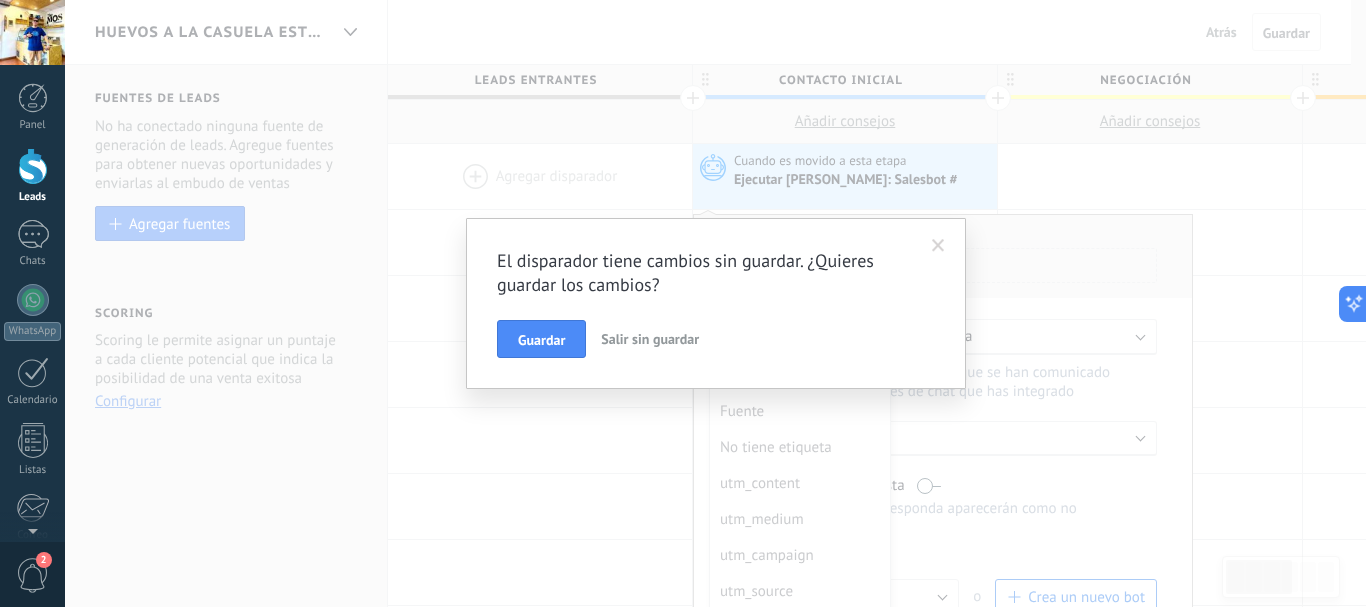 click on "Salir sin guardar" at bounding box center (650, 339) 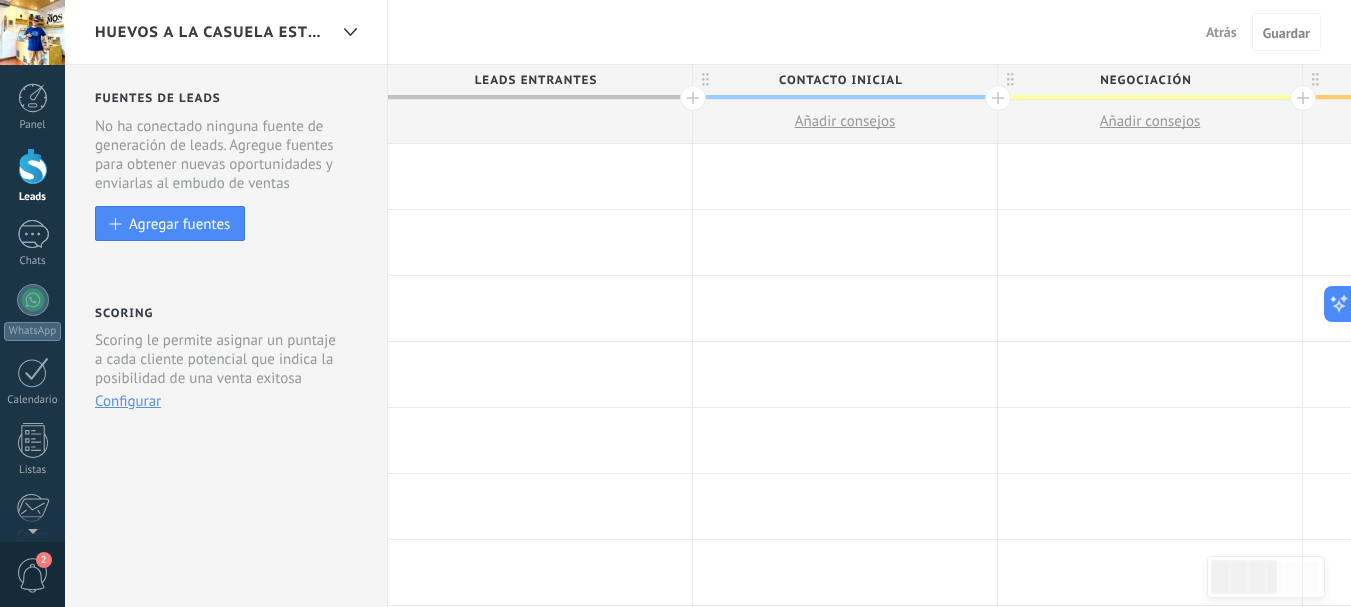 click at bounding box center [845, 176] 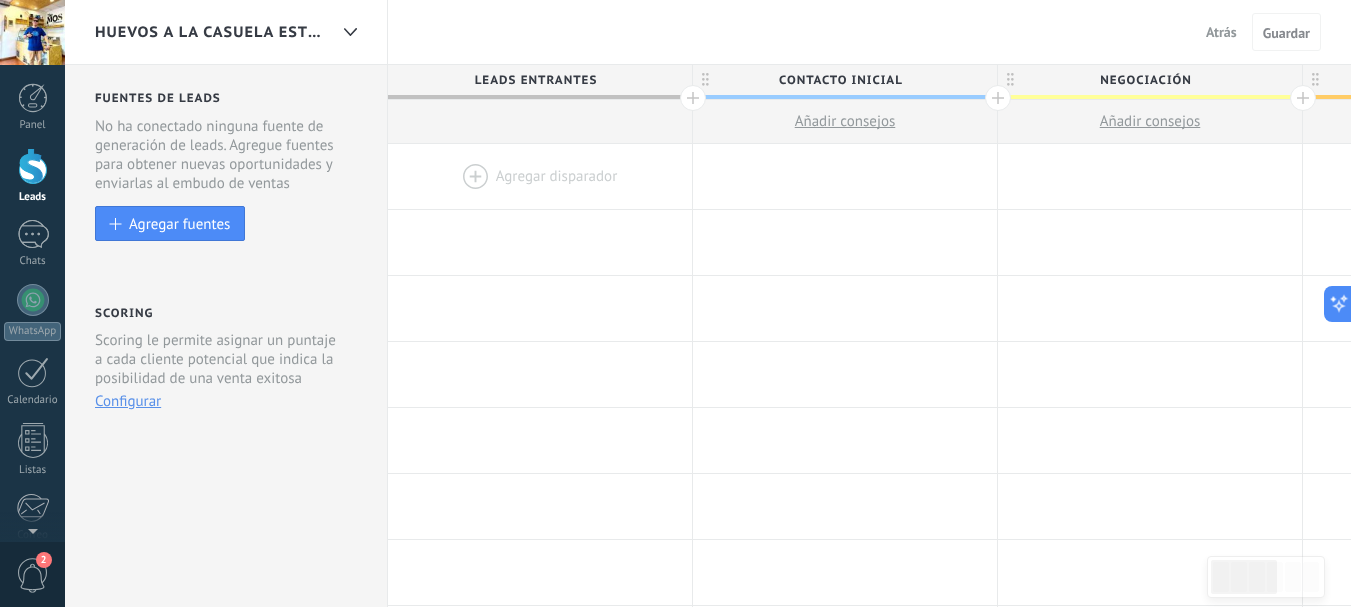 click on "Añadir consejos" at bounding box center (845, 121) 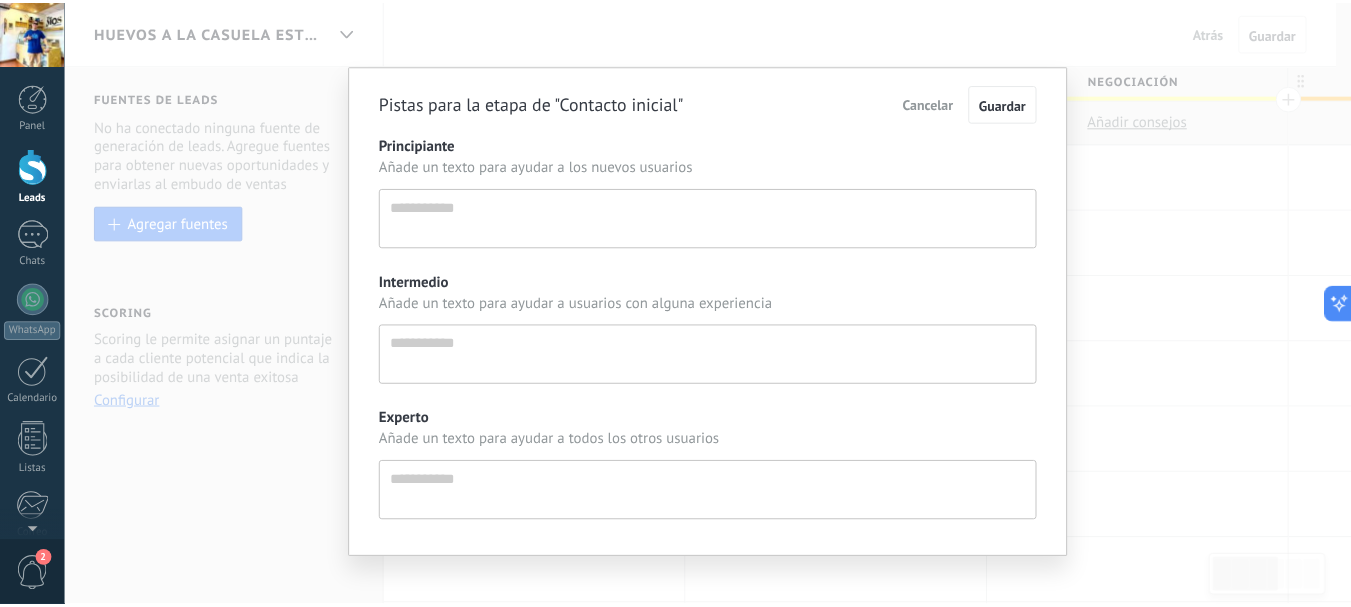 scroll, scrollTop: 19, scrollLeft: 0, axis: vertical 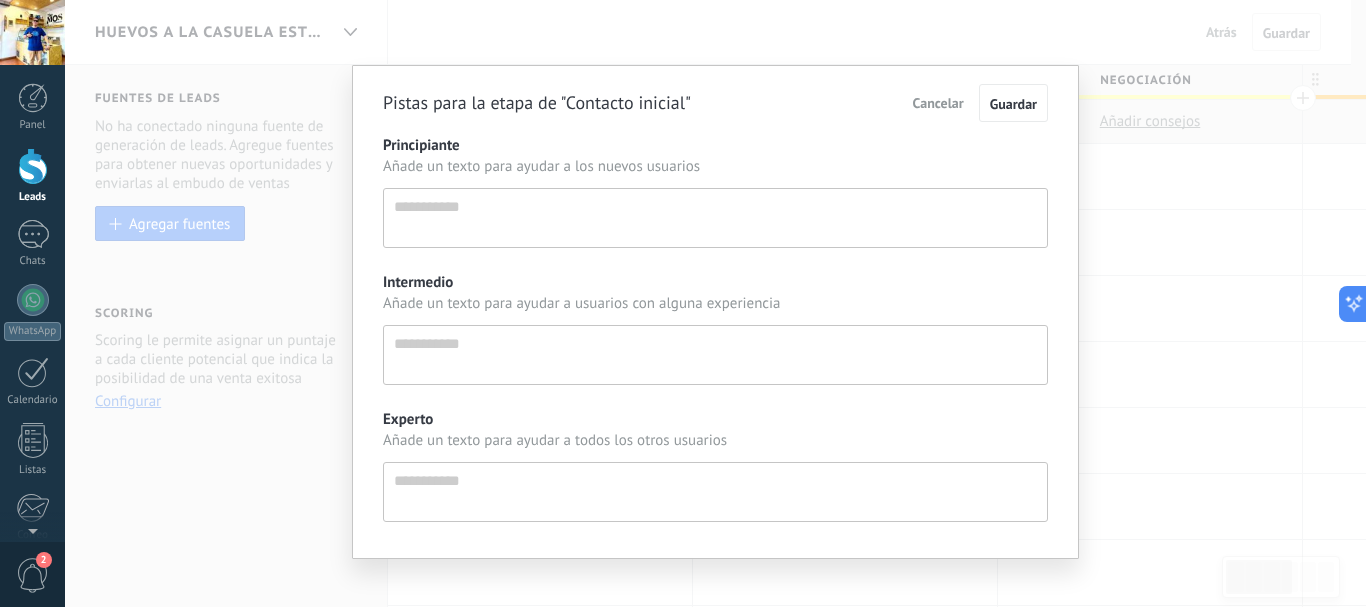 click on "Cancelar" at bounding box center (938, 103) 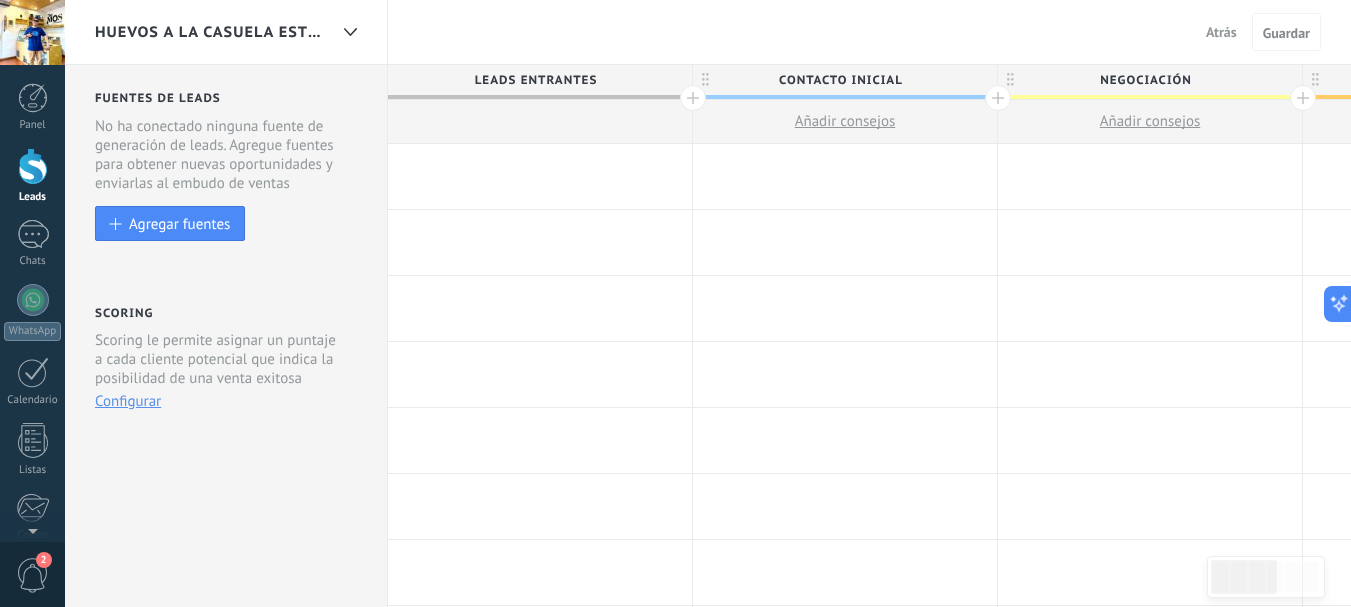 click at bounding box center (845, 176) 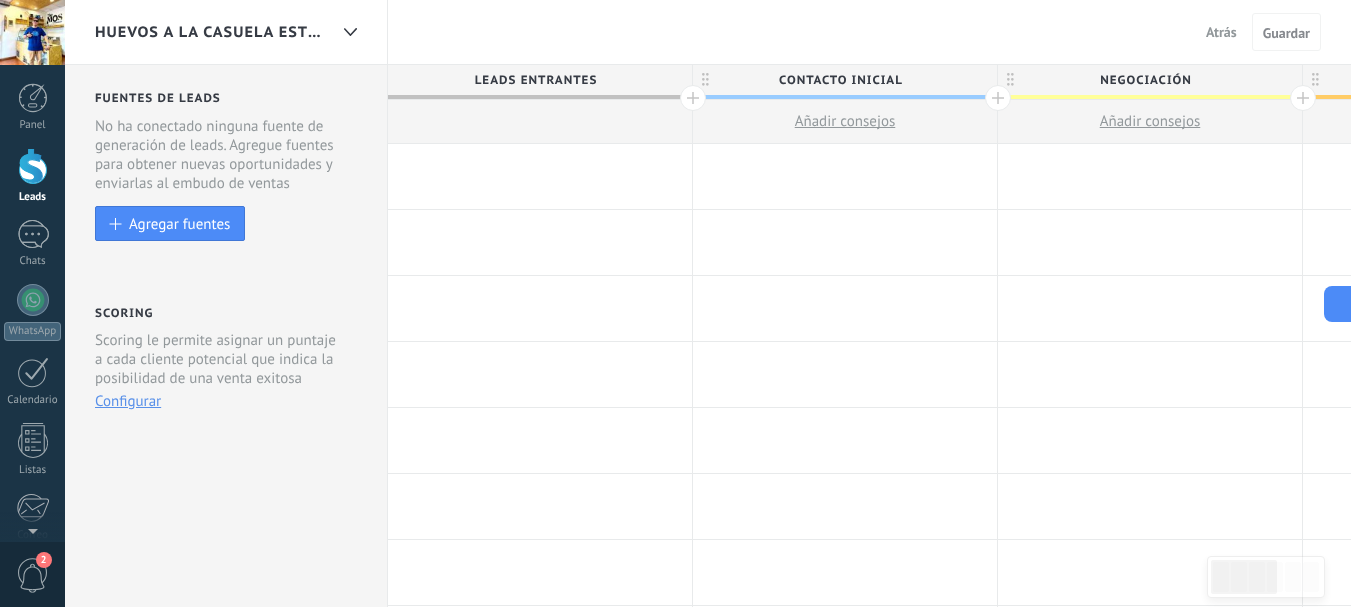drag, startPoint x: 851, startPoint y: 179, endPoint x: 838, endPoint y: 162, distance: 21.400934 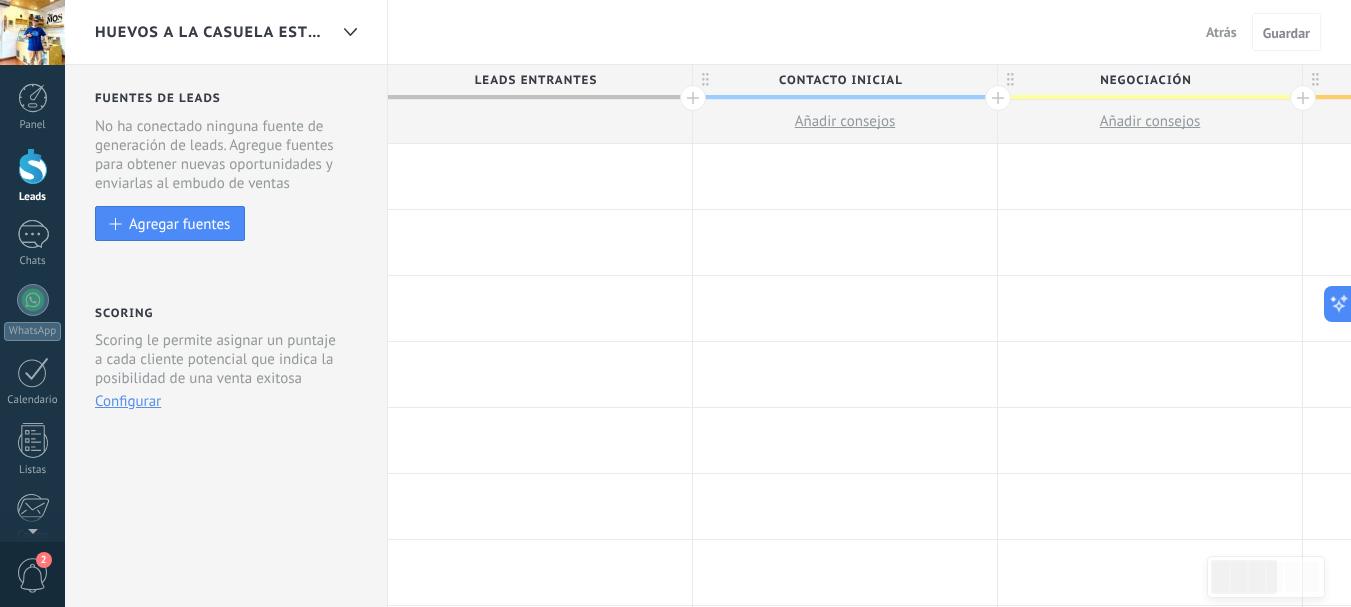 click at bounding box center (845, 176) 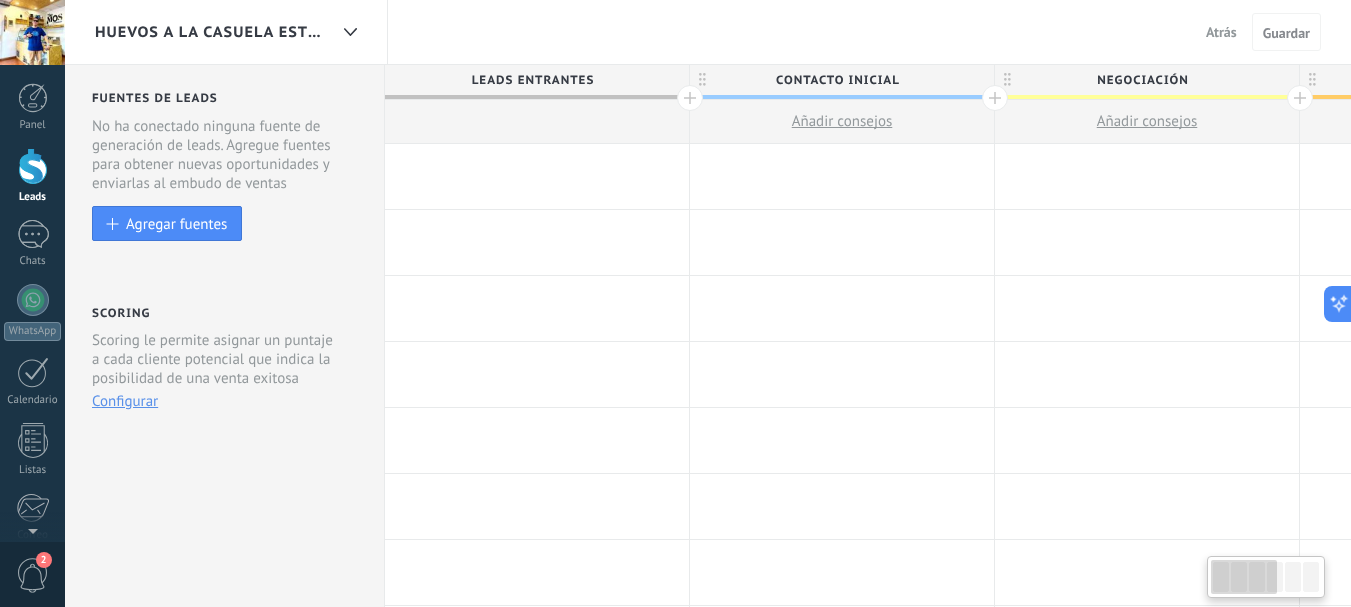 scroll, scrollTop: 0, scrollLeft: 4, axis: horizontal 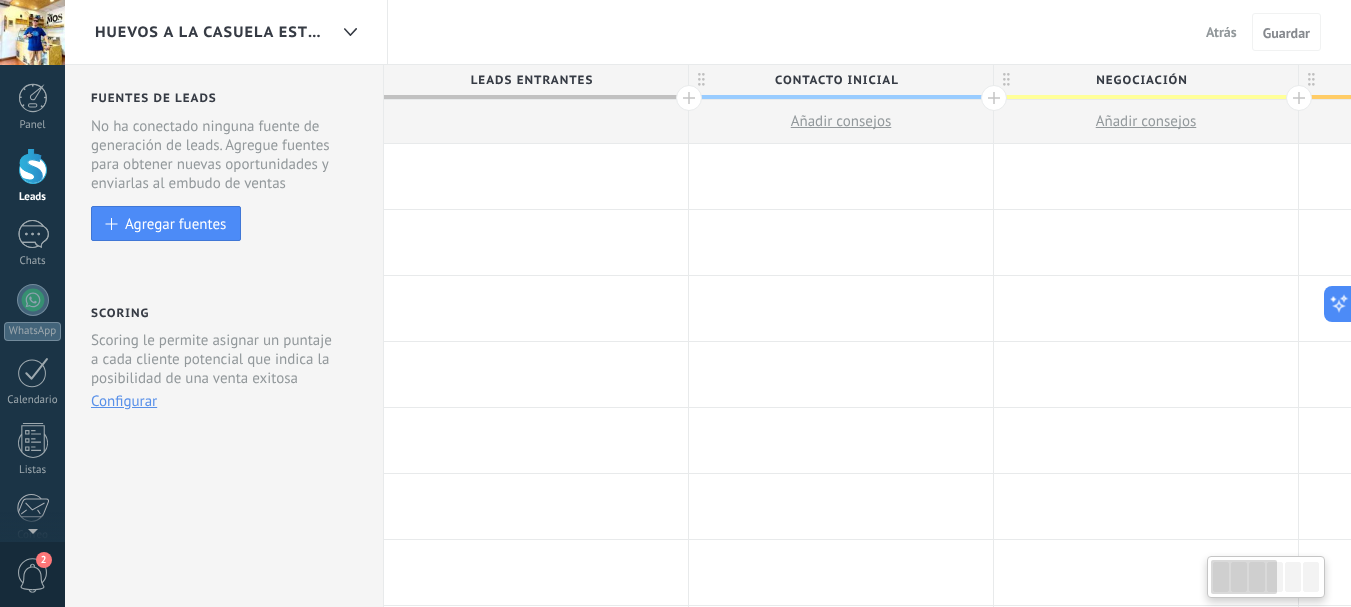 drag, startPoint x: 847, startPoint y: 222, endPoint x: 851, endPoint y: 154, distance: 68.117546 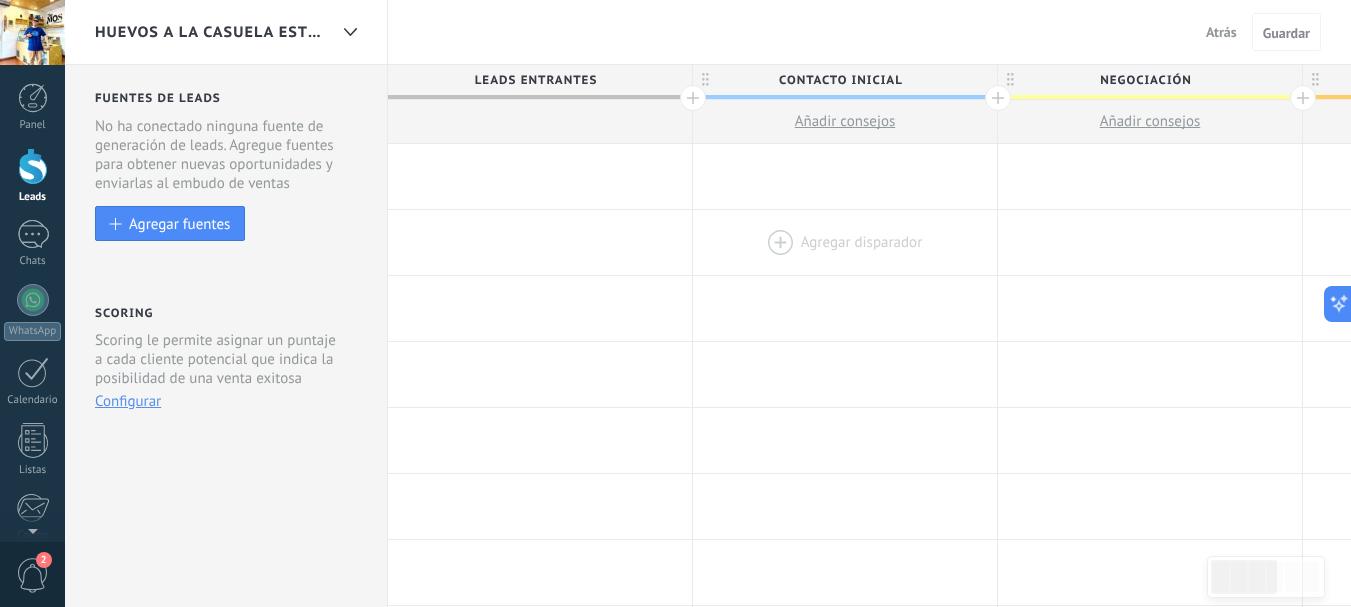 click at bounding box center (845, 242) 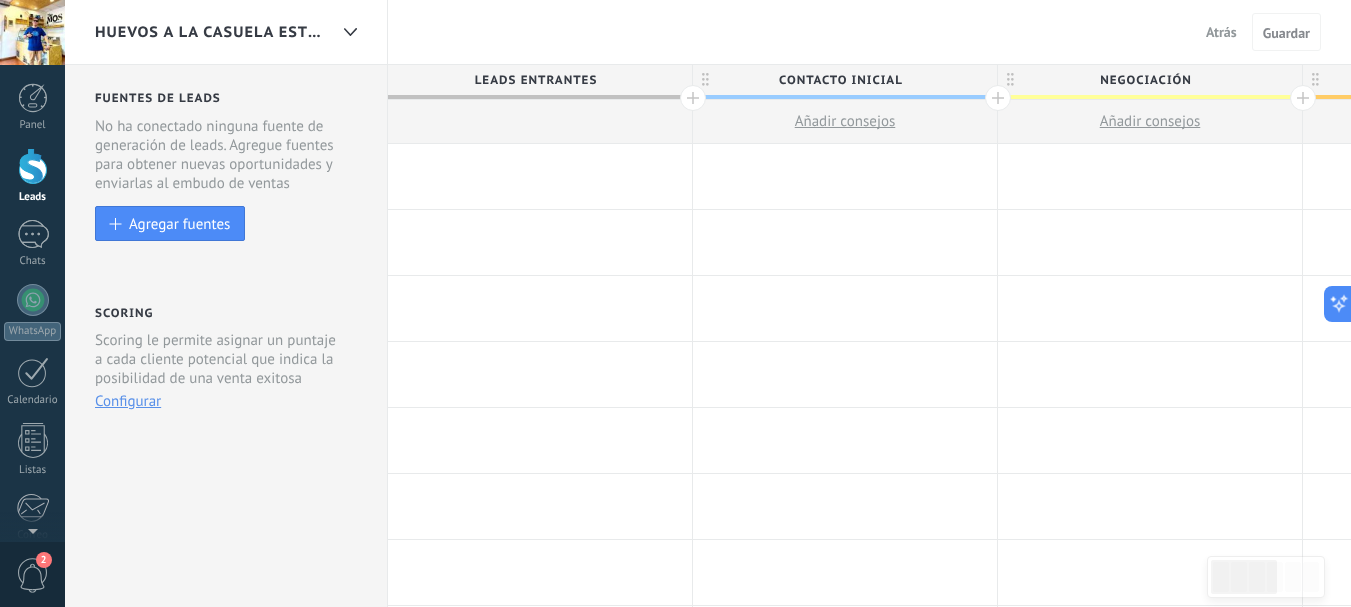 drag, startPoint x: 903, startPoint y: 185, endPoint x: 800, endPoint y: 192, distance: 103.23759 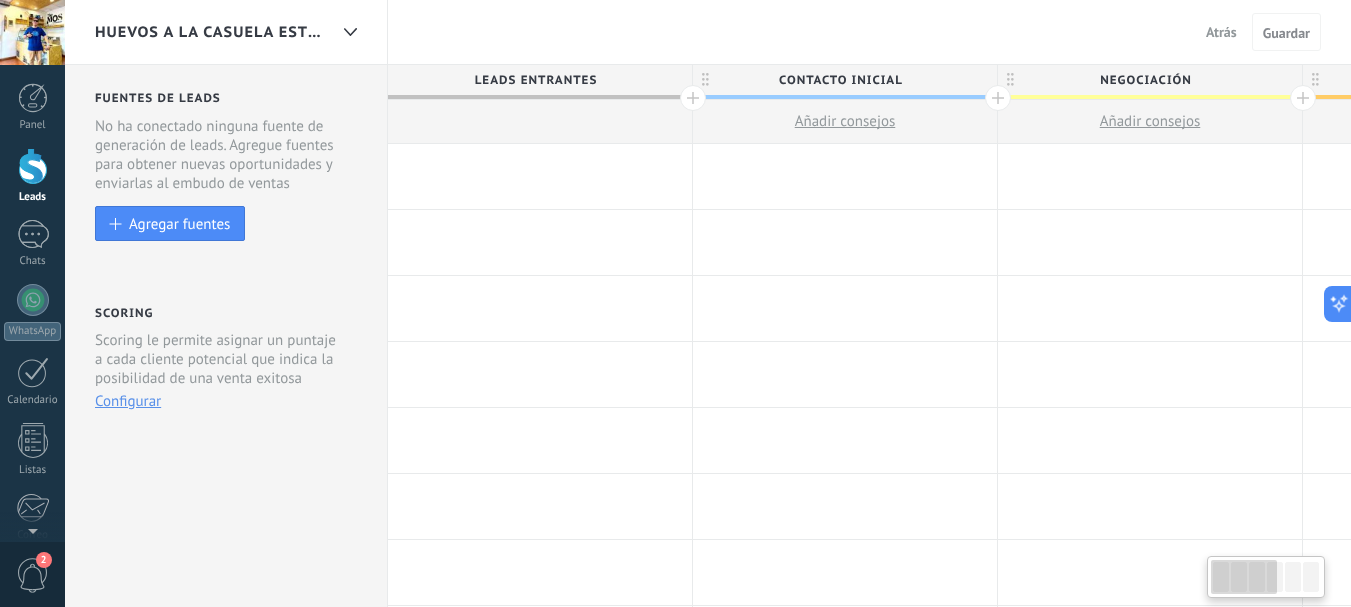 click at bounding box center [845, 176] 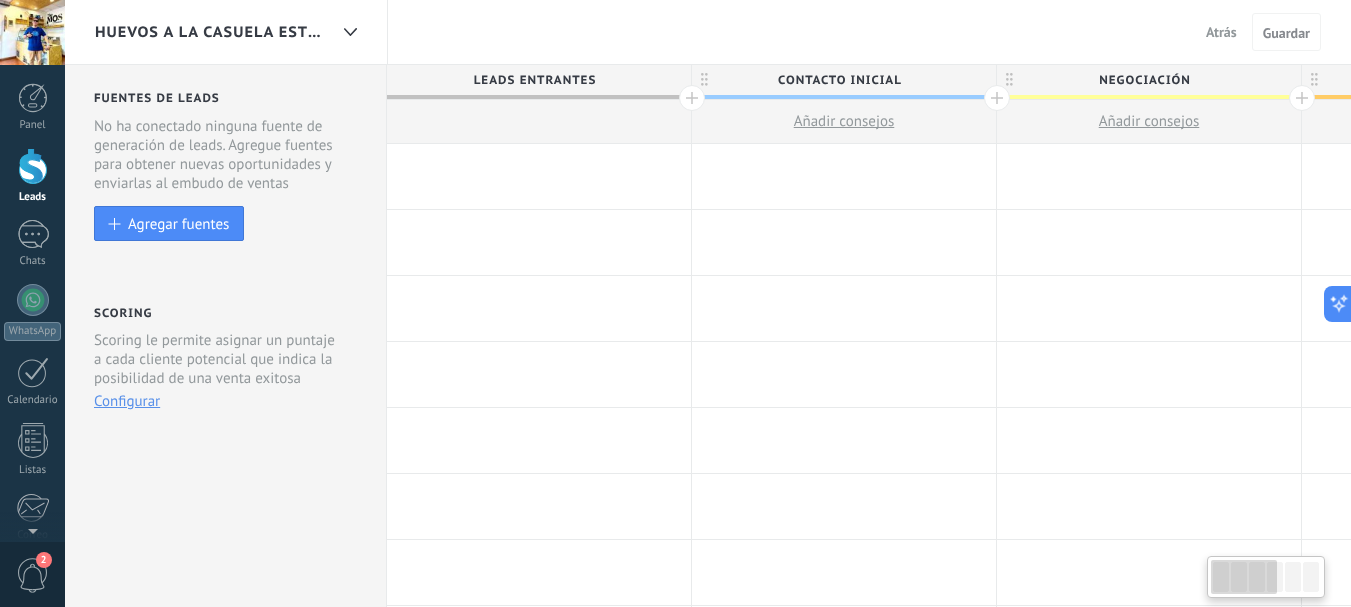 click at bounding box center (844, 176) 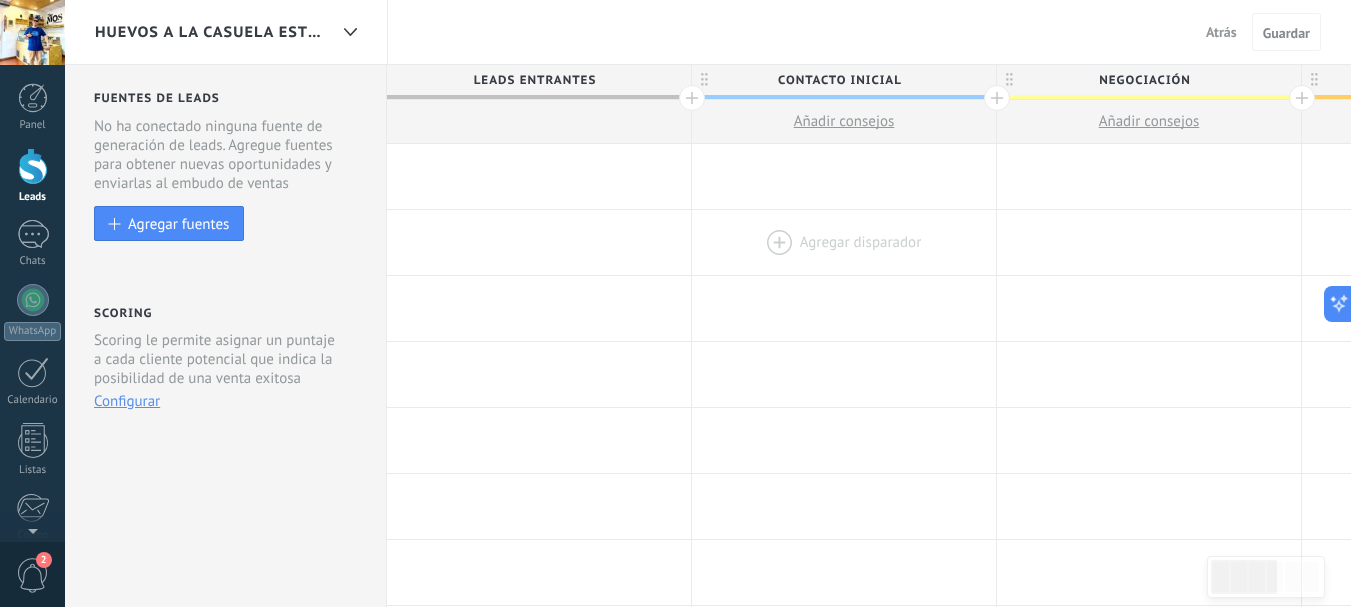 click at bounding box center [844, 242] 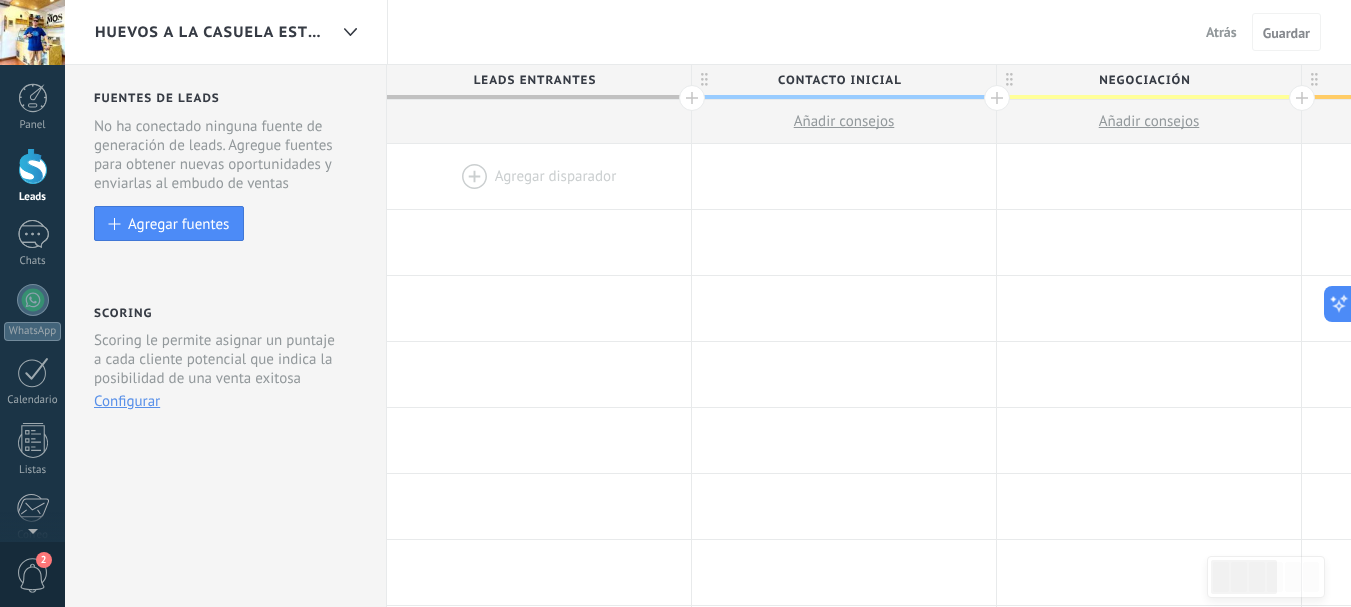 click at bounding box center (539, 176) 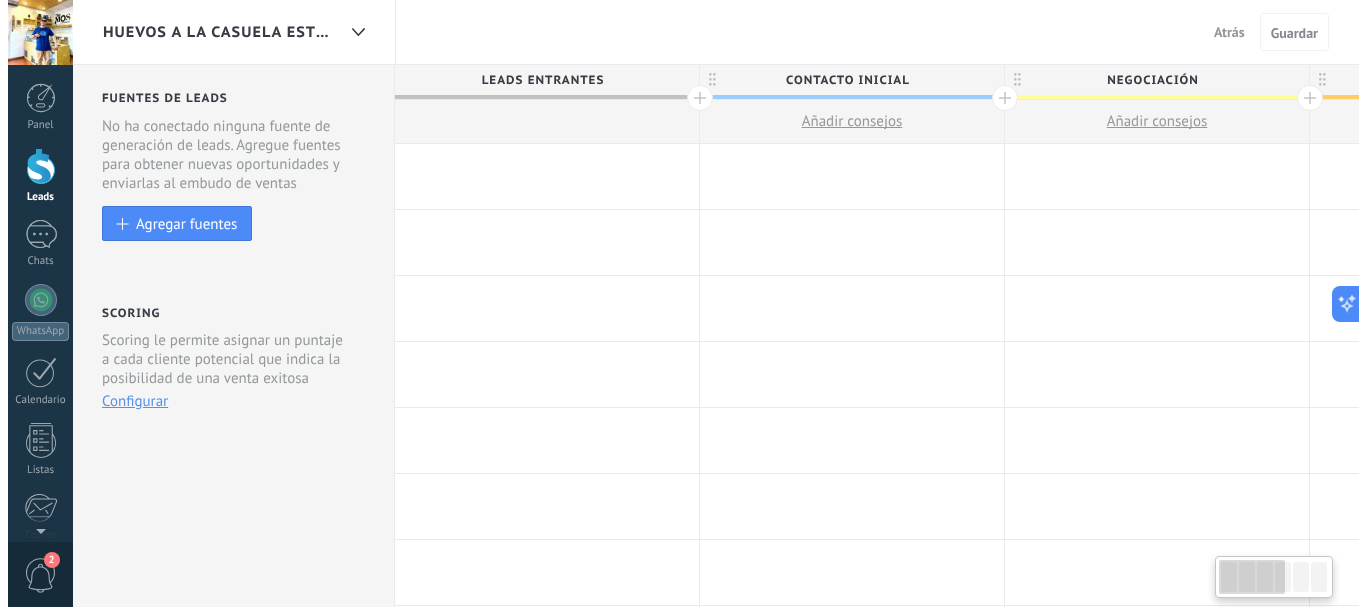 scroll, scrollTop: 0, scrollLeft: 0, axis: both 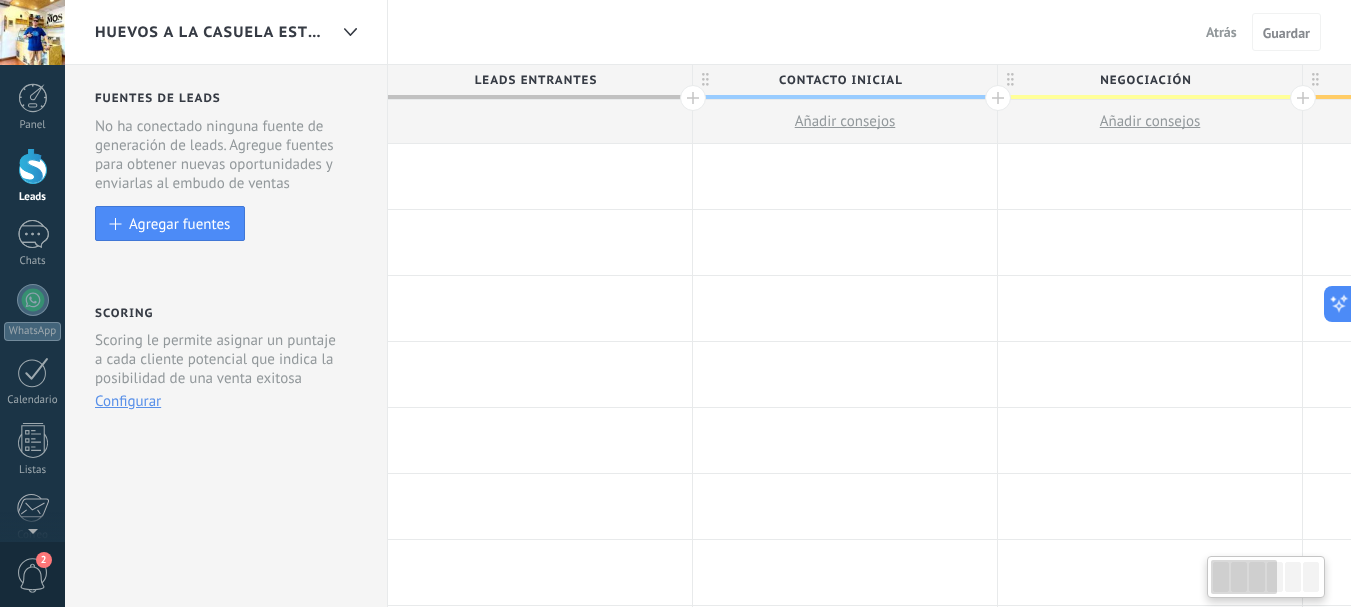 click at bounding box center (845, 176) 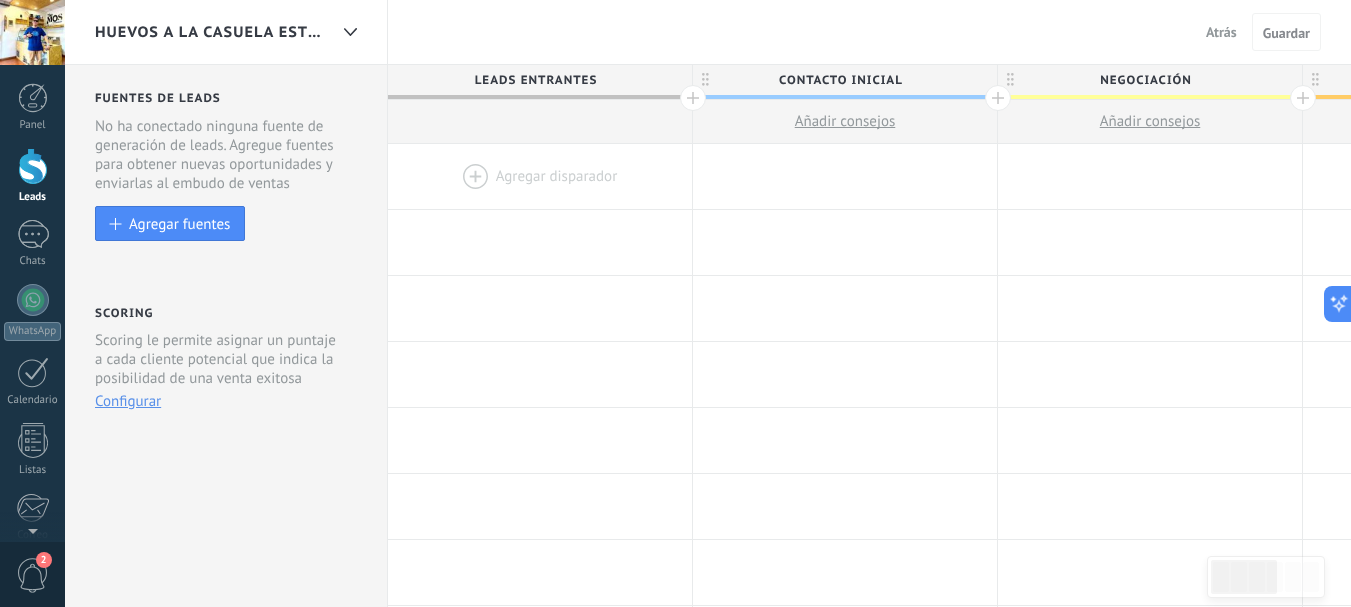 click on "Atrás" at bounding box center [1221, 32] 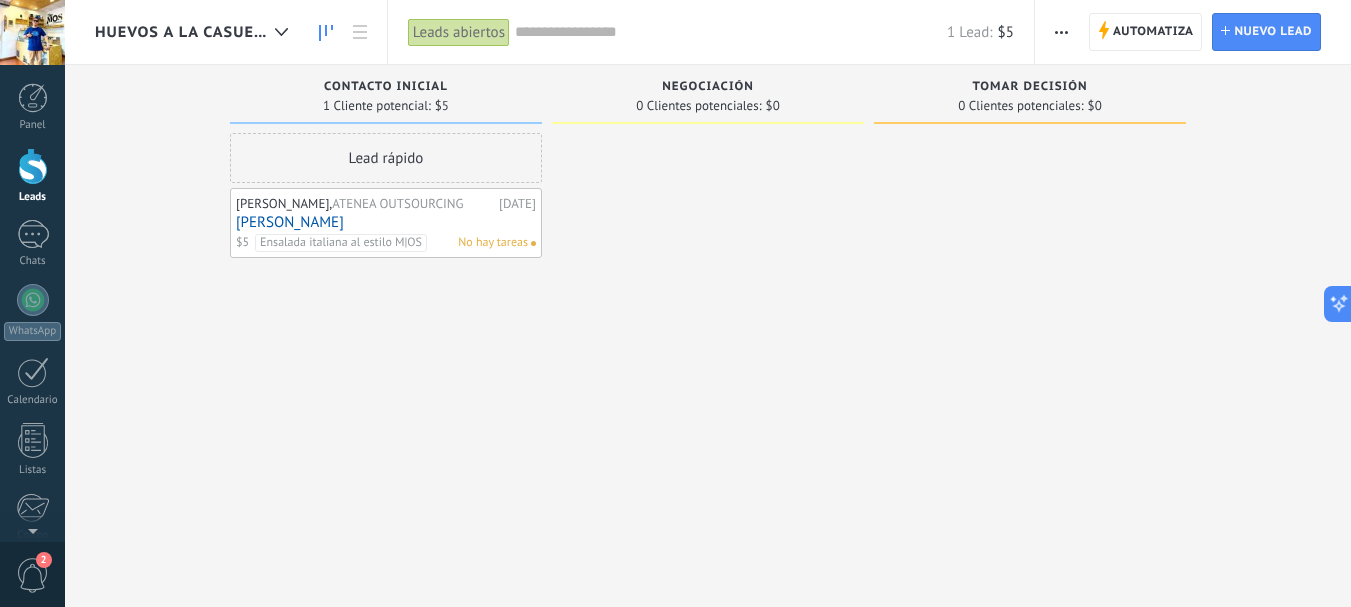 click on "[PERSON_NAME]" at bounding box center (386, 222) 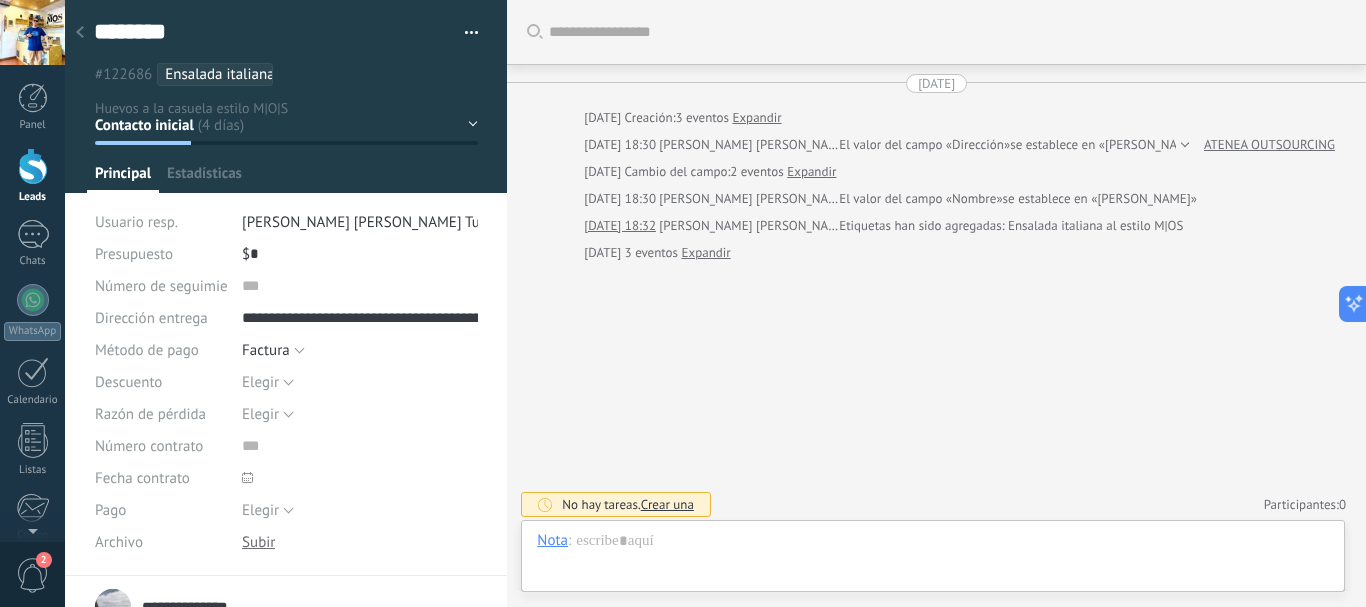 type on "**********" 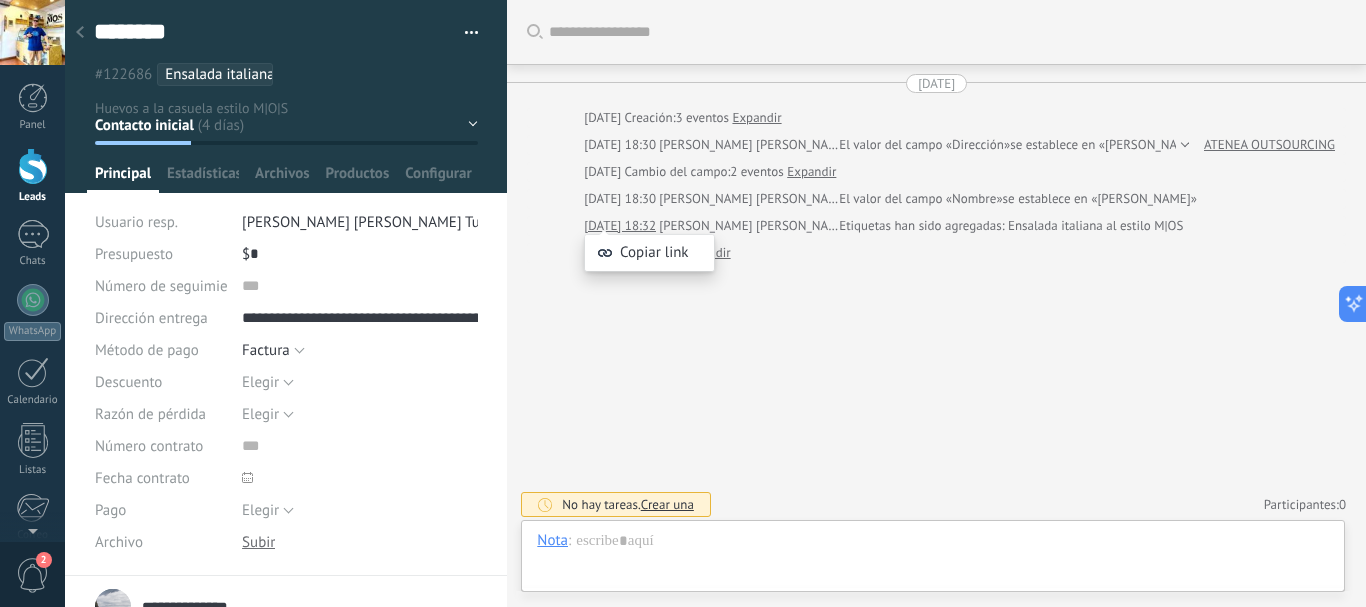 scroll, scrollTop: 40, scrollLeft: 0, axis: vertical 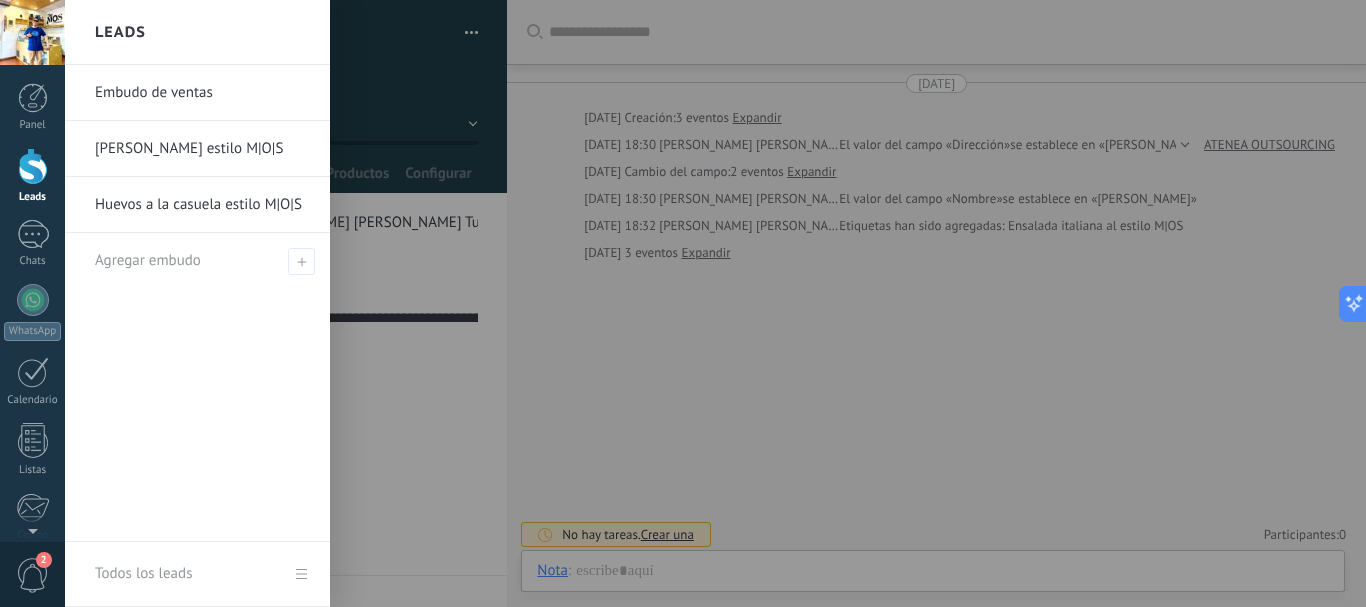 click at bounding box center [33, 166] 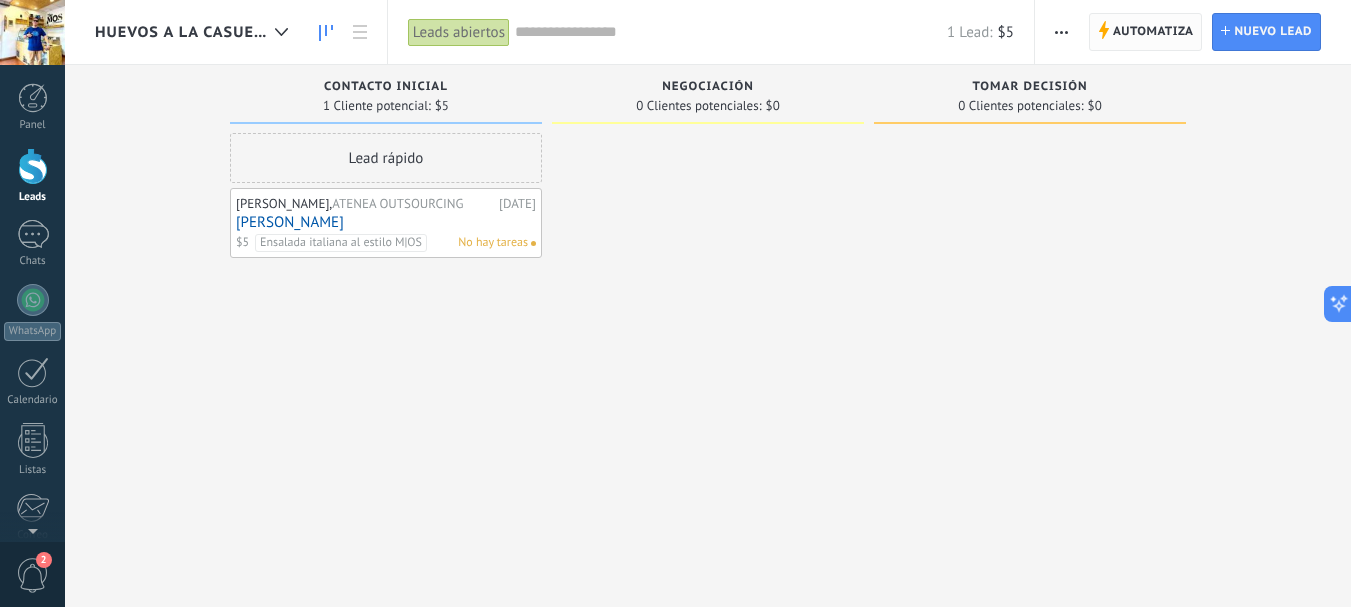 click on "Automatiza" at bounding box center [1153, 32] 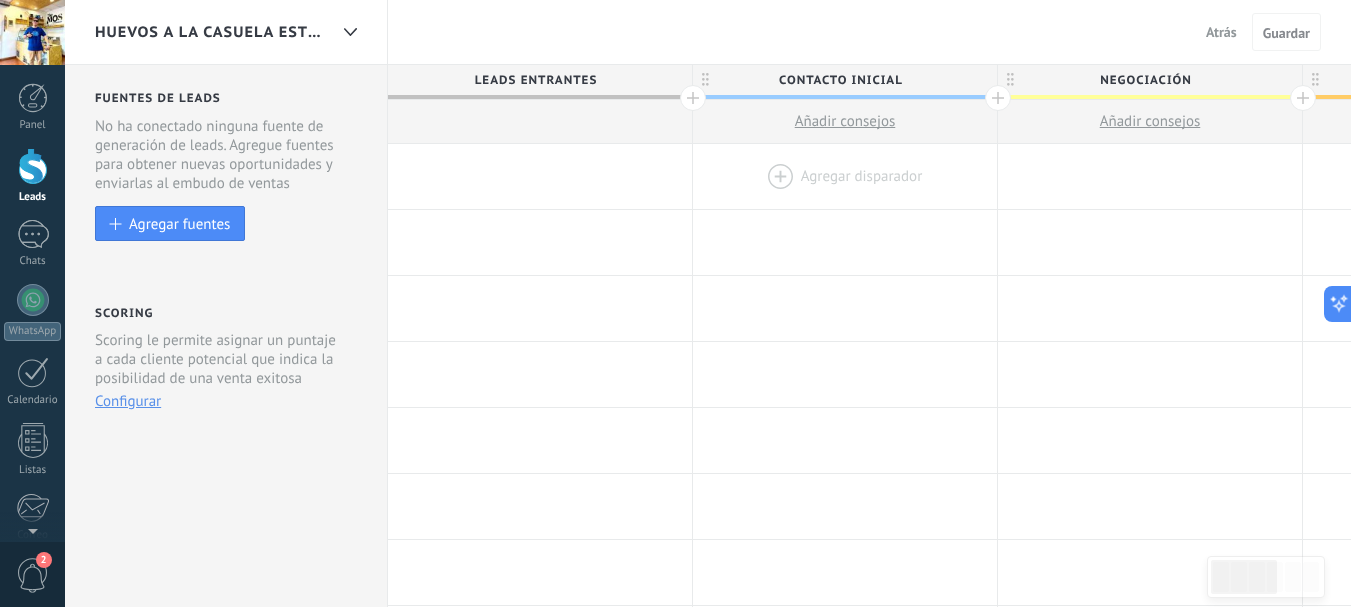 click at bounding box center [845, 176] 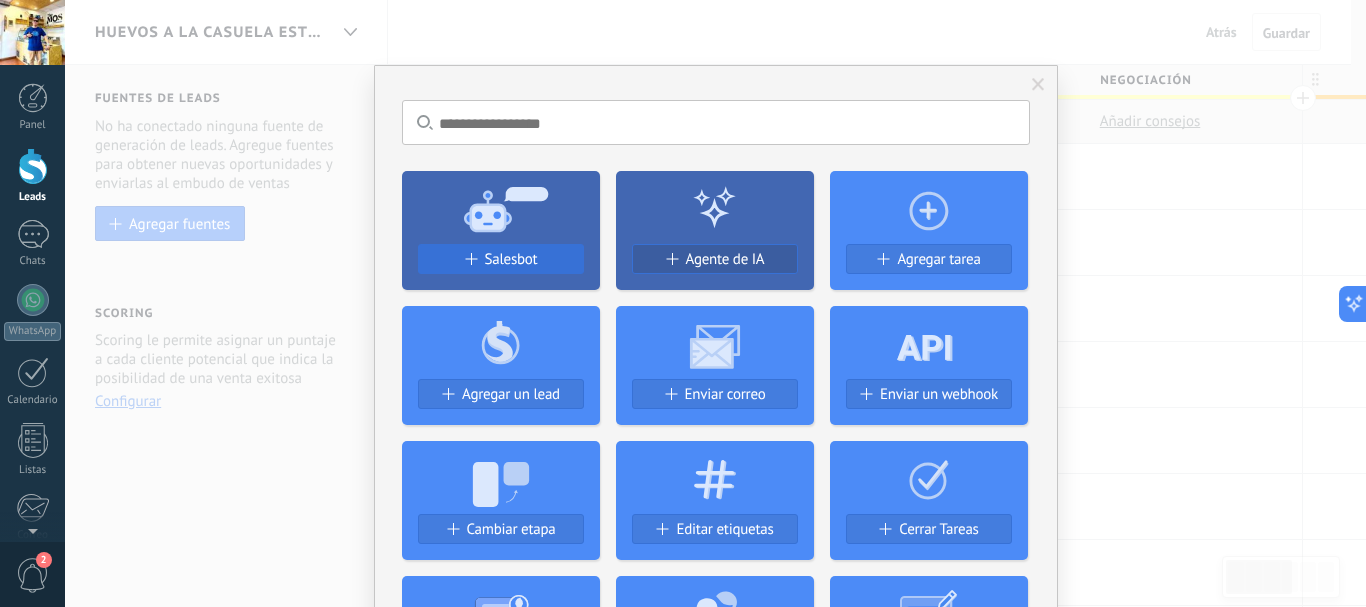 click on "Salesbot" at bounding box center [511, 259] 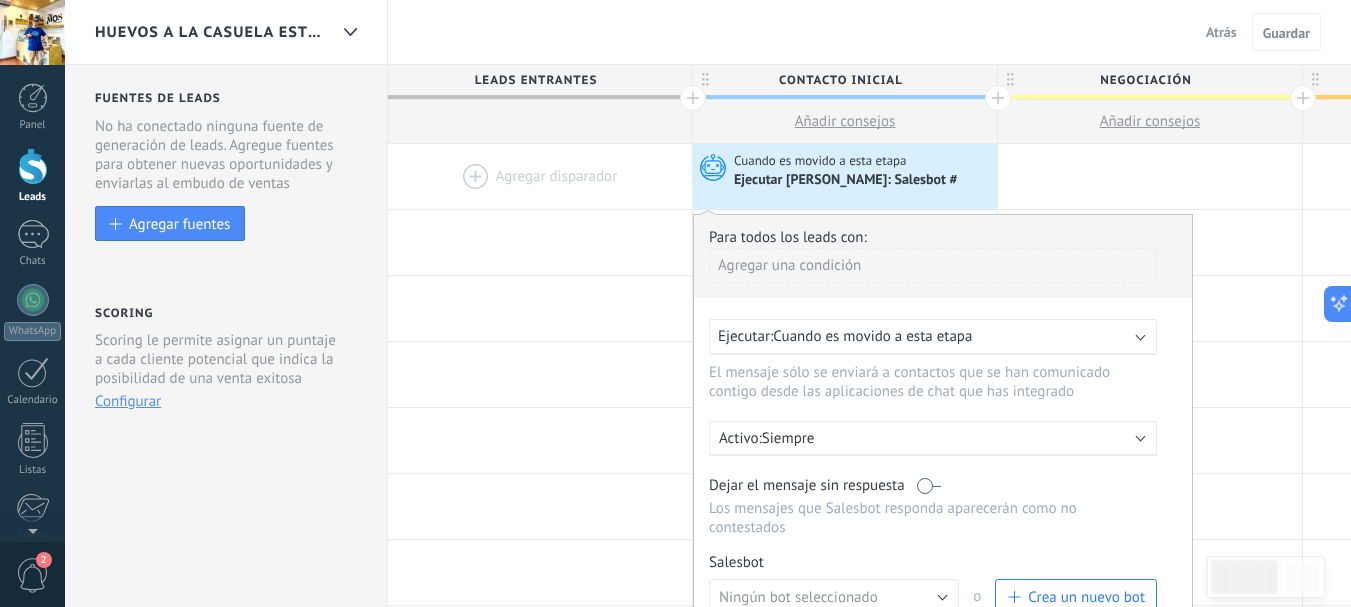 click on "2" at bounding box center (44, 560) 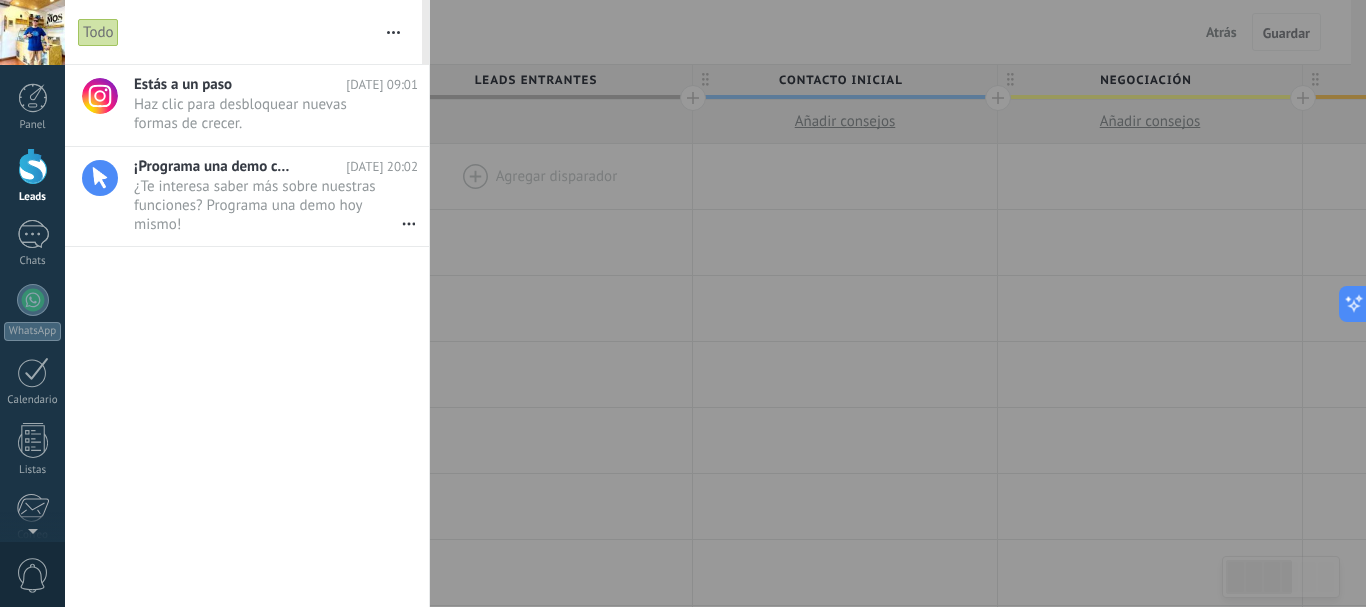 click at bounding box center [683, 303] 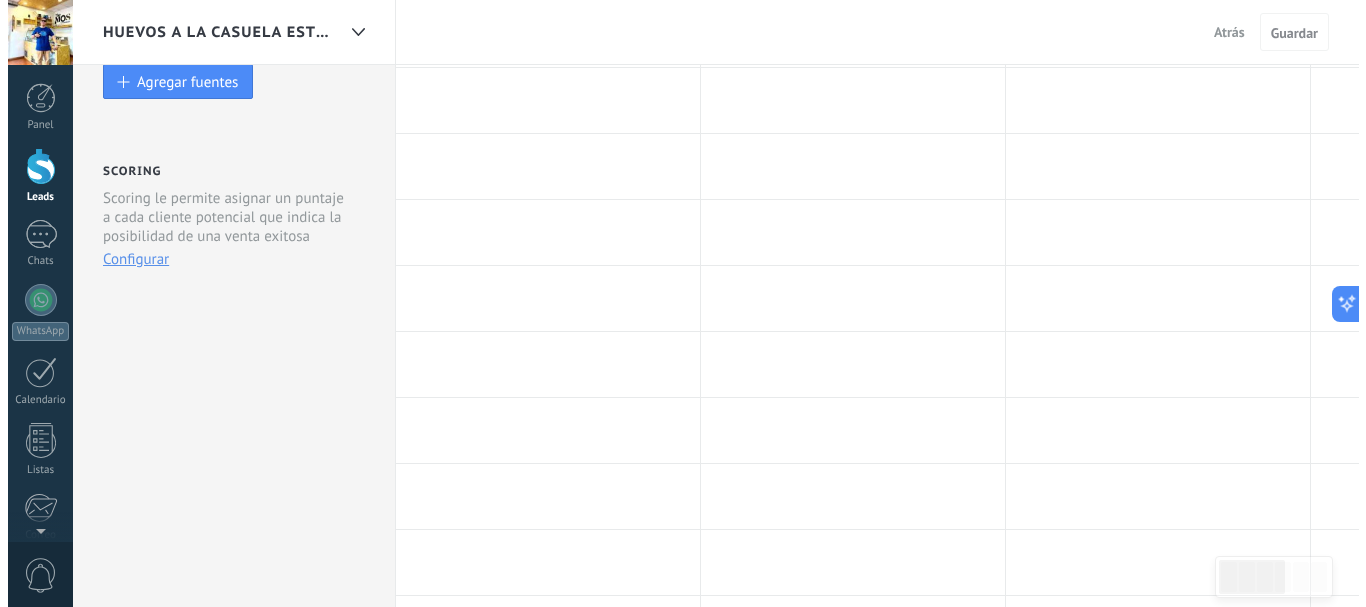 scroll, scrollTop: 0, scrollLeft: 0, axis: both 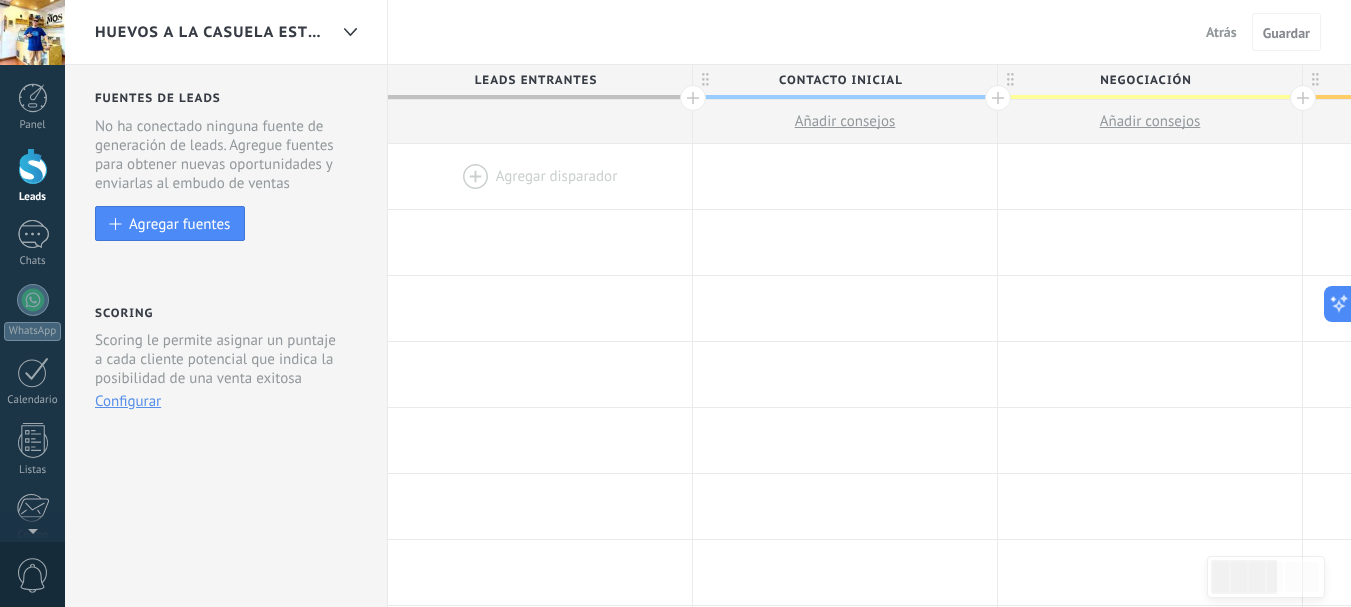 click on "0" at bounding box center (32, 574) 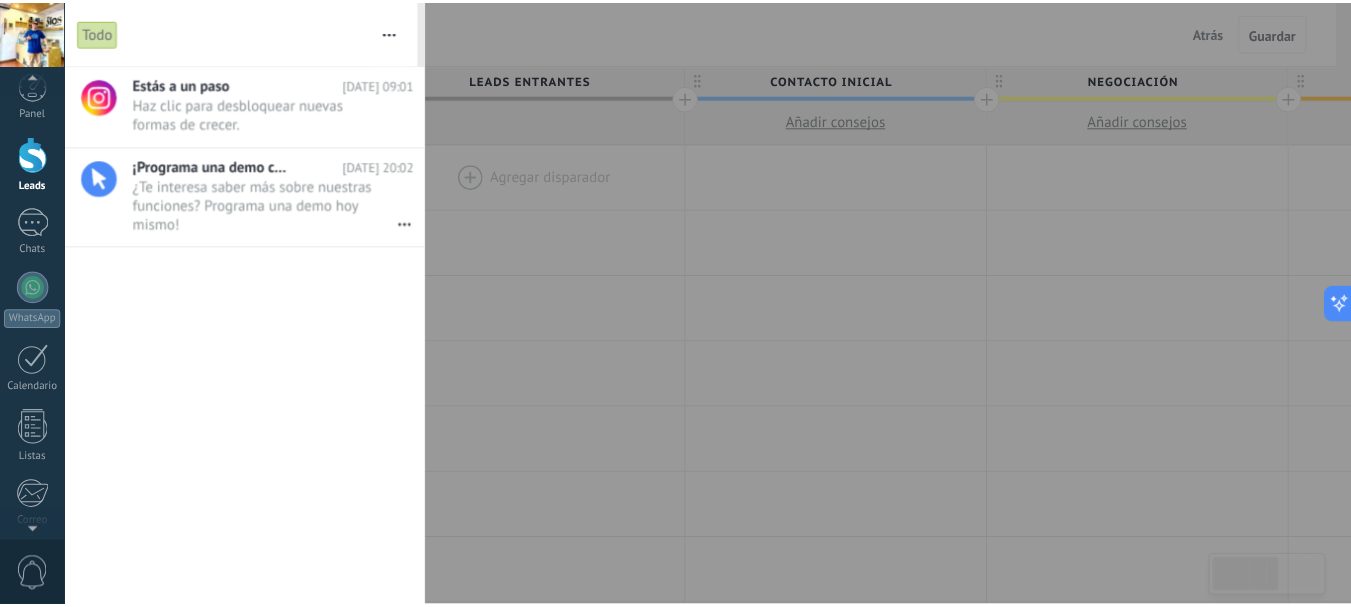 scroll, scrollTop: 0, scrollLeft: 0, axis: both 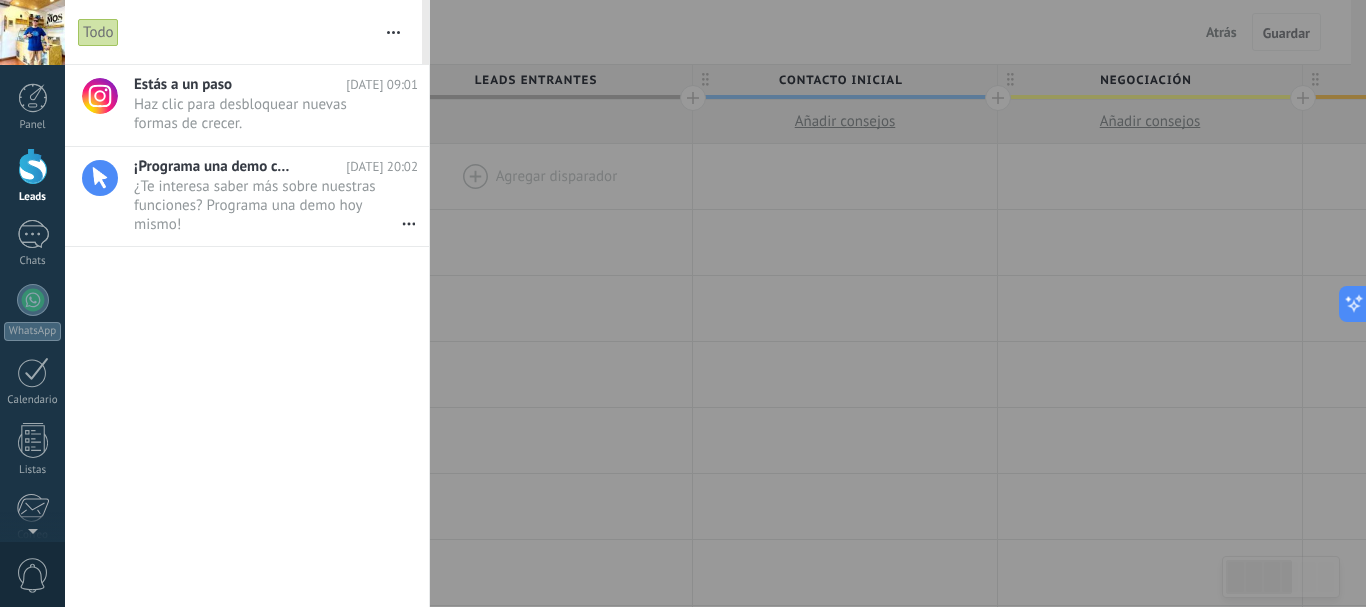 click at bounding box center (683, 303) 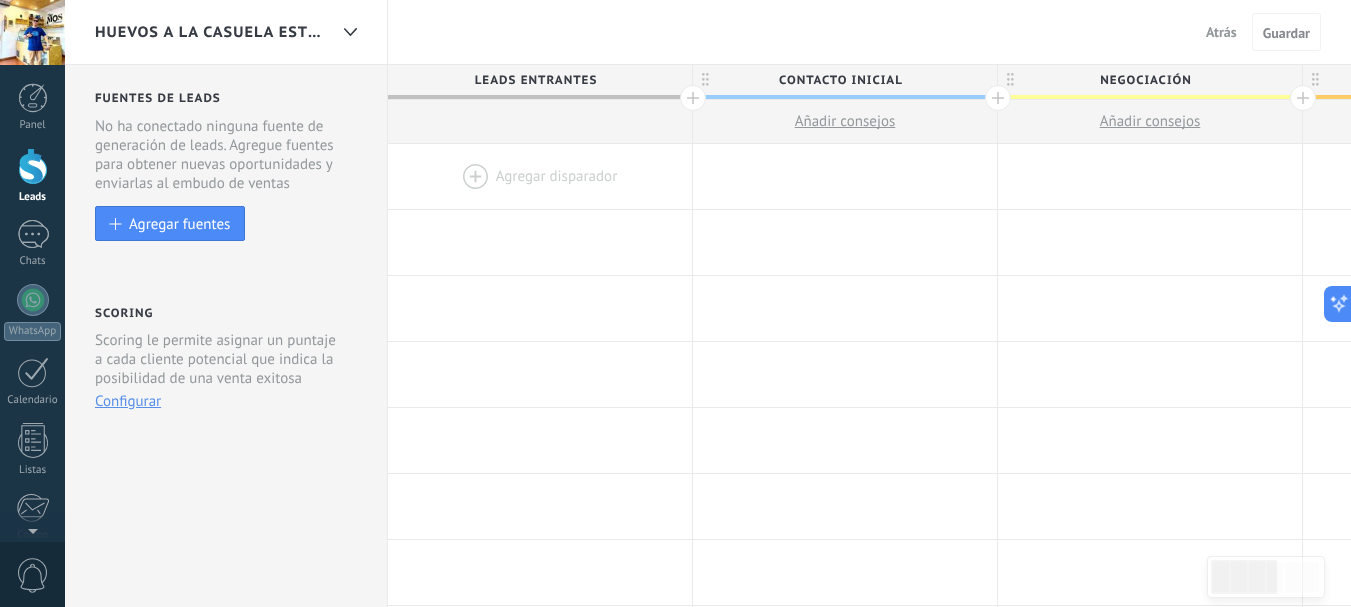 drag, startPoint x: 1364, startPoint y: 458, endPoint x: 323, endPoint y: 480, distance: 1041.2324 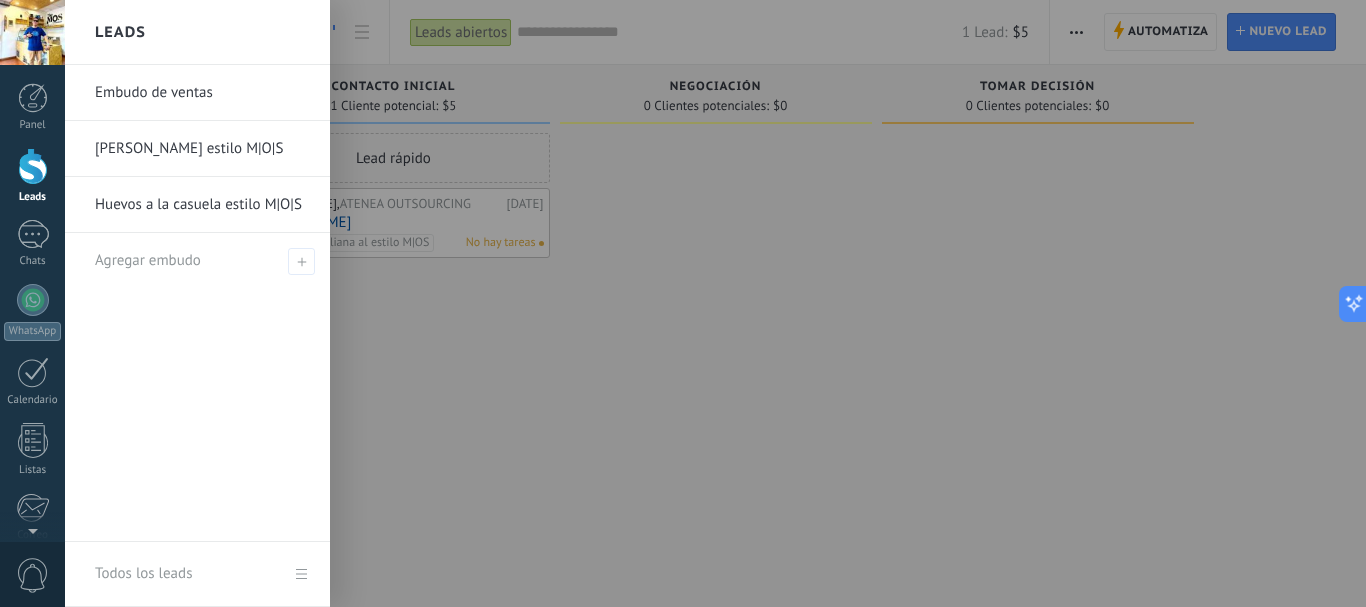 click on "Huevos a la casuela estilo M|O|S" at bounding box center (202, 205) 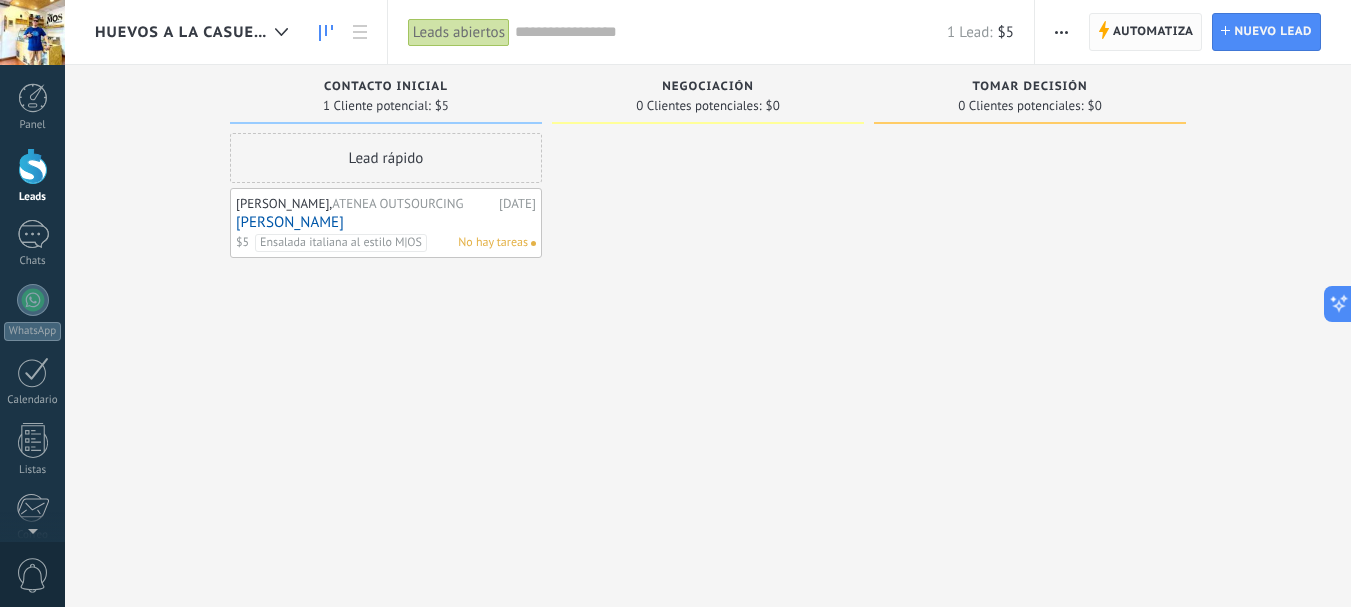 click on "Automatiza" at bounding box center (1153, 32) 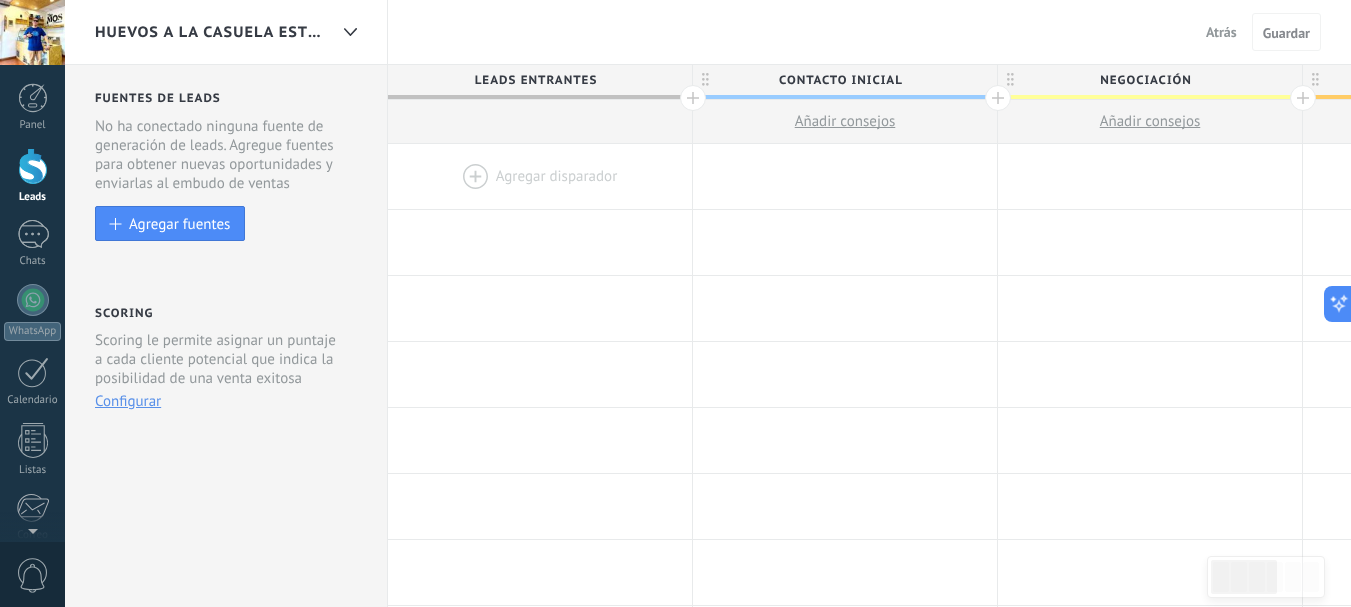 click on "Huevos a la casuela estilo M|O|S Atrás Cancelar Guardar" at bounding box center (708, 32) 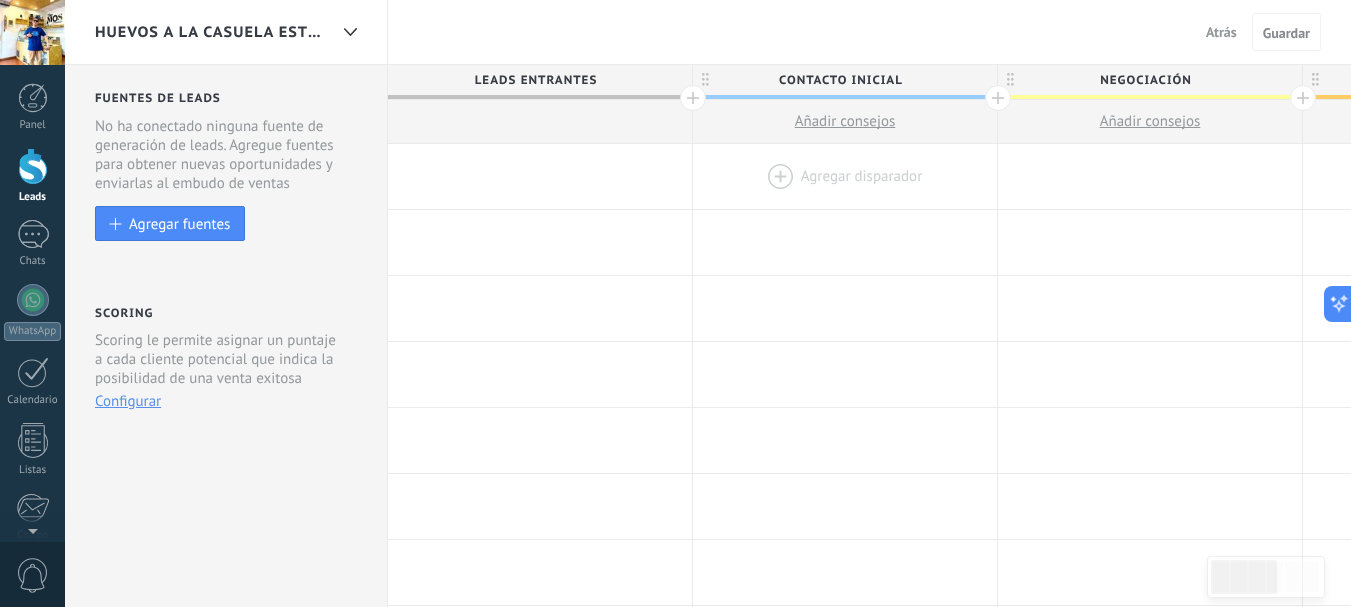 click at bounding box center (845, 176) 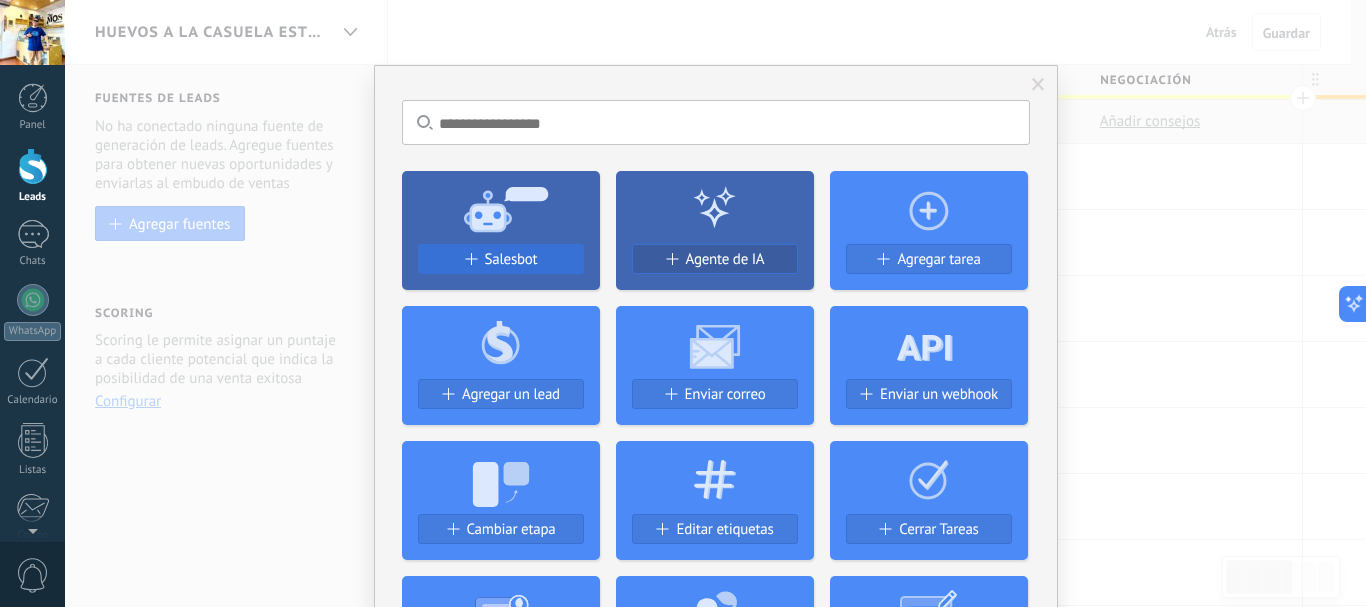 click on "Salesbot" at bounding box center (501, 259) 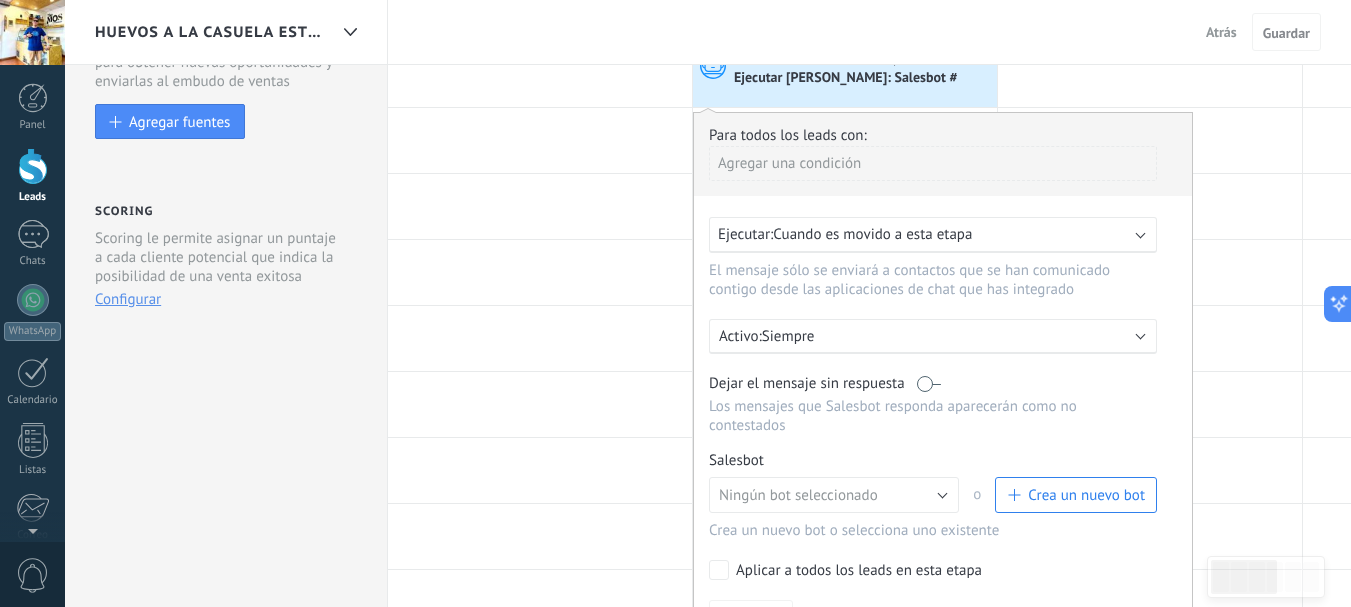 scroll, scrollTop: 0, scrollLeft: 0, axis: both 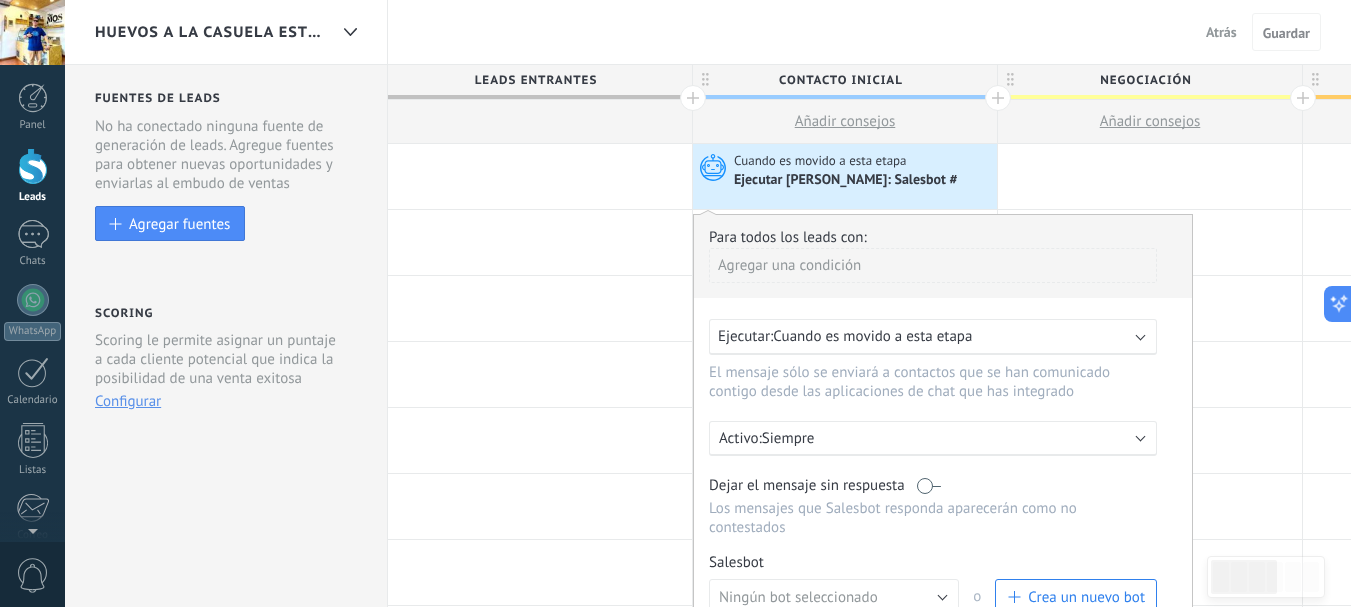 click on "Ejecutar [PERSON_NAME]: Salesbot #" at bounding box center [847, 181] 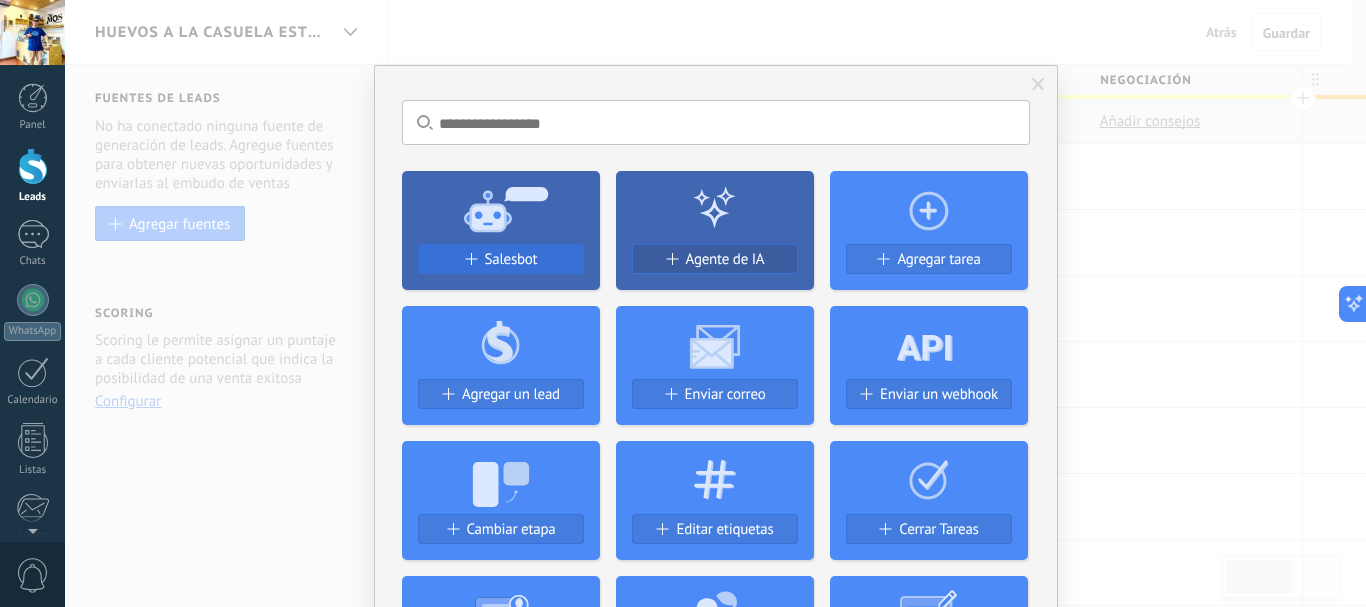 click on "Salesbot" at bounding box center [501, 259] 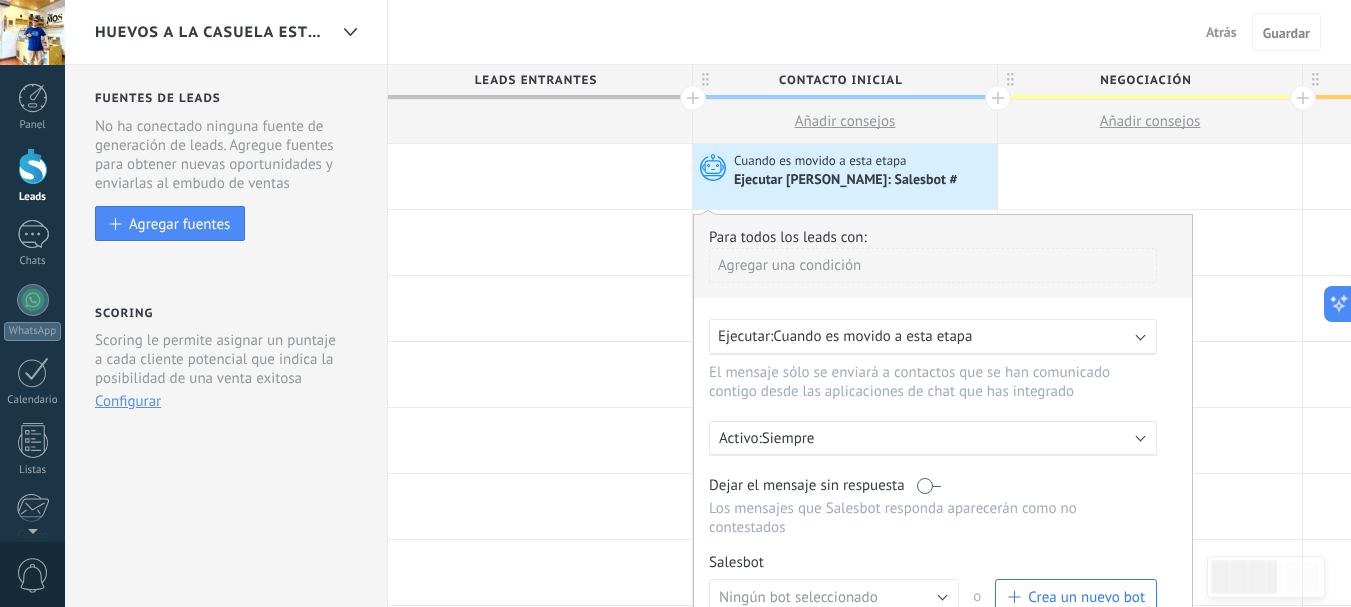 click on "Ejecutar:  Cuando es movido a esta etapa" at bounding box center (933, 337) 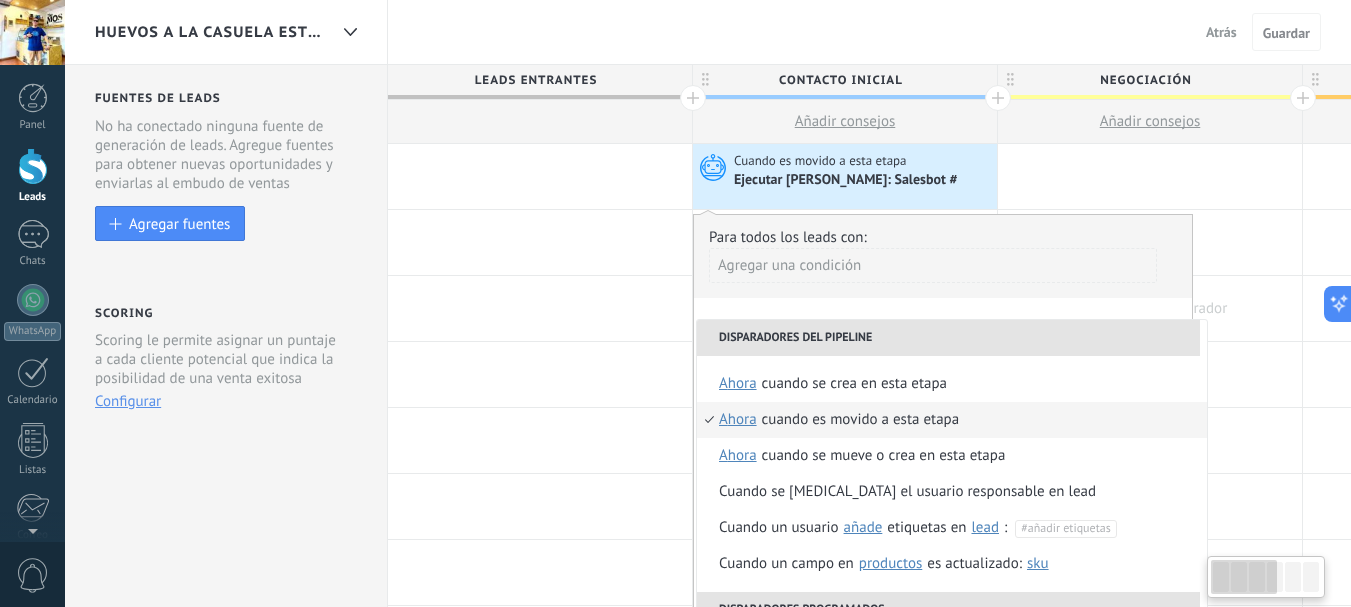 drag, startPoint x: 1265, startPoint y: 299, endPoint x: 1016, endPoint y: 297, distance: 249.00803 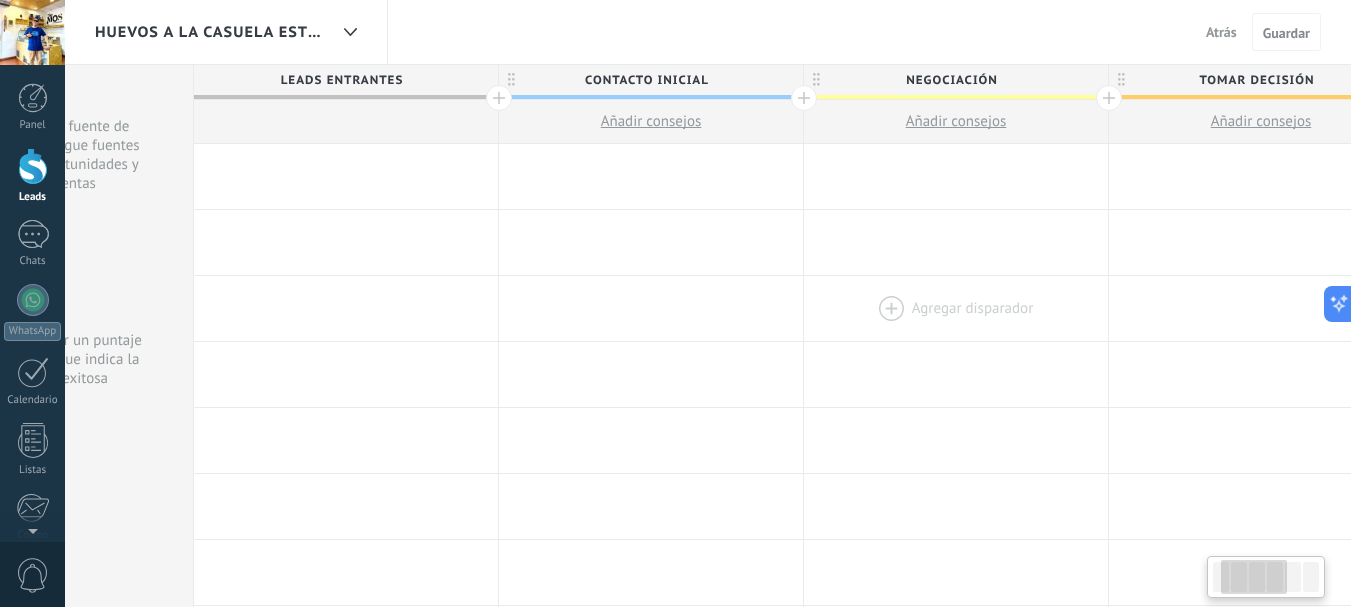 drag, startPoint x: 1016, startPoint y: 297, endPoint x: 1002, endPoint y: 299, distance: 14.142136 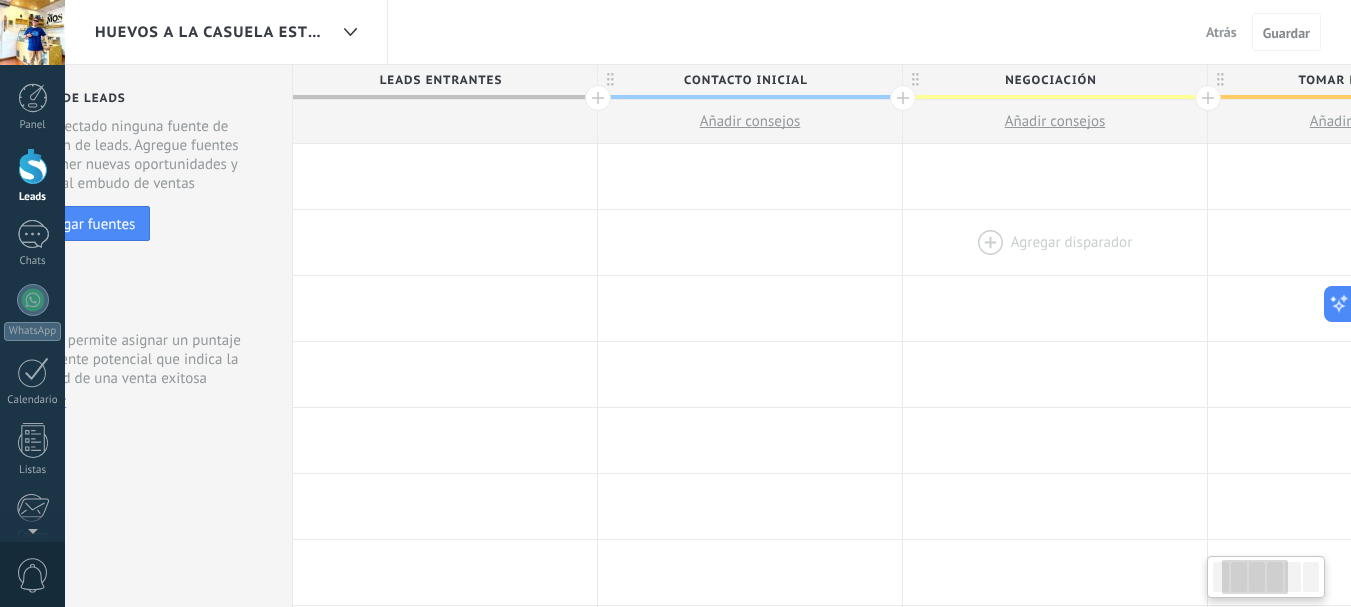 scroll, scrollTop: 0, scrollLeft: 0, axis: both 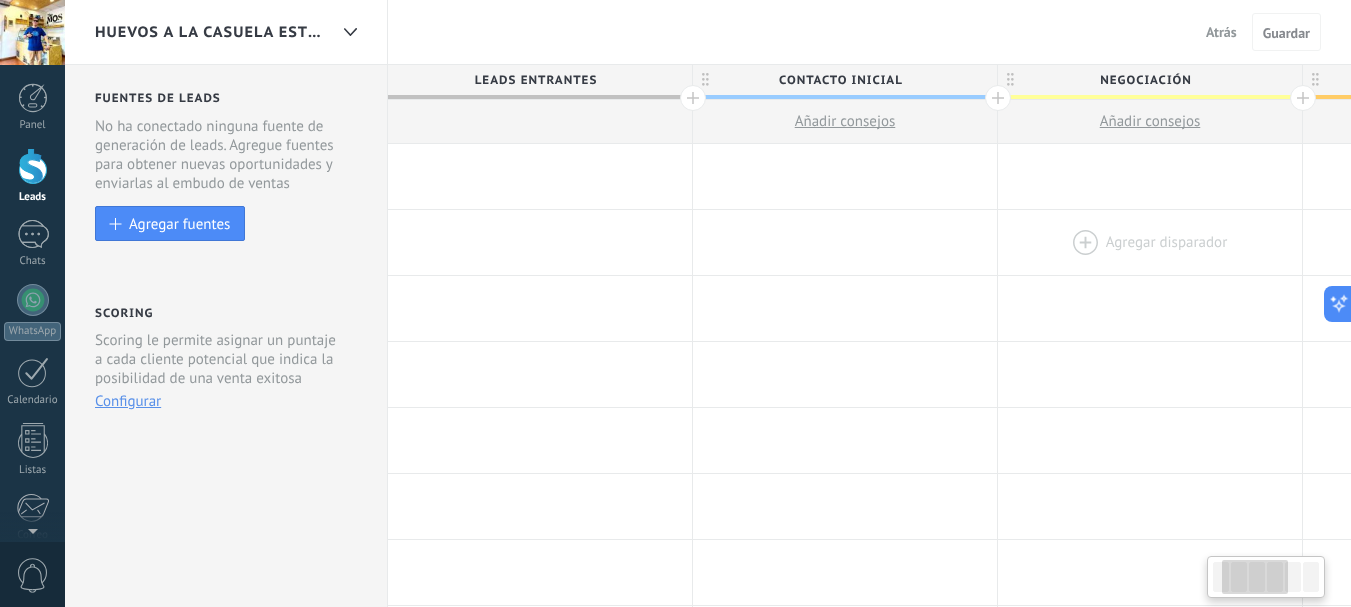 drag, startPoint x: 613, startPoint y: 200, endPoint x: 1027, endPoint y: 216, distance: 414.30905 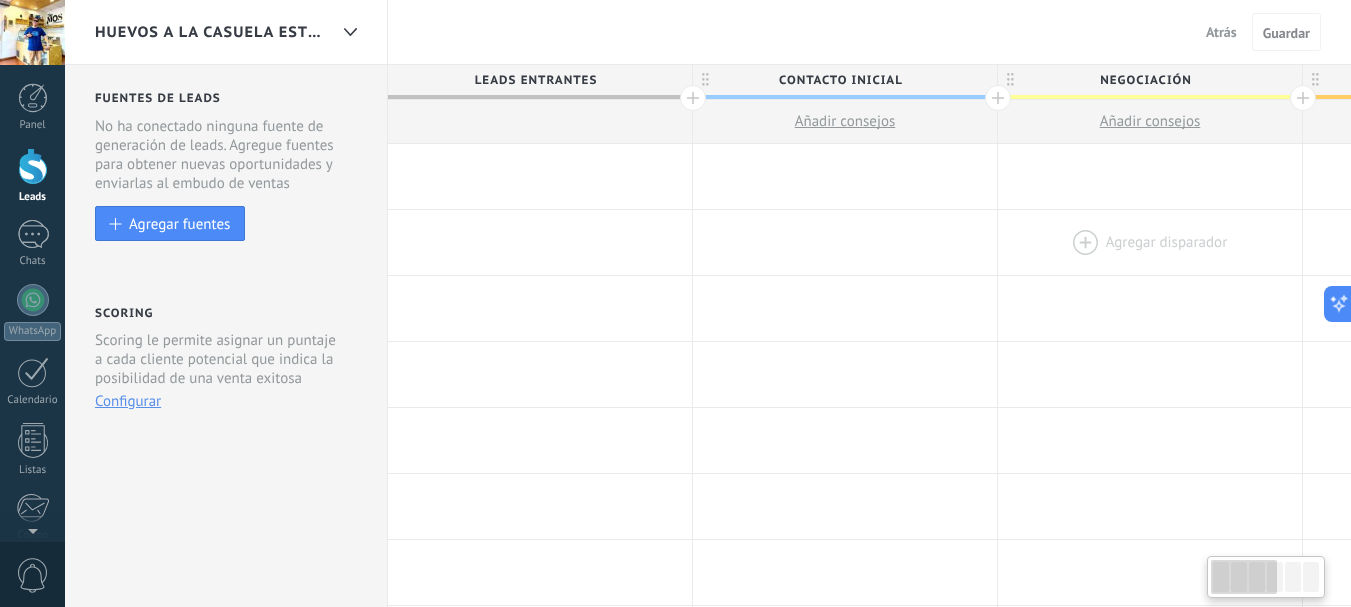 drag, startPoint x: 1027, startPoint y: 216, endPoint x: 1090, endPoint y: 218, distance: 63.03174 